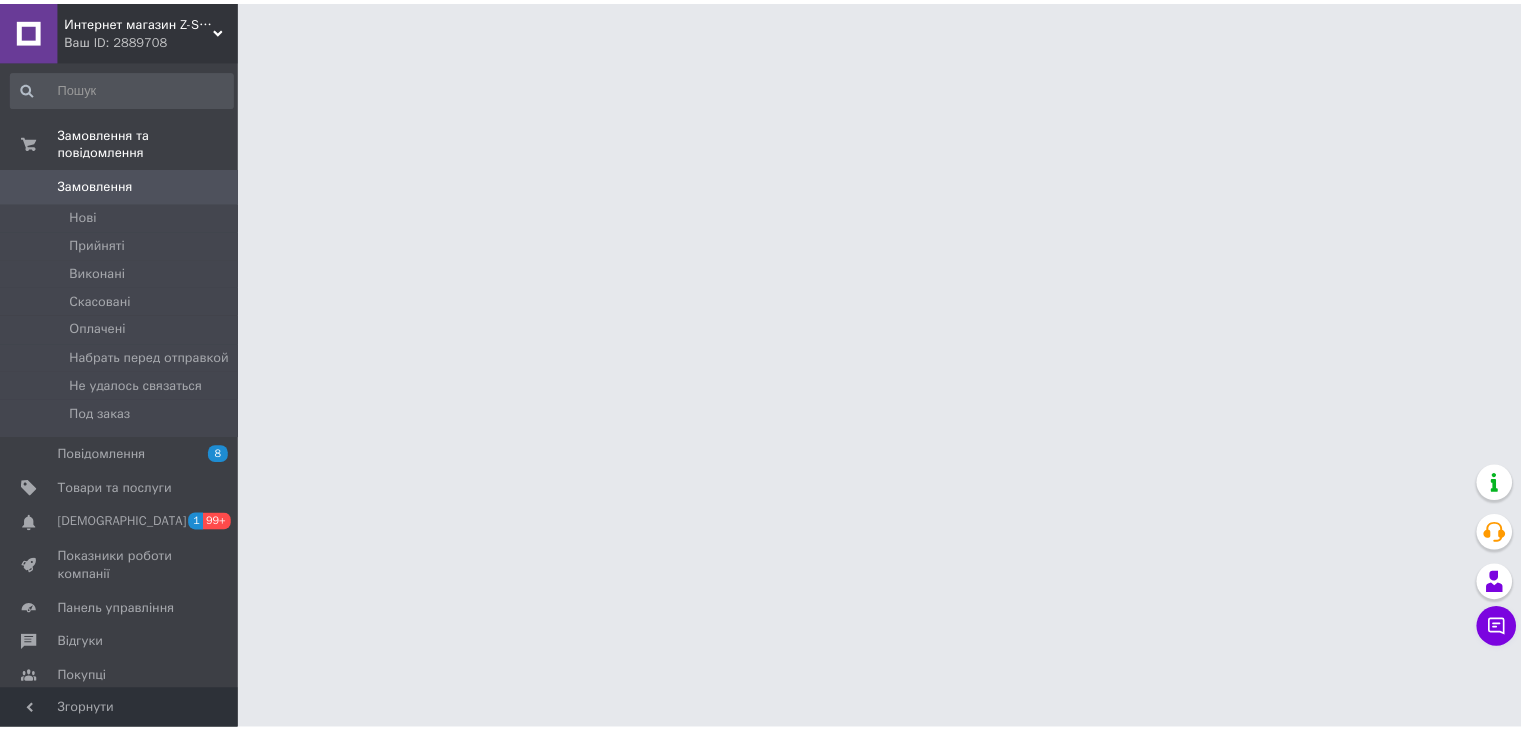scroll, scrollTop: 0, scrollLeft: 0, axis: both 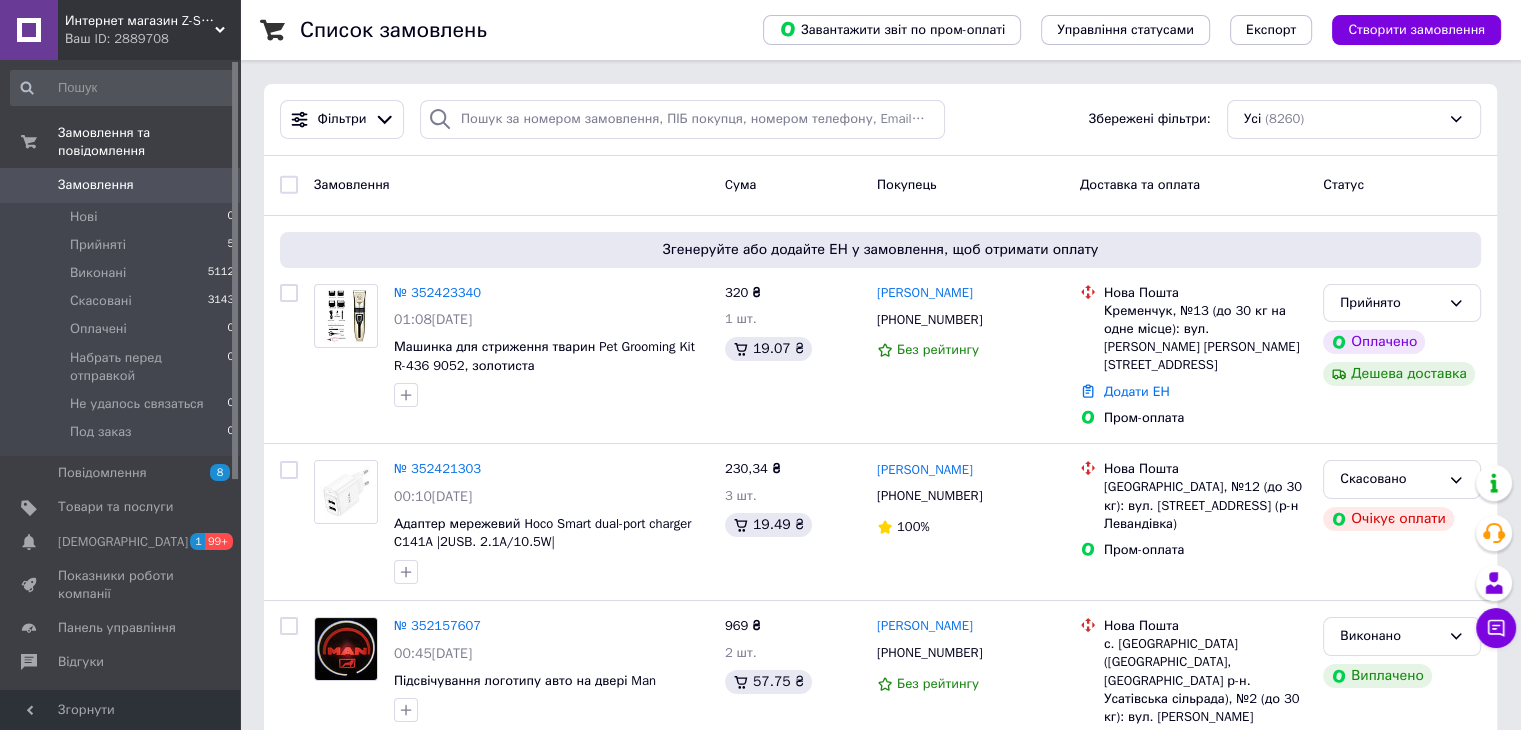 click on "Замовлення" at bounding box center (121, 185) 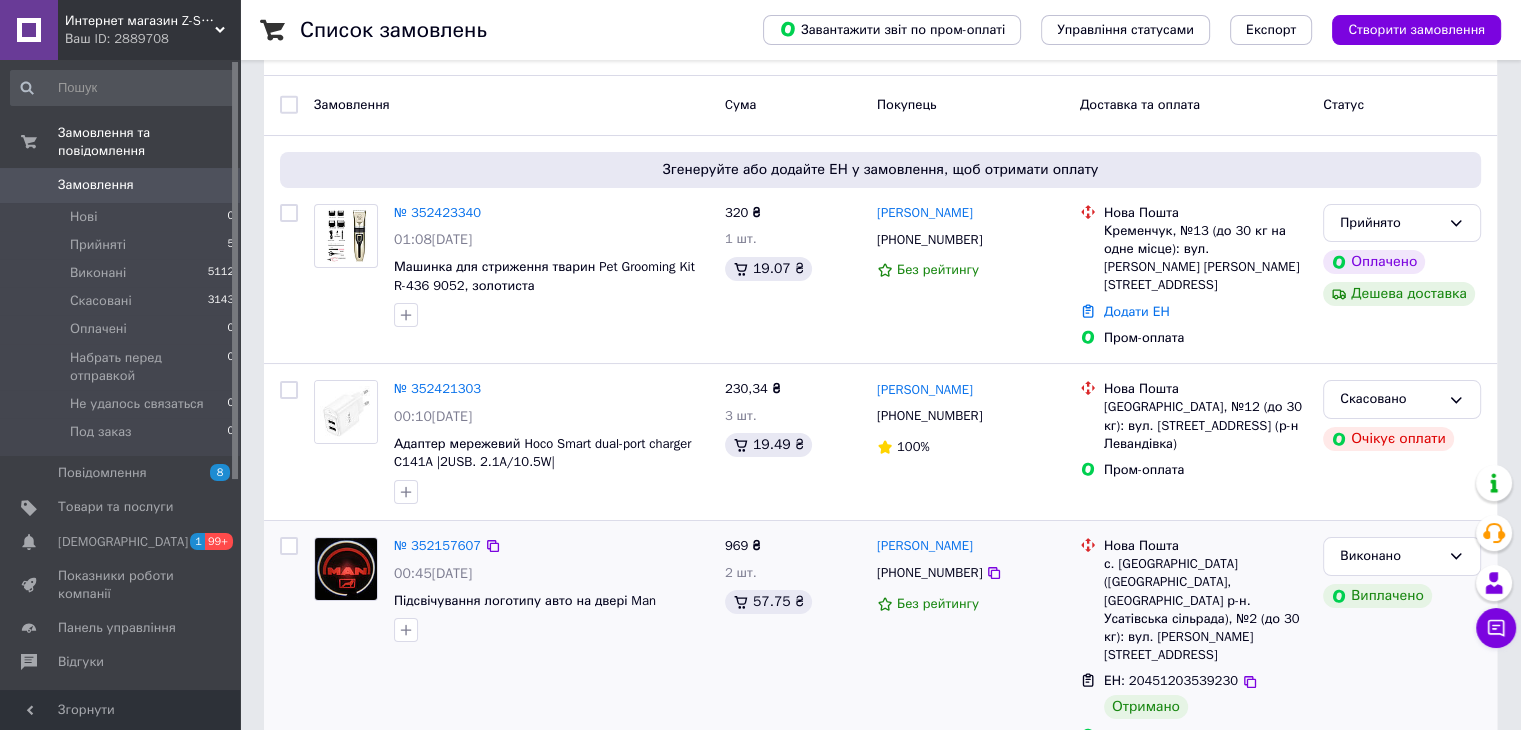 scroll, scrollTop: 200, scrollLeft: 0, axis: vertical 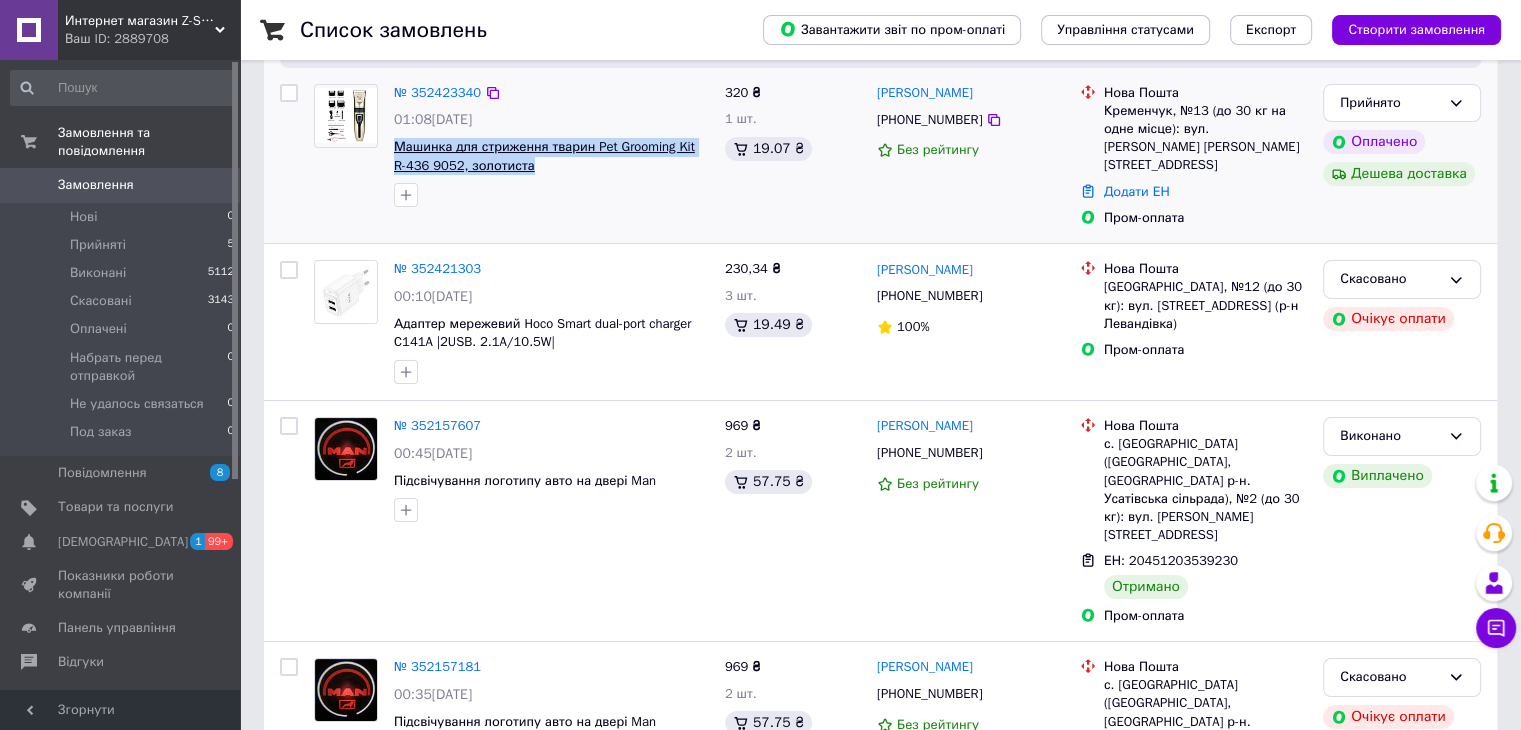 drag, startPoint x: 540, startPoint y: 173, endPoint x: 396, endPoint y: 146, distance: 146.50938 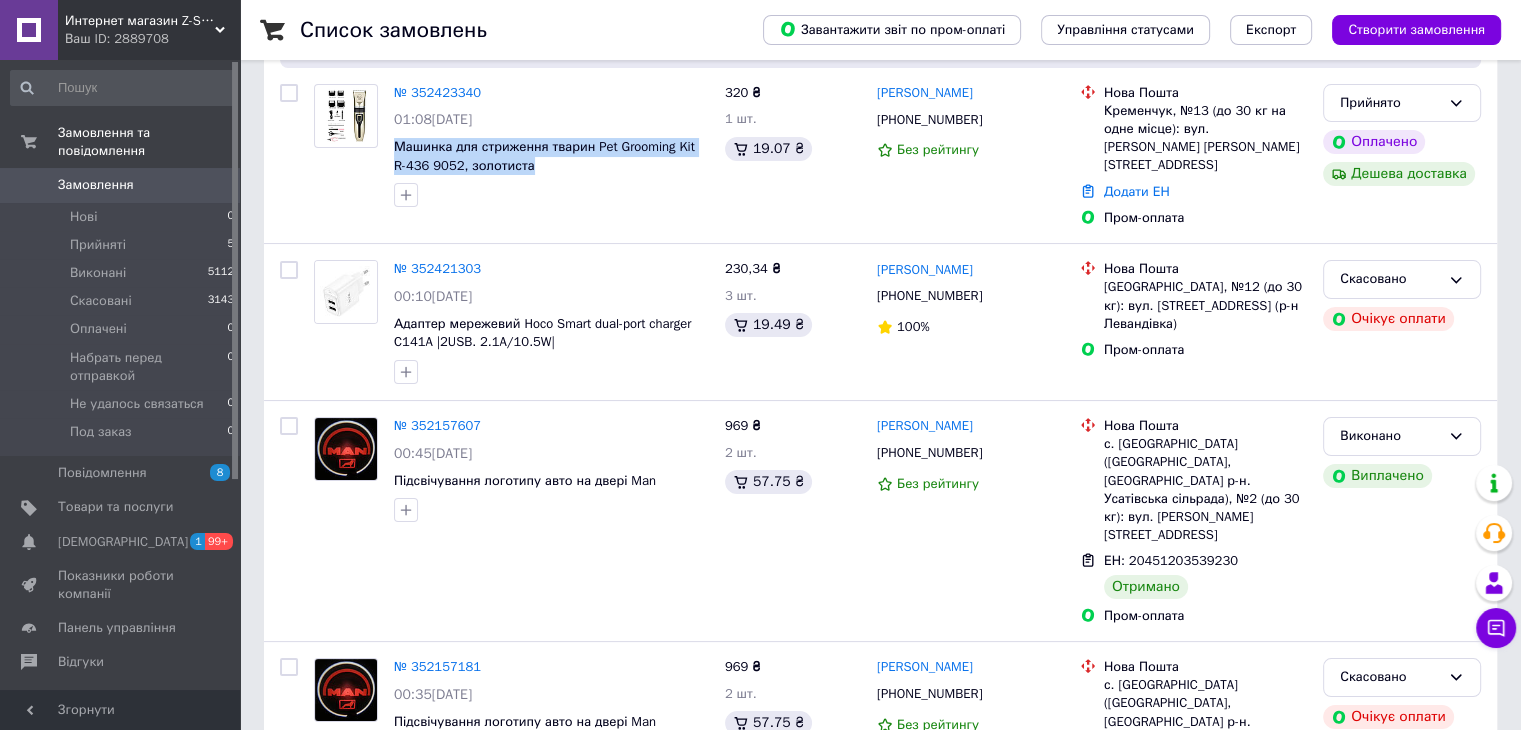 copy on "Машинка для стриження тварин Pet Grooming Kit R-436 9052, золотиста" 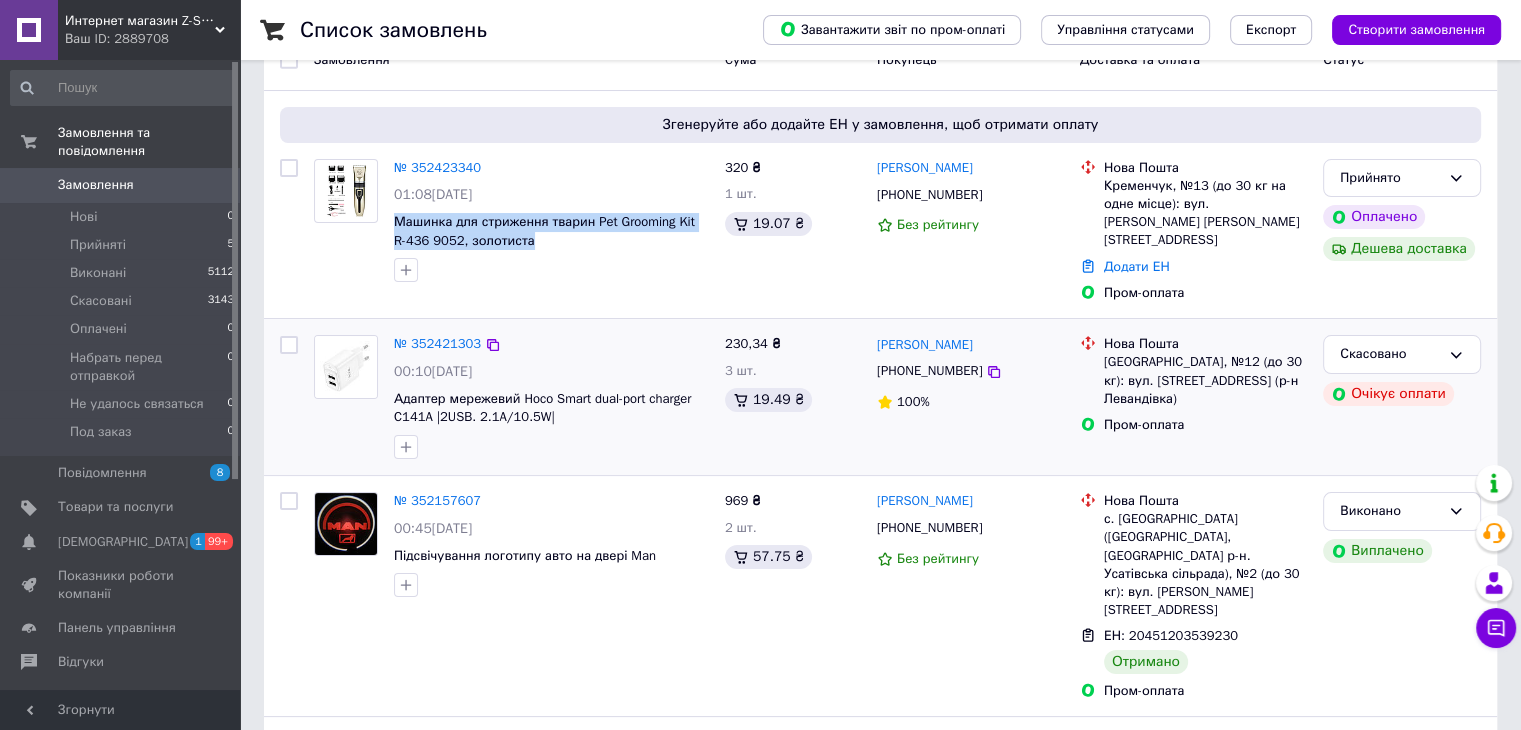 scroll, scrollTop: 0, scrollLeft: 0, axis: both 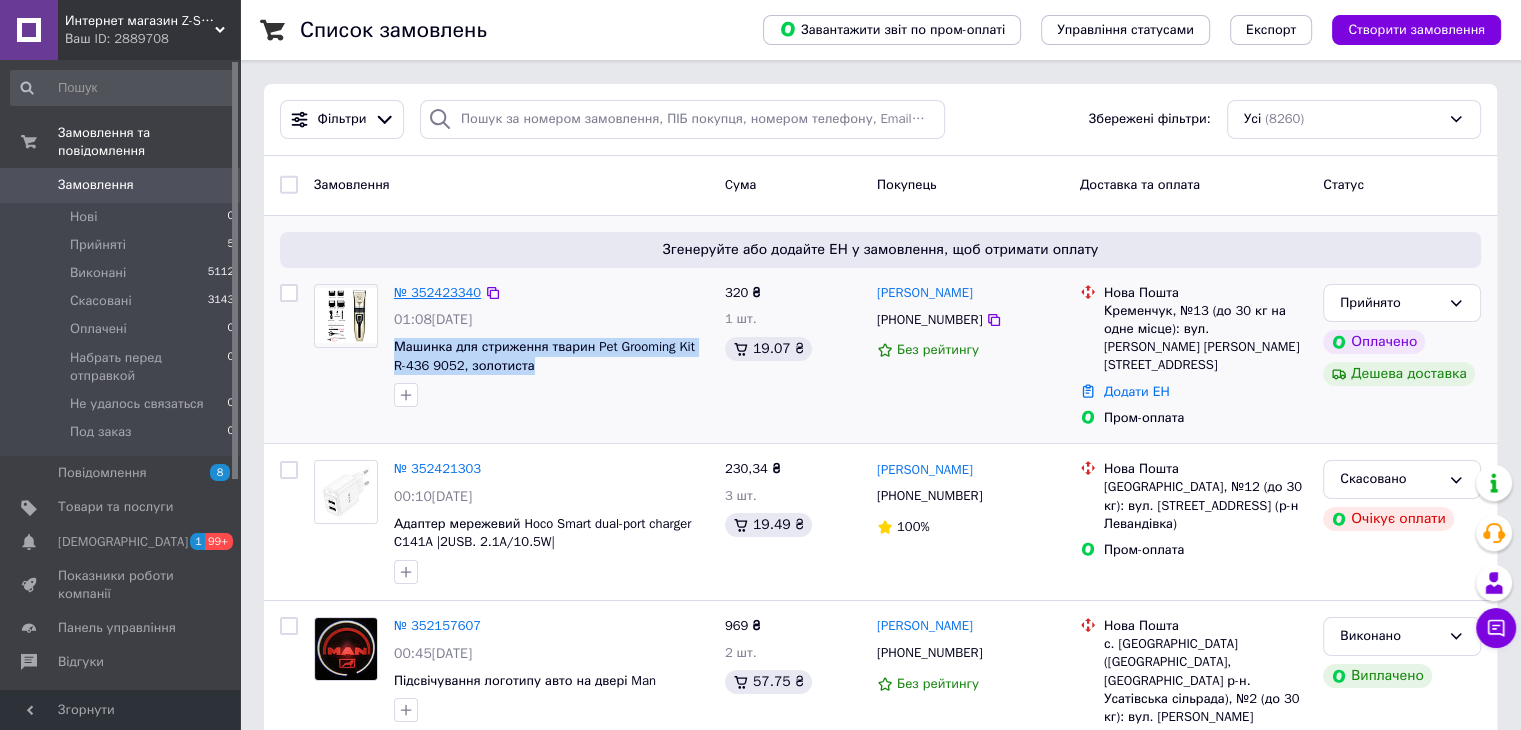 click on "№ 352423340" at bounding box center (437, 292) 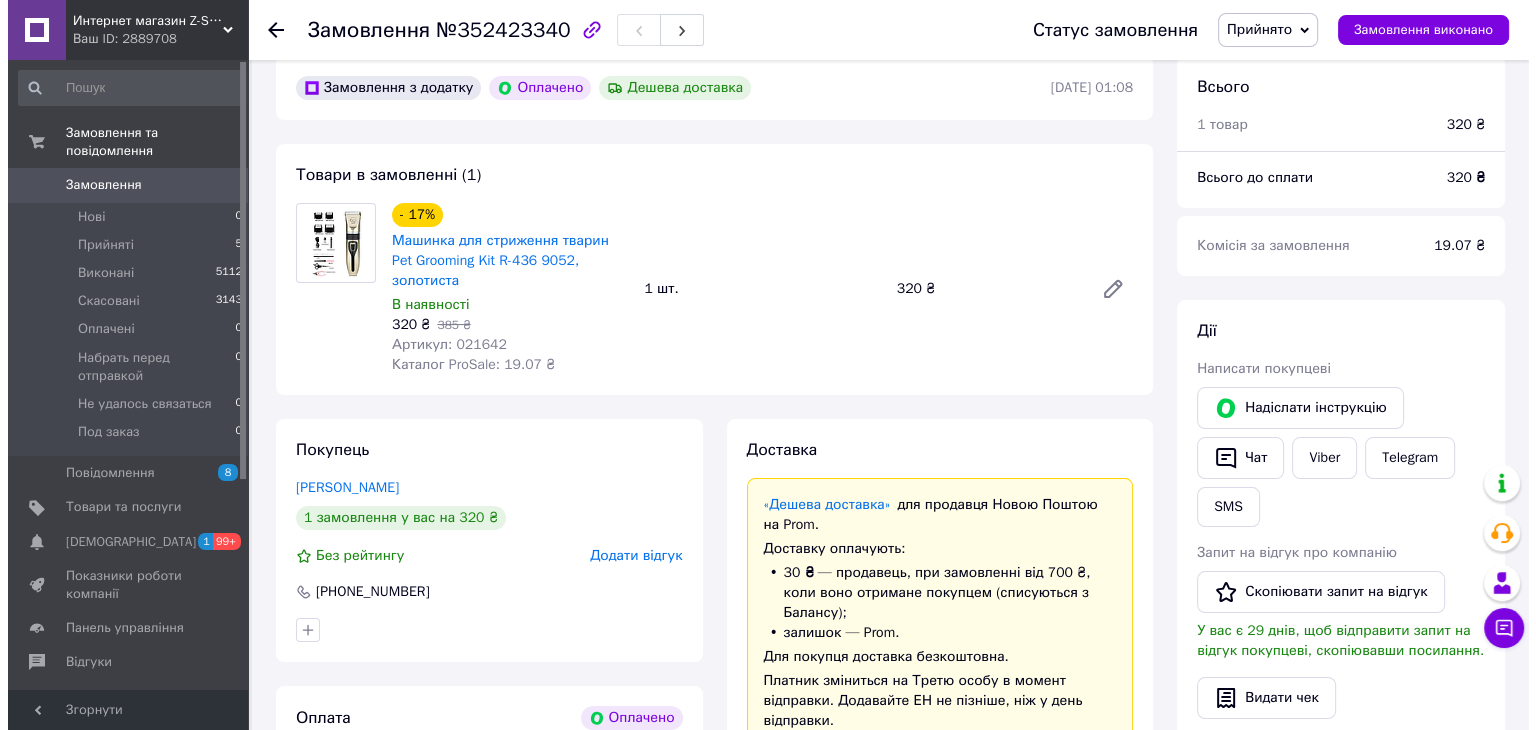 scroll, scrollTop: 200, scrollLeft: 0, axis: vertical 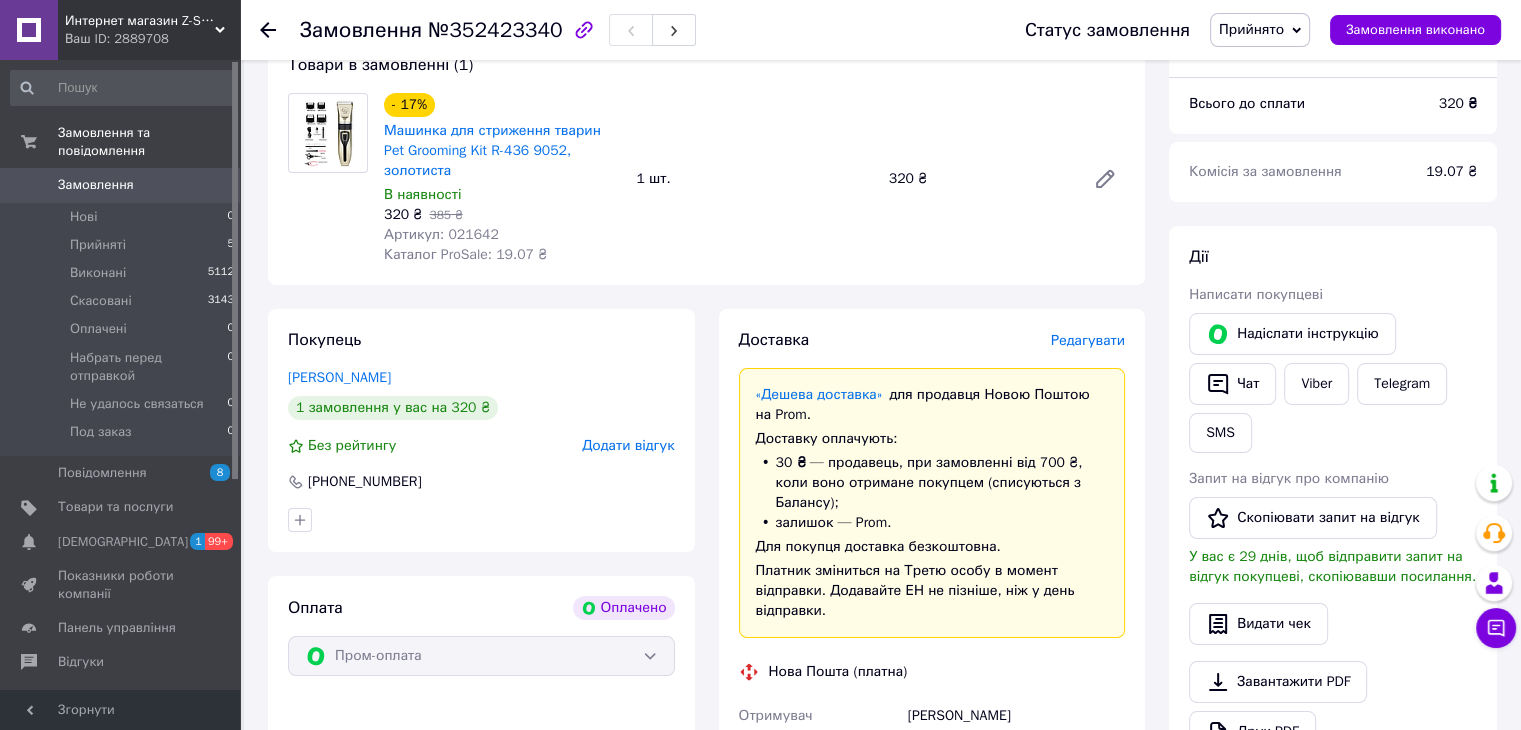 click on "Редагувати" at bounding box center (1088, 340) 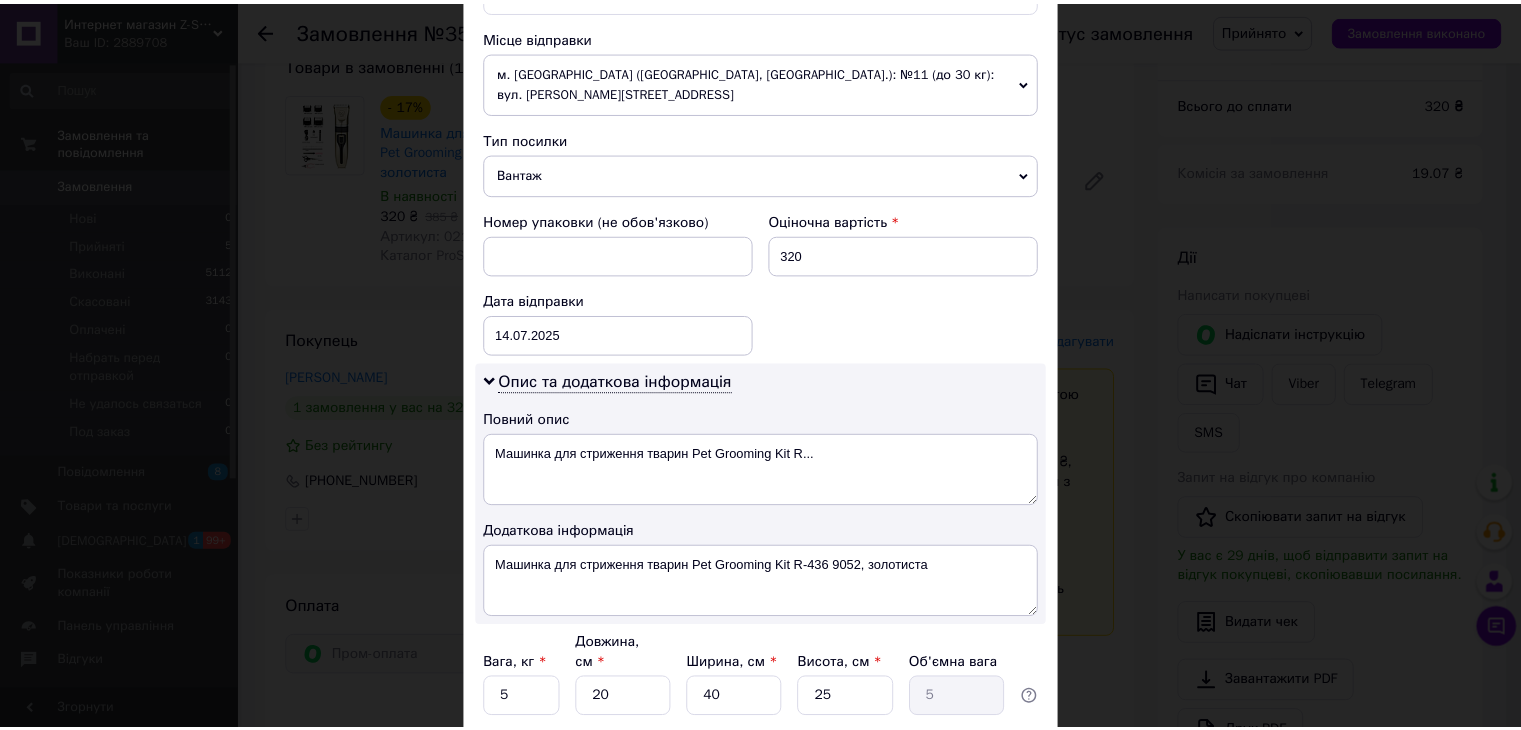 scroll, scrollTop: 816, scrollLeft: 0, axis: vertical 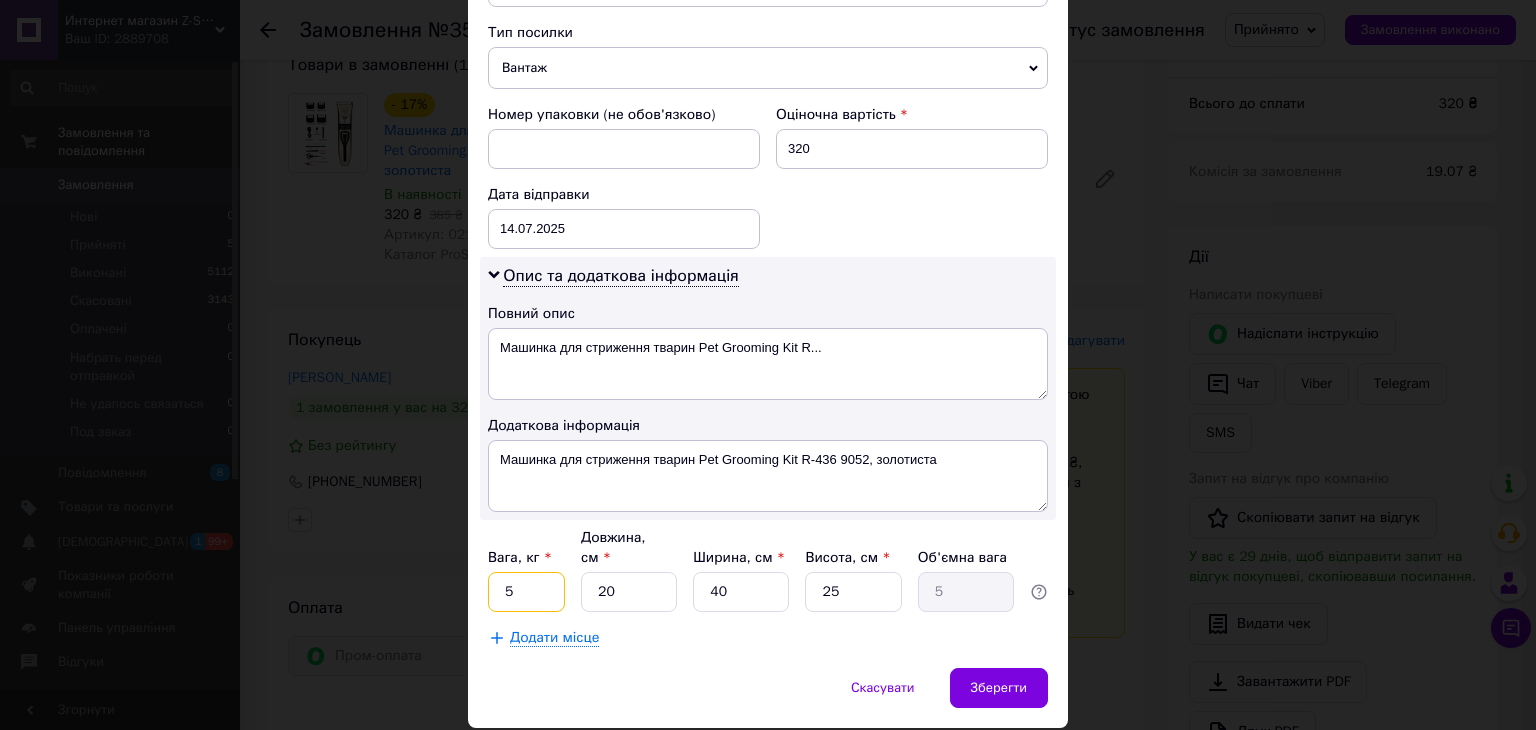 click on "5" at bounding box center [526, 592] 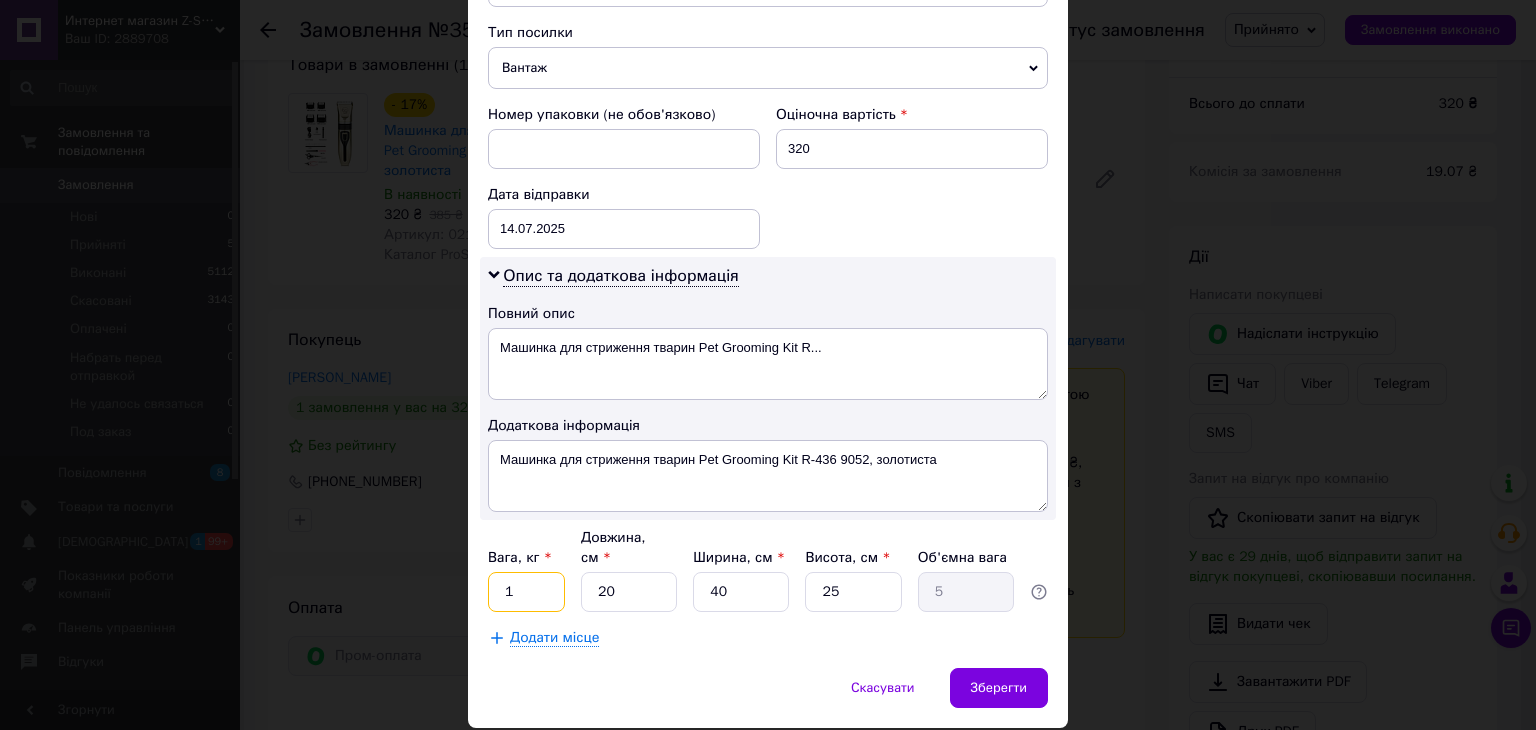 type on "1" 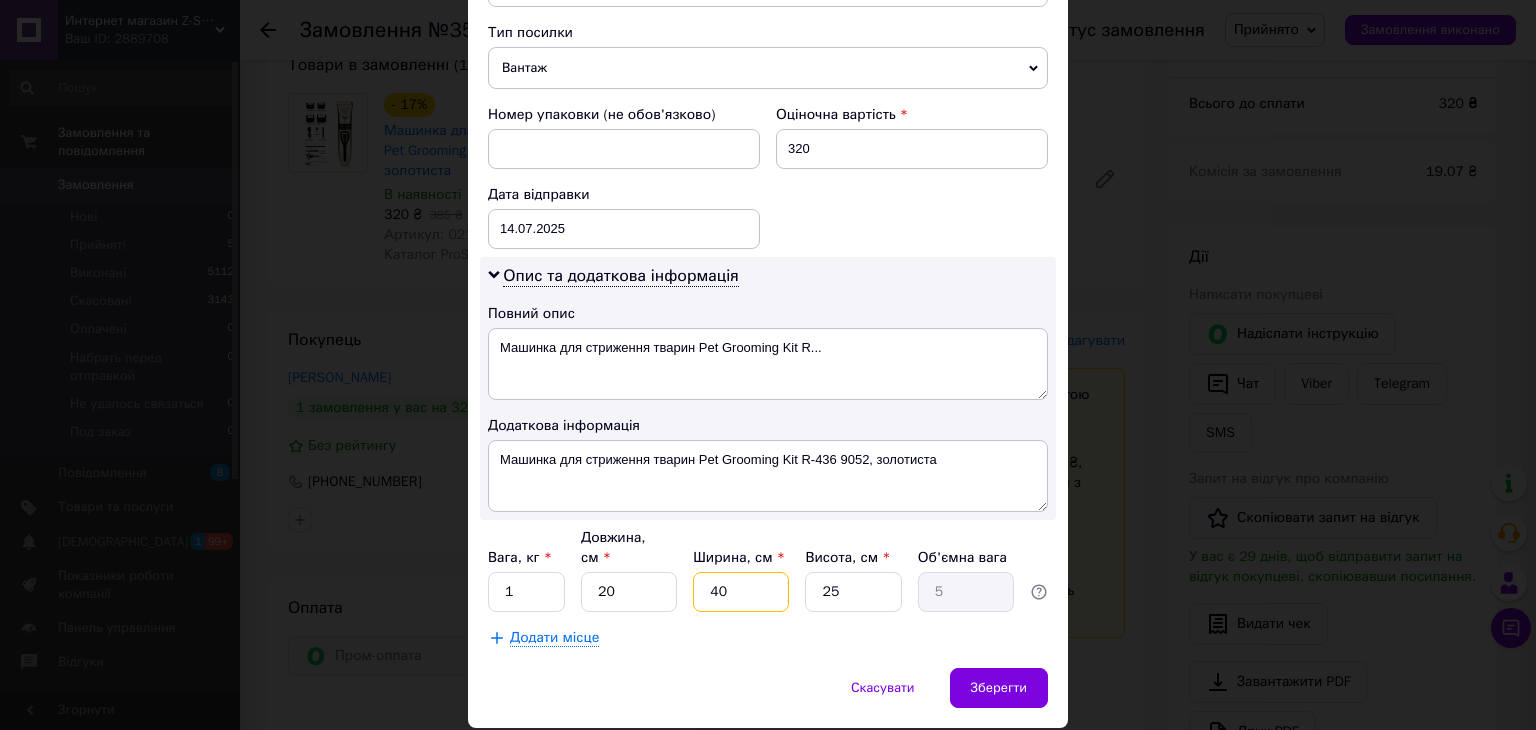click on "40" at bounding box center [741, 592] 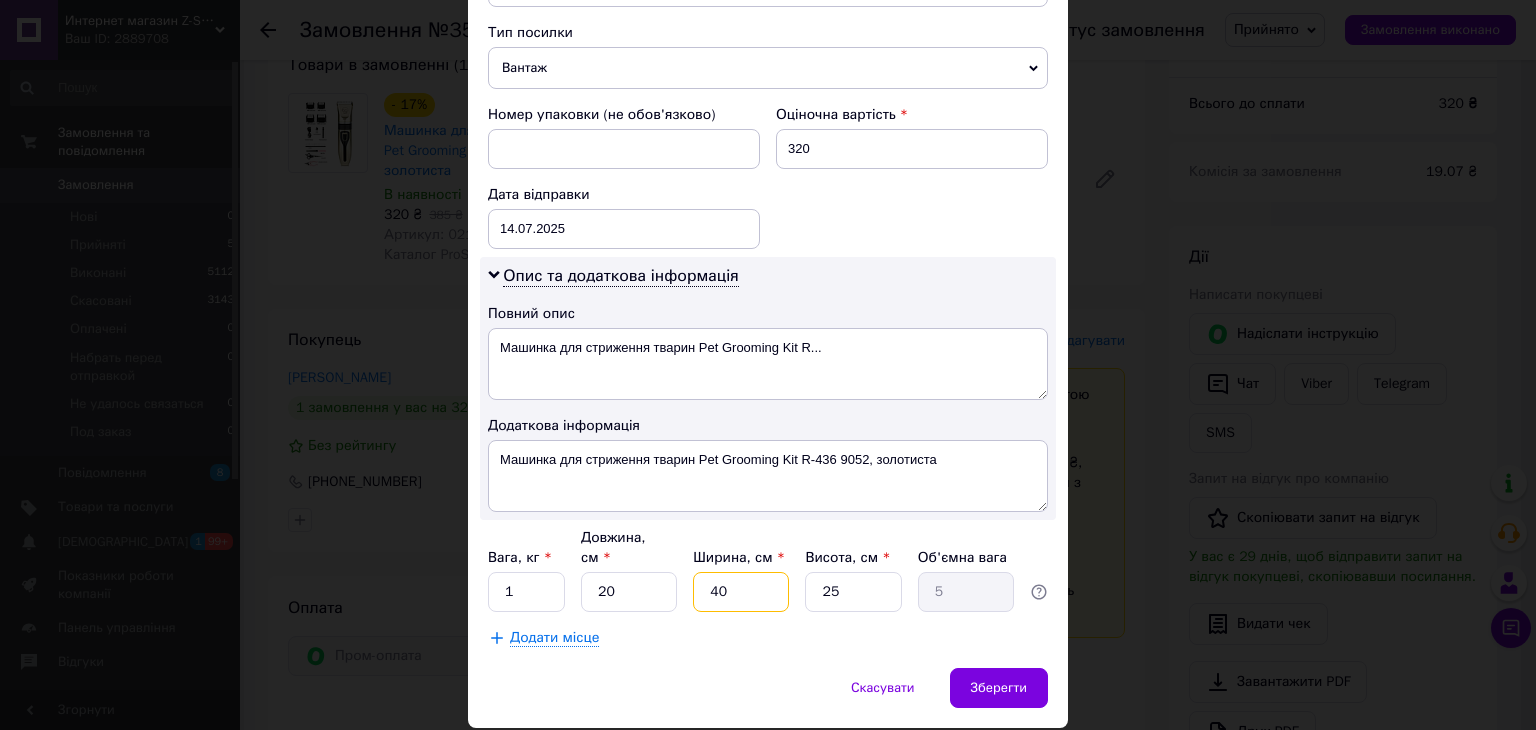 click on "40" at bounding box center [741, 592] 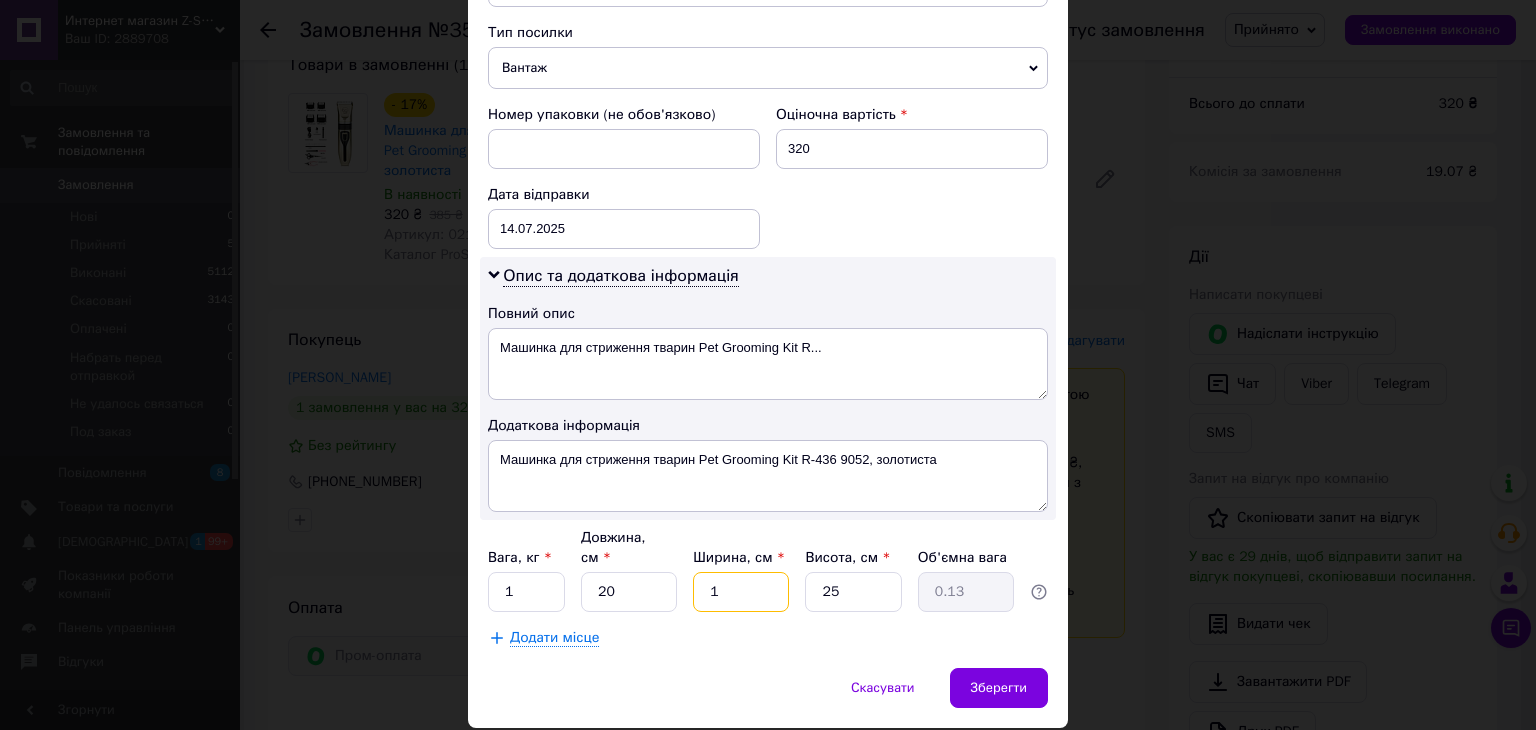 click on "1" at bounding box center (741, 592) 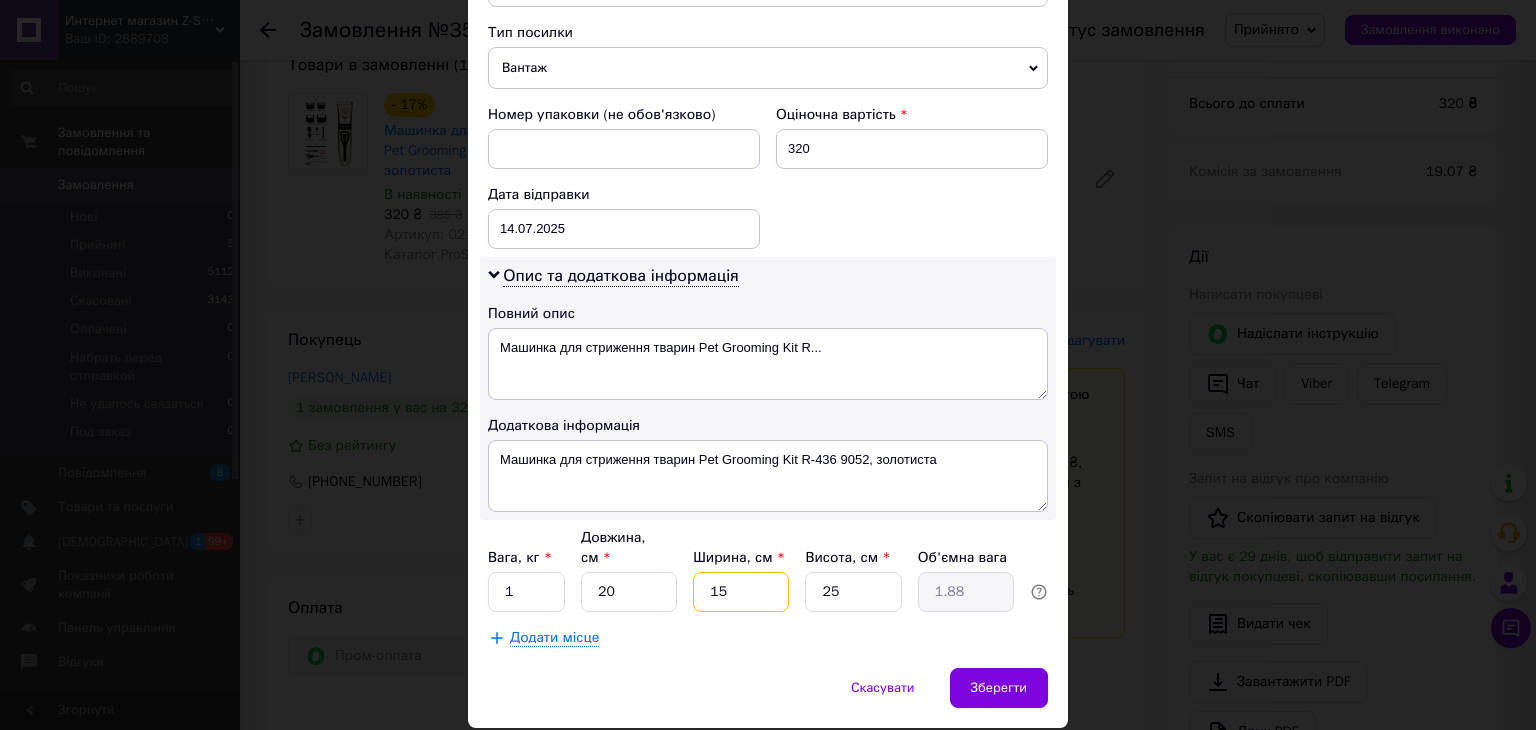 type on "15" 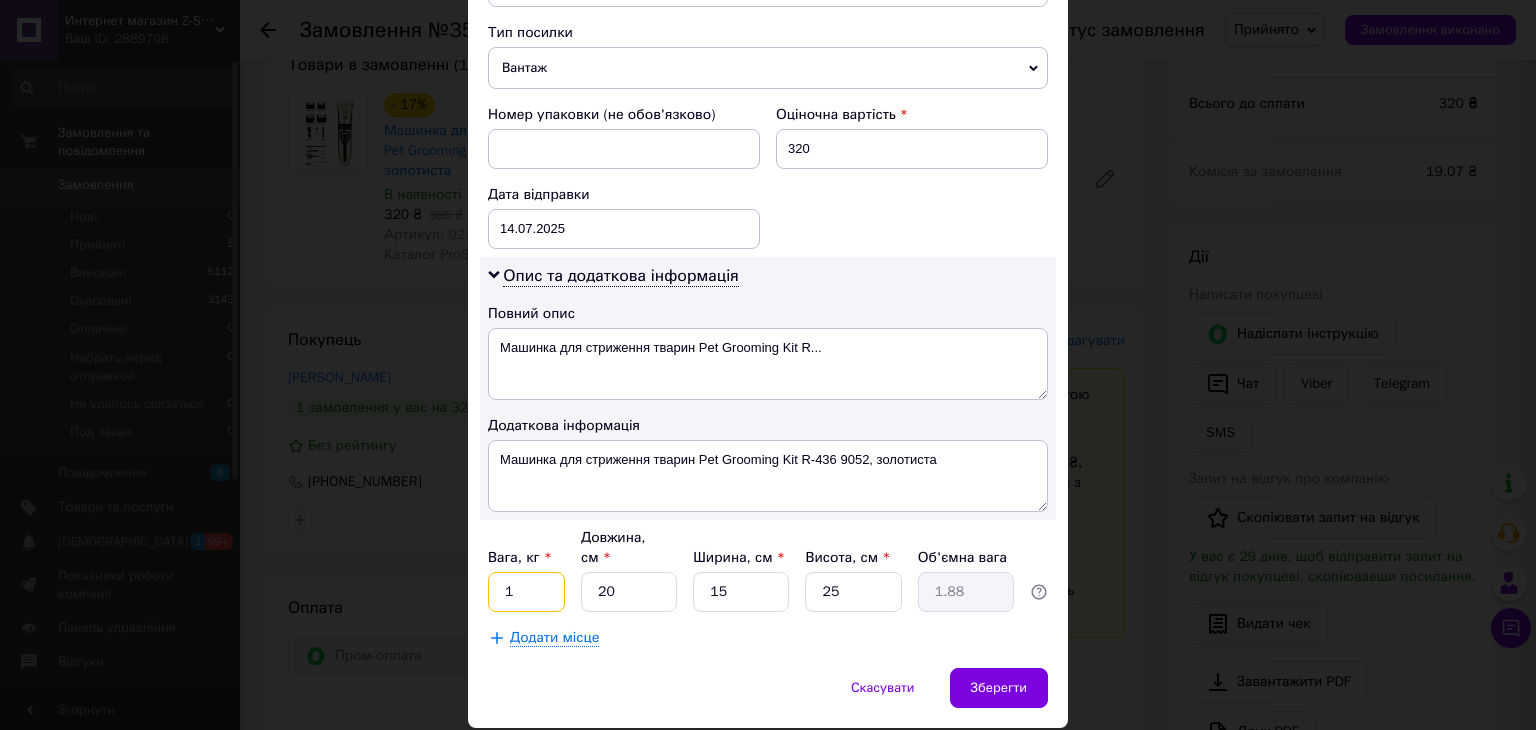 click on "1" at bounding box center (526, 592) 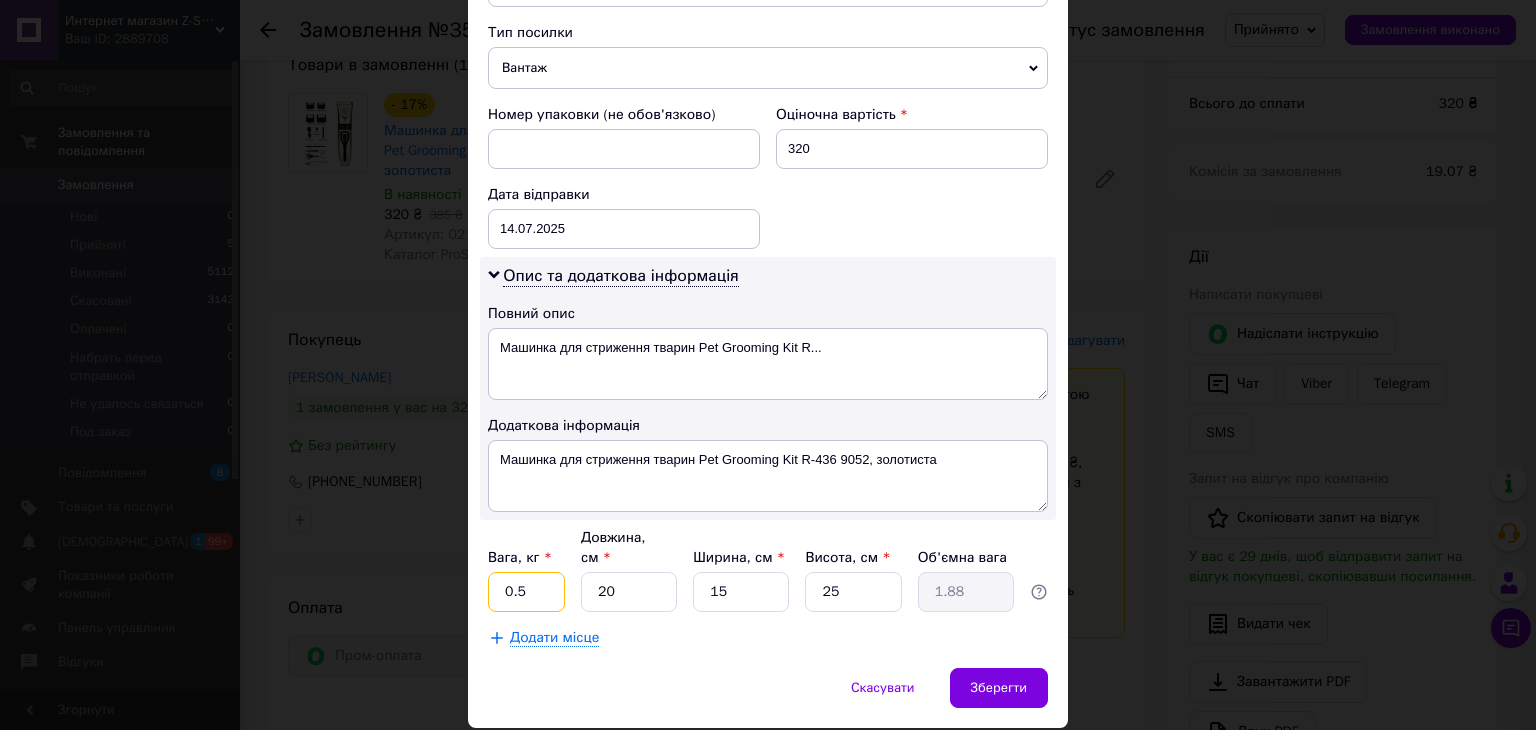 type on "0.5" 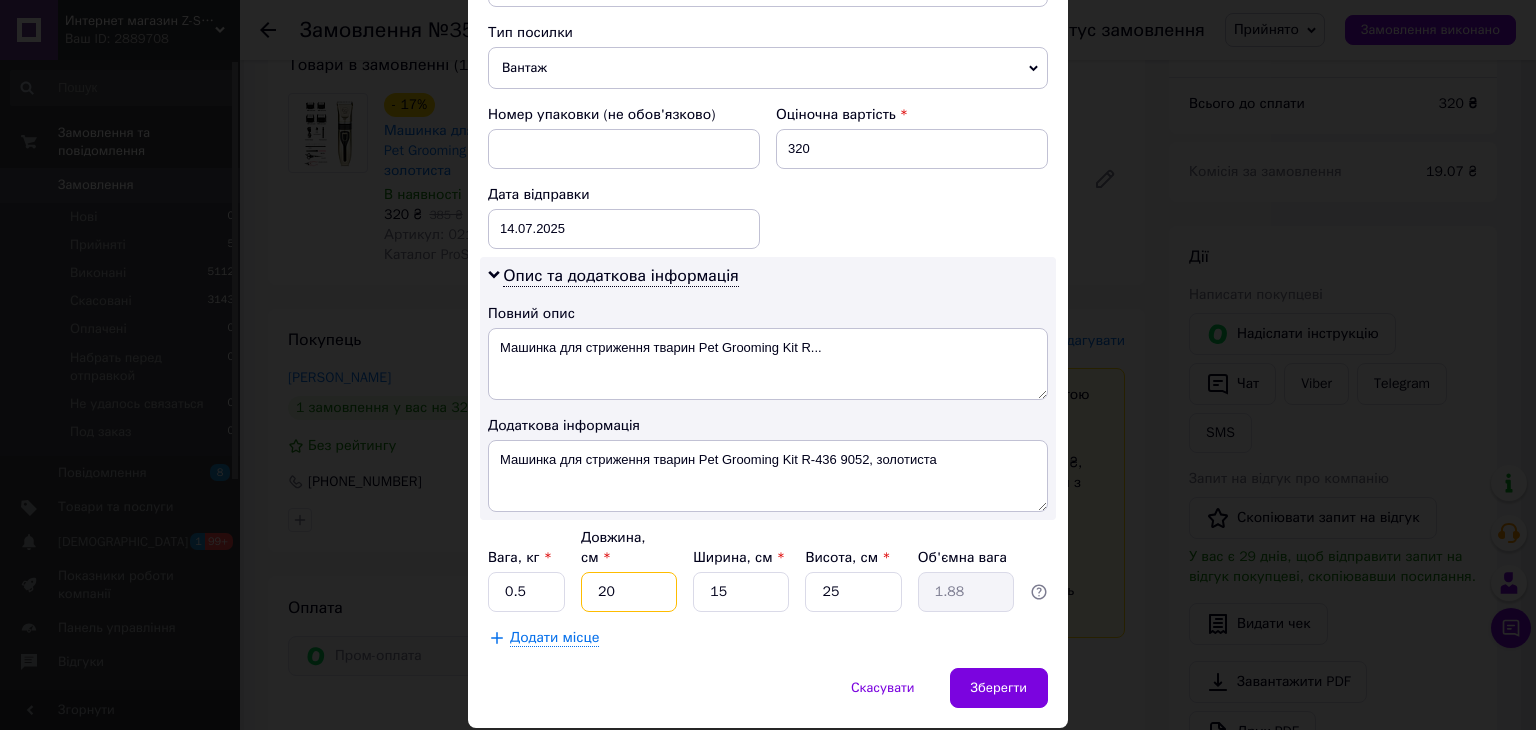 click on "20" at bounding box center (629, 592) 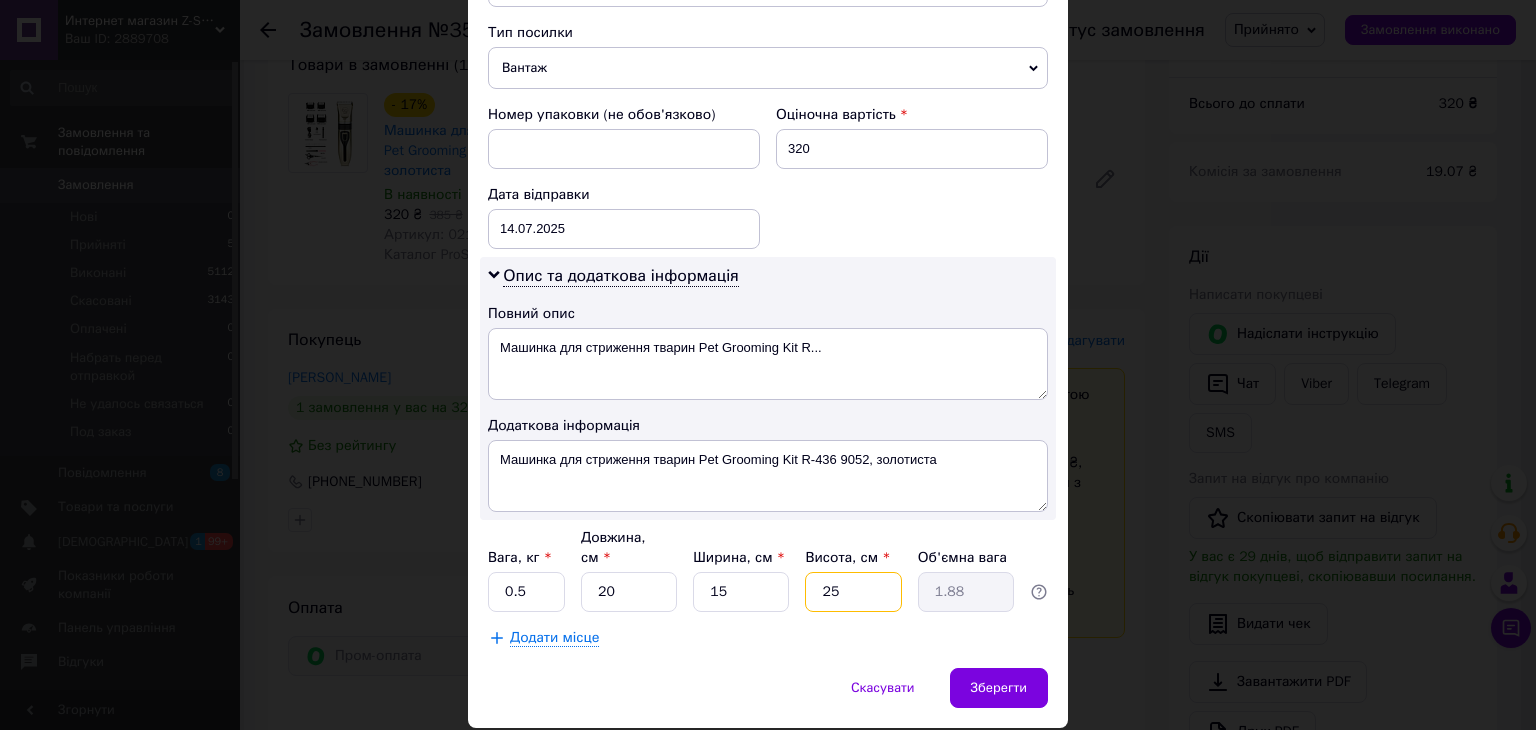 click on "25" at bounding box center [853, 592] 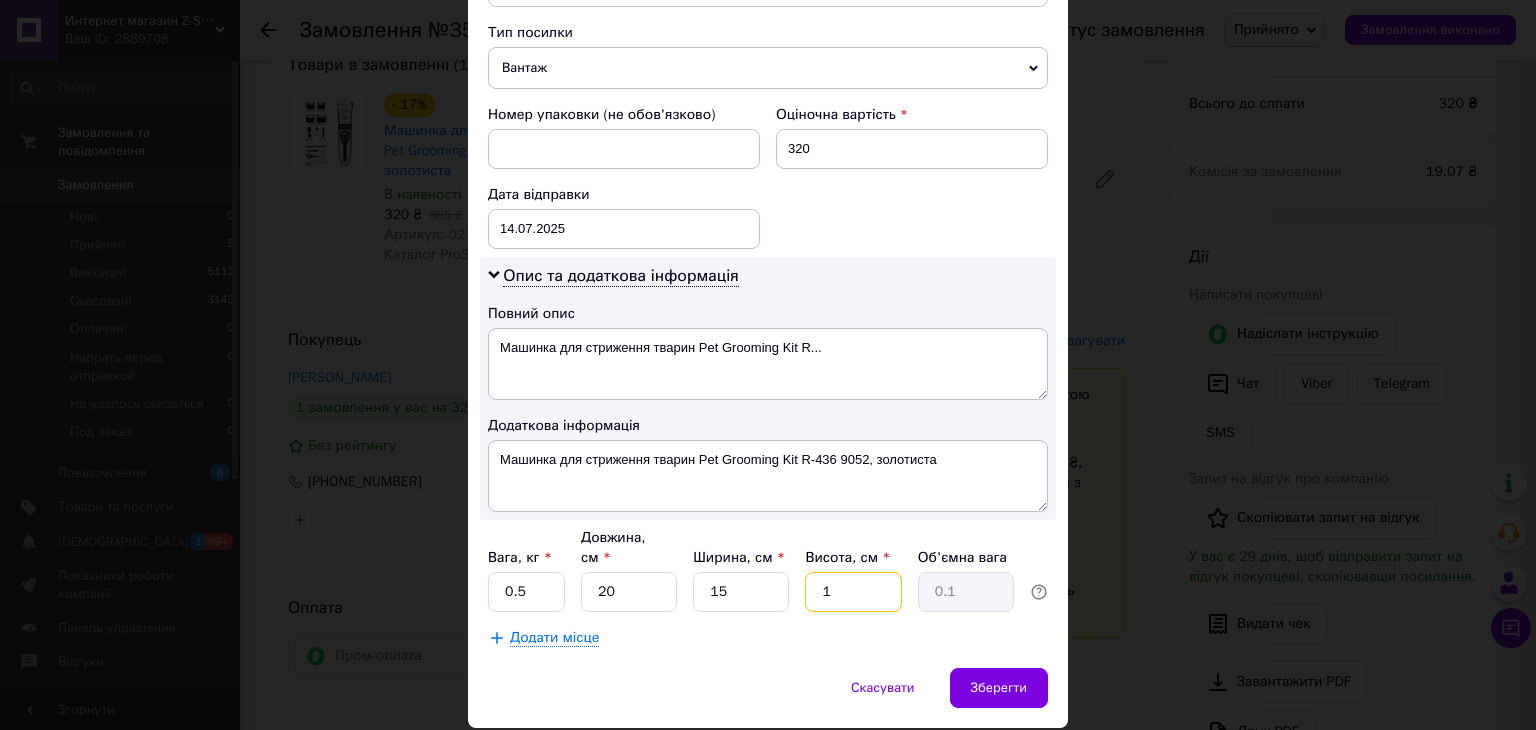 type on "15" 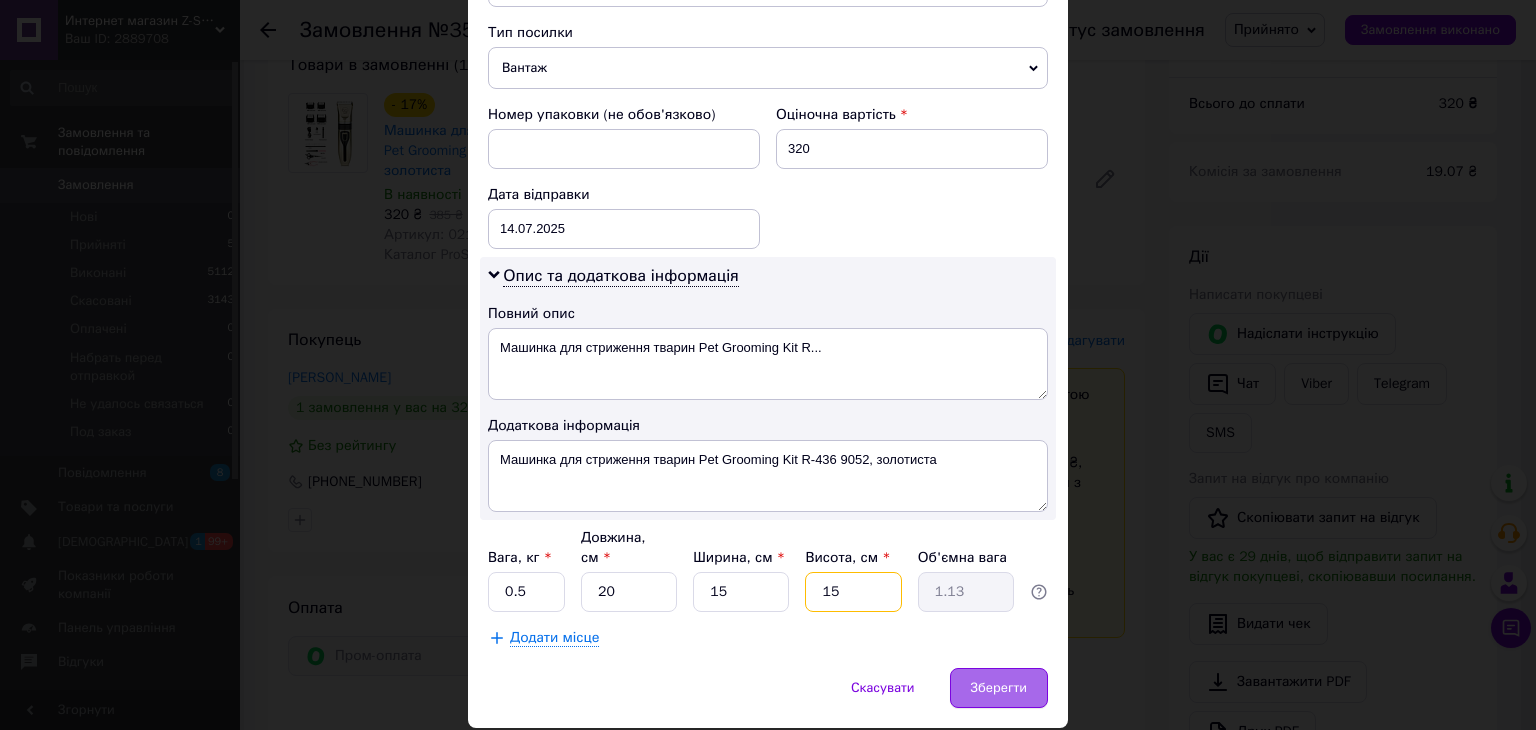 type on "15" 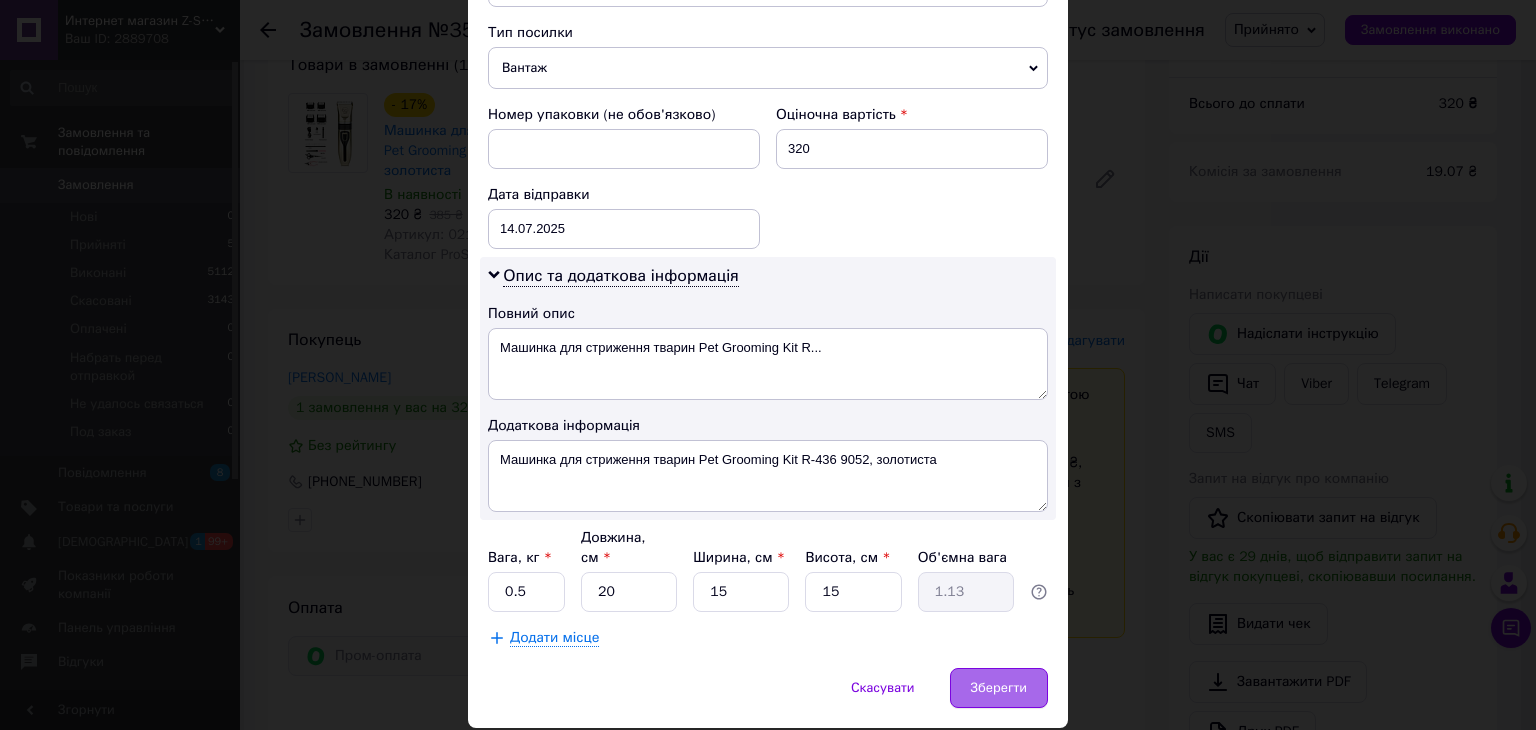 click on "Зберегти" at bounding box center [999, 688] 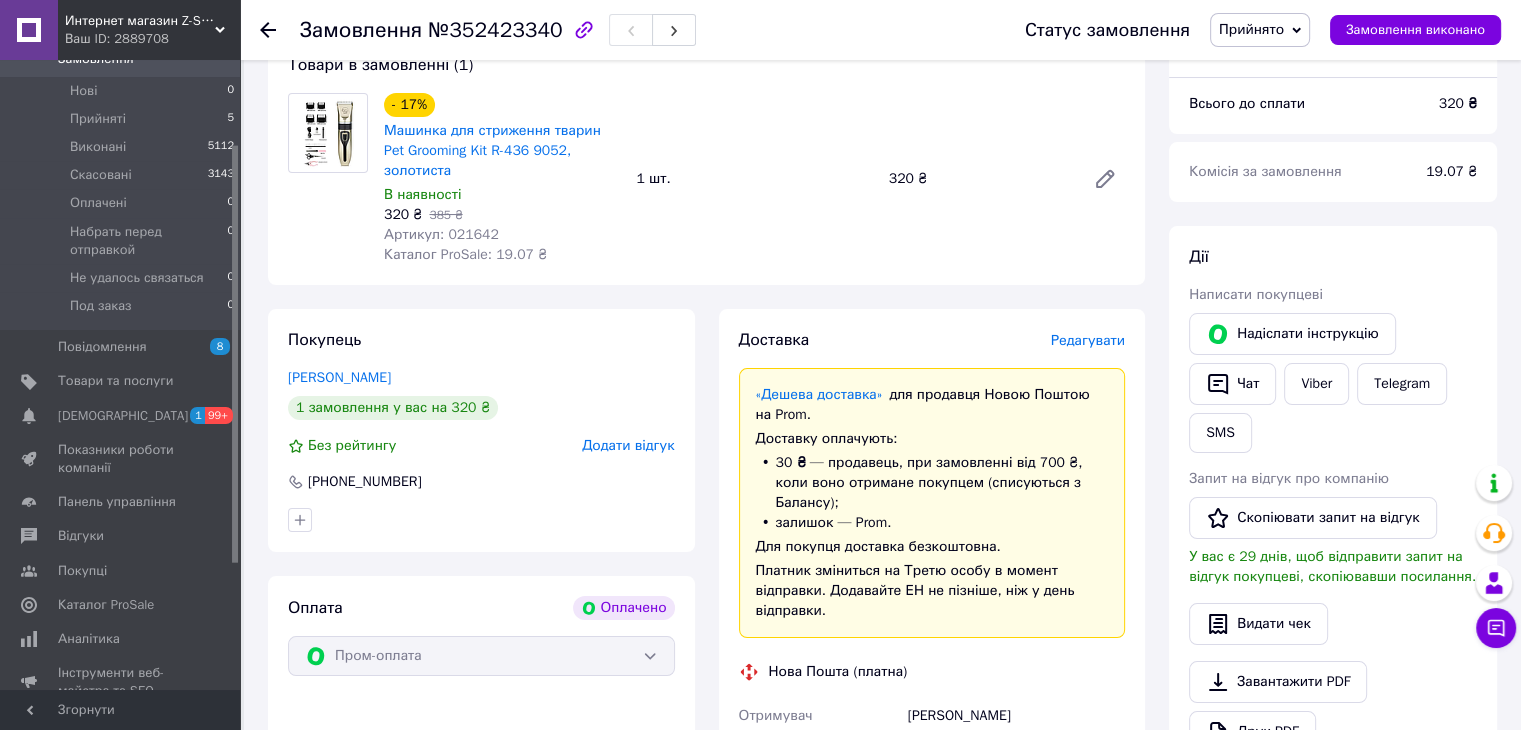 scroll, scrollTop: 200, scrollLeft: 0, axis: vertical 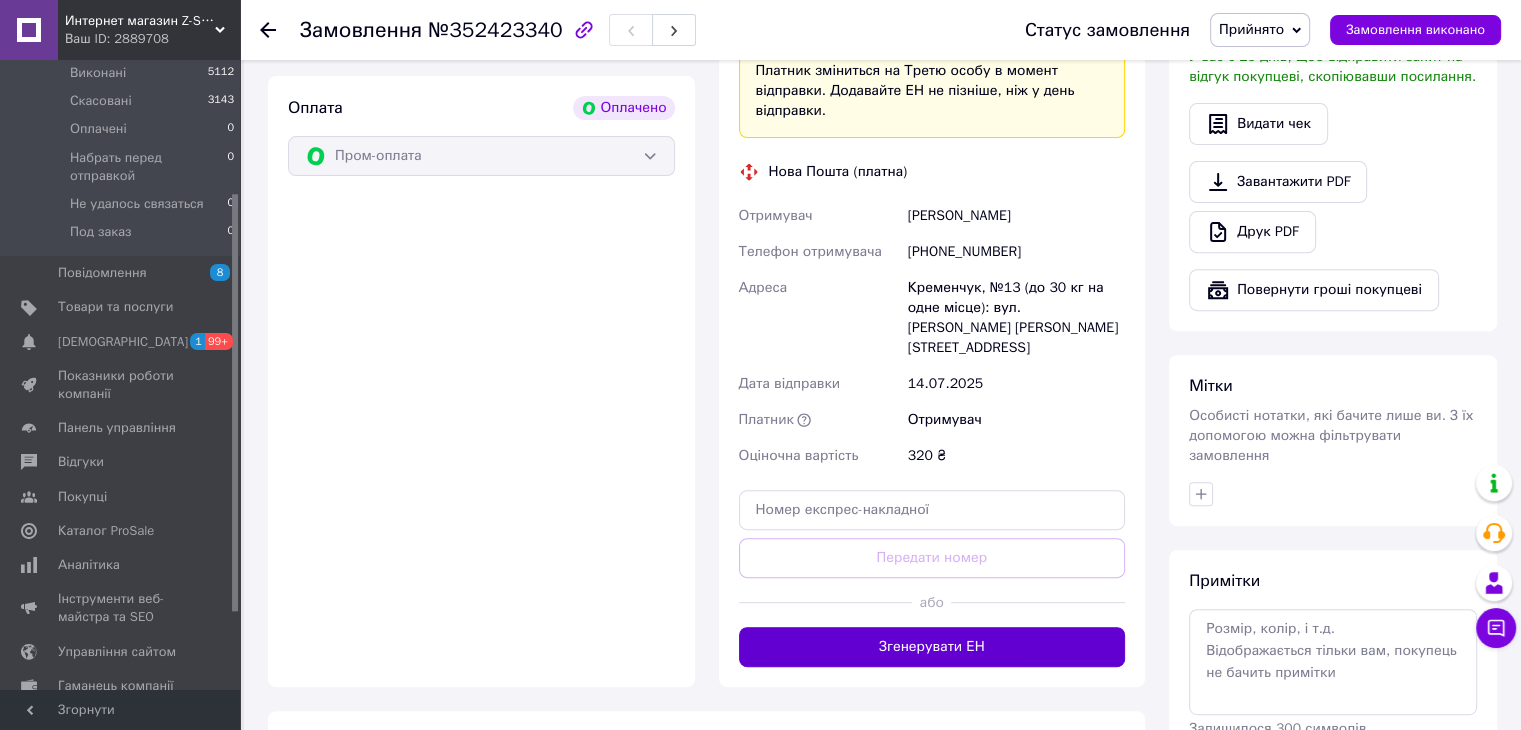 click on "Згенерувати ЕН" at bounding box center [932, 647] 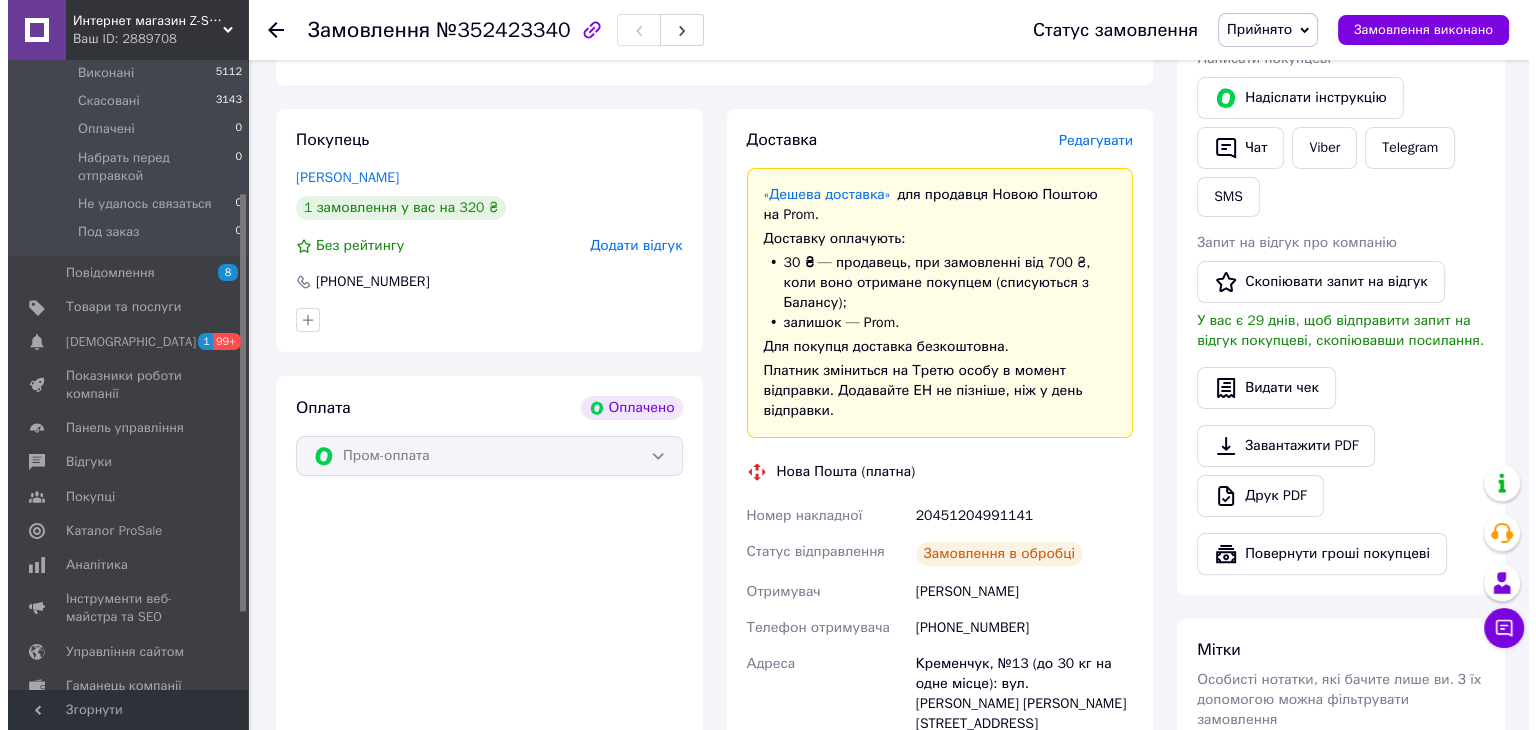 scroll, scrollTop: 0, scrollLeft: 0, axis: both 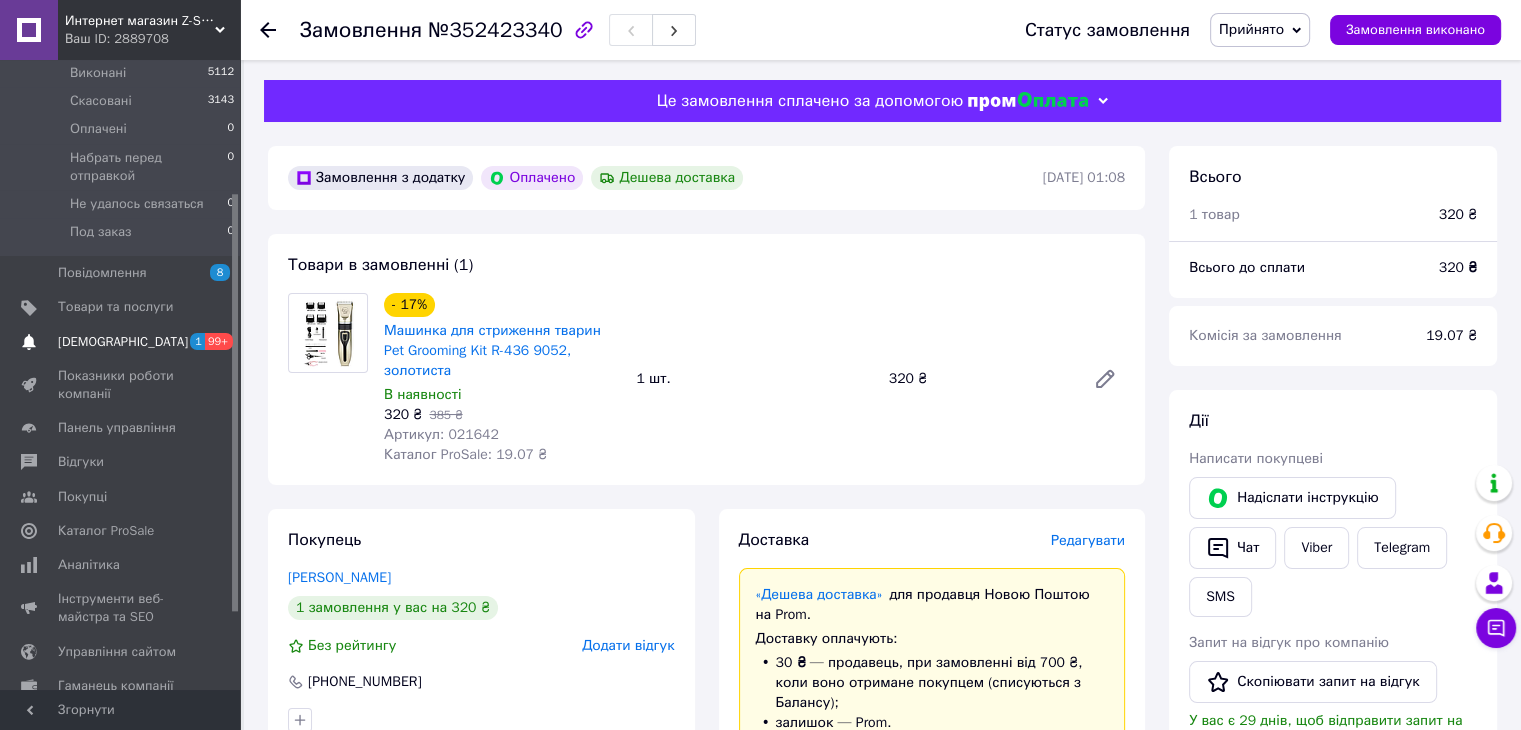 click on "[DEMOGRAPHIC_DATA]" at bounding box center [121, 342] 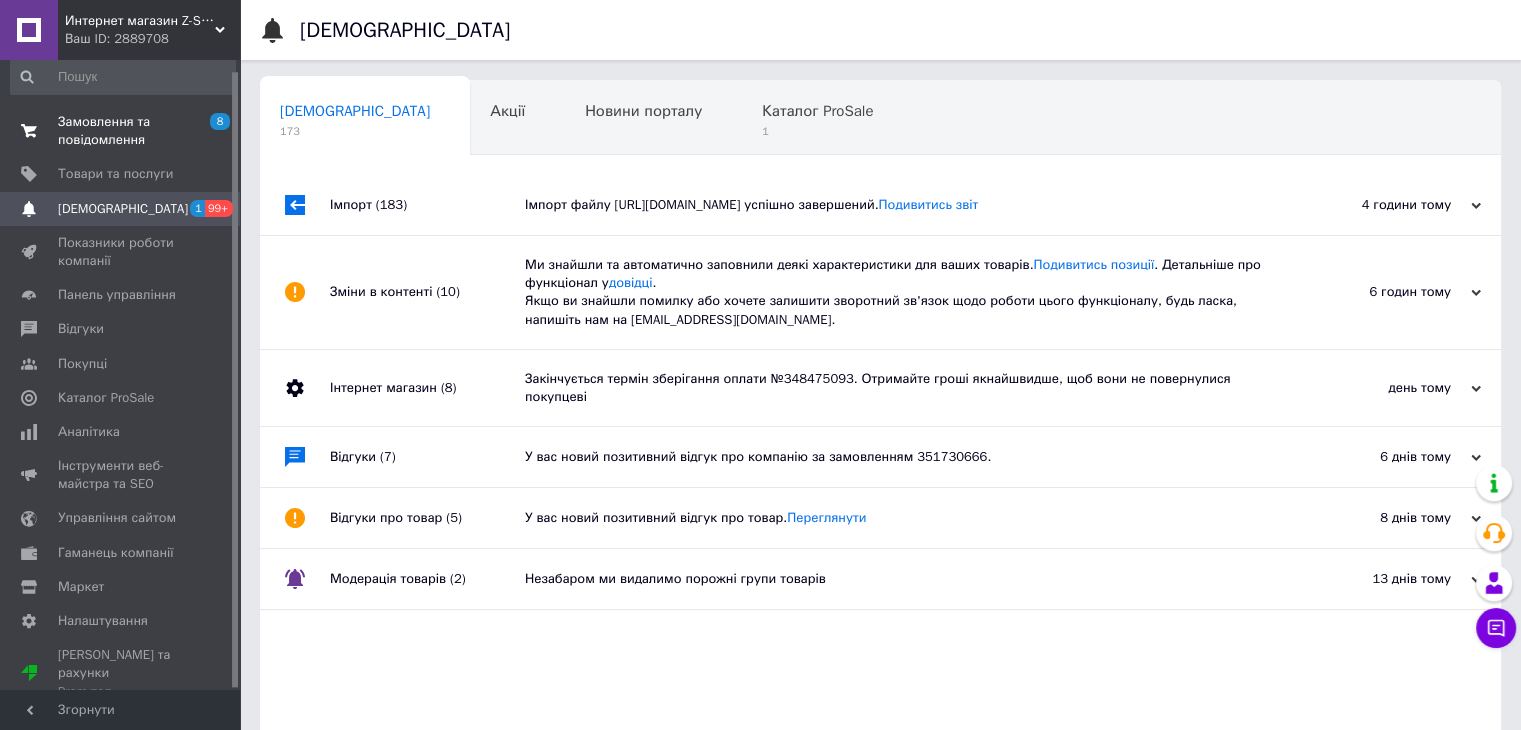click on "8 0" at bounding box center [212, 131] 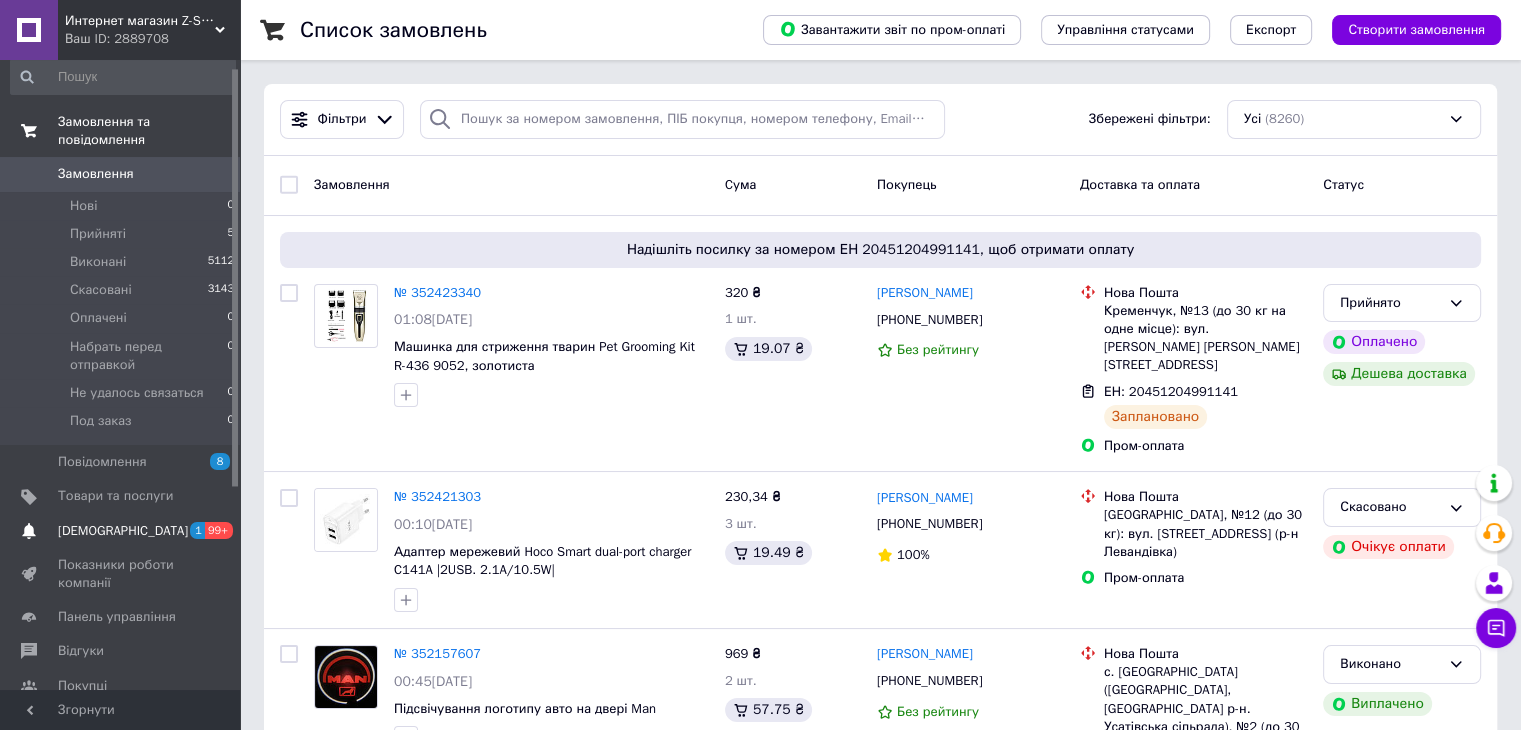 click on "[DEMOGRAPHIC_DATA] 1 99+" at bounding box center [123, 531] 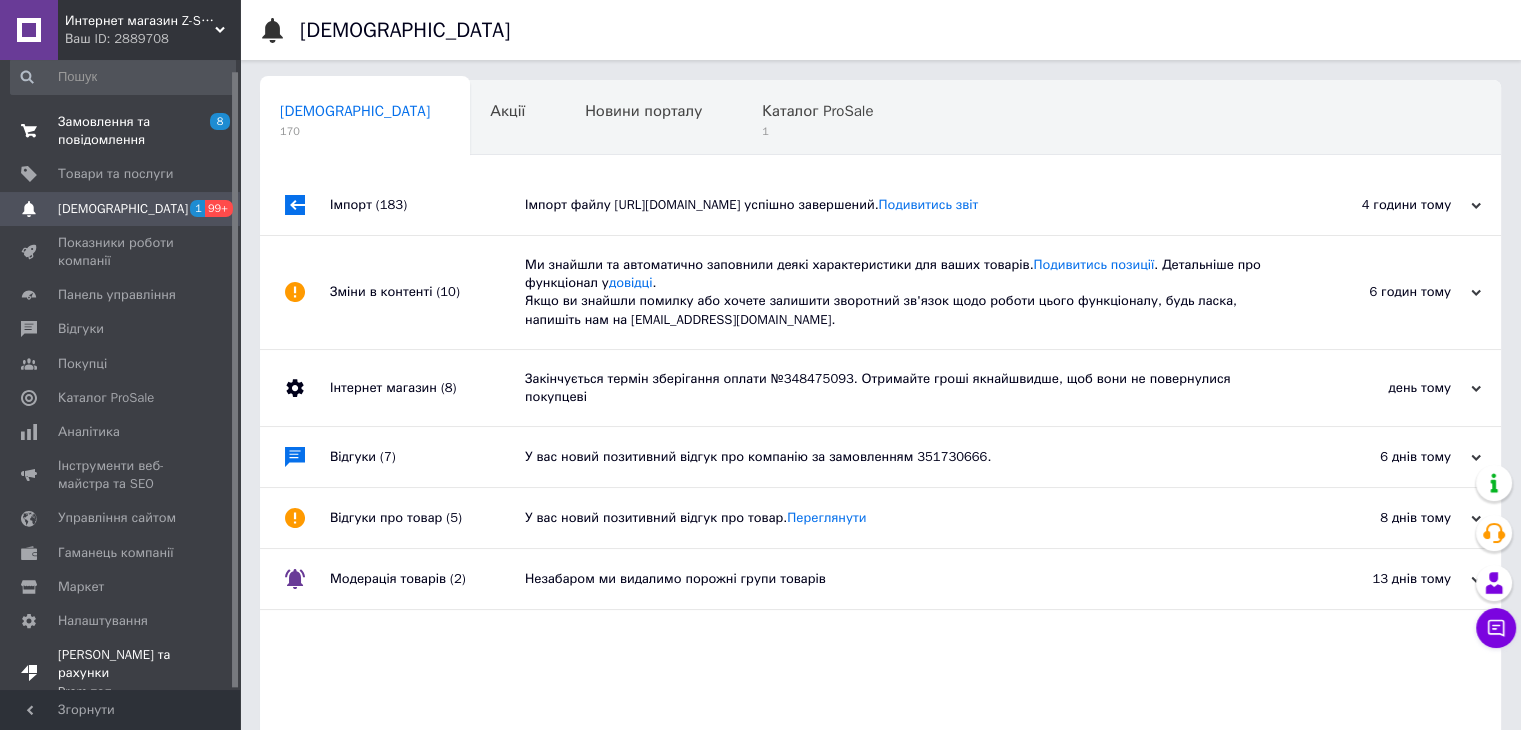 click on "[PERSON_NAME] та рахунки Prom топ" at bounding box center (121, 673) 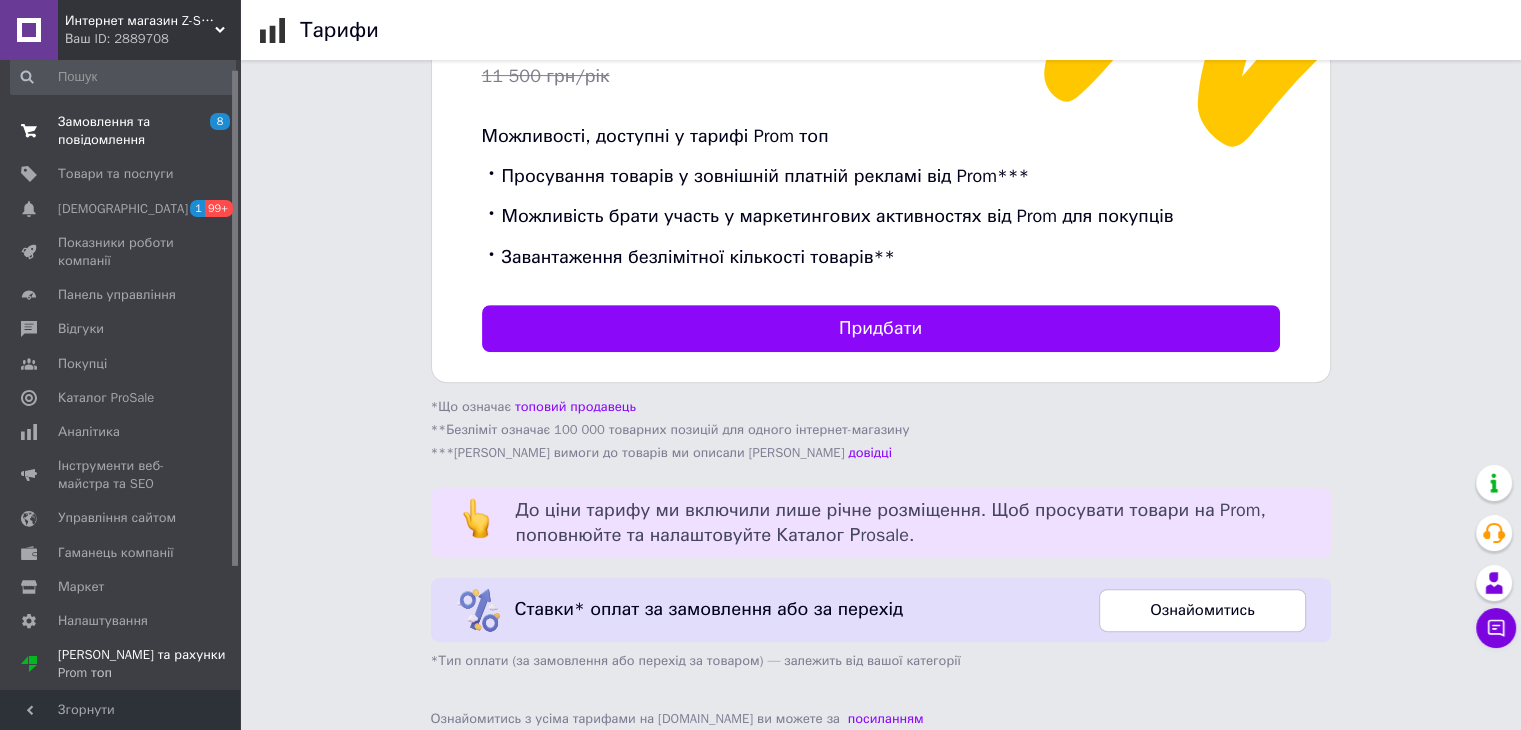 scroll, scrollTop: 696, scrollLeft: 0, axis: vertical 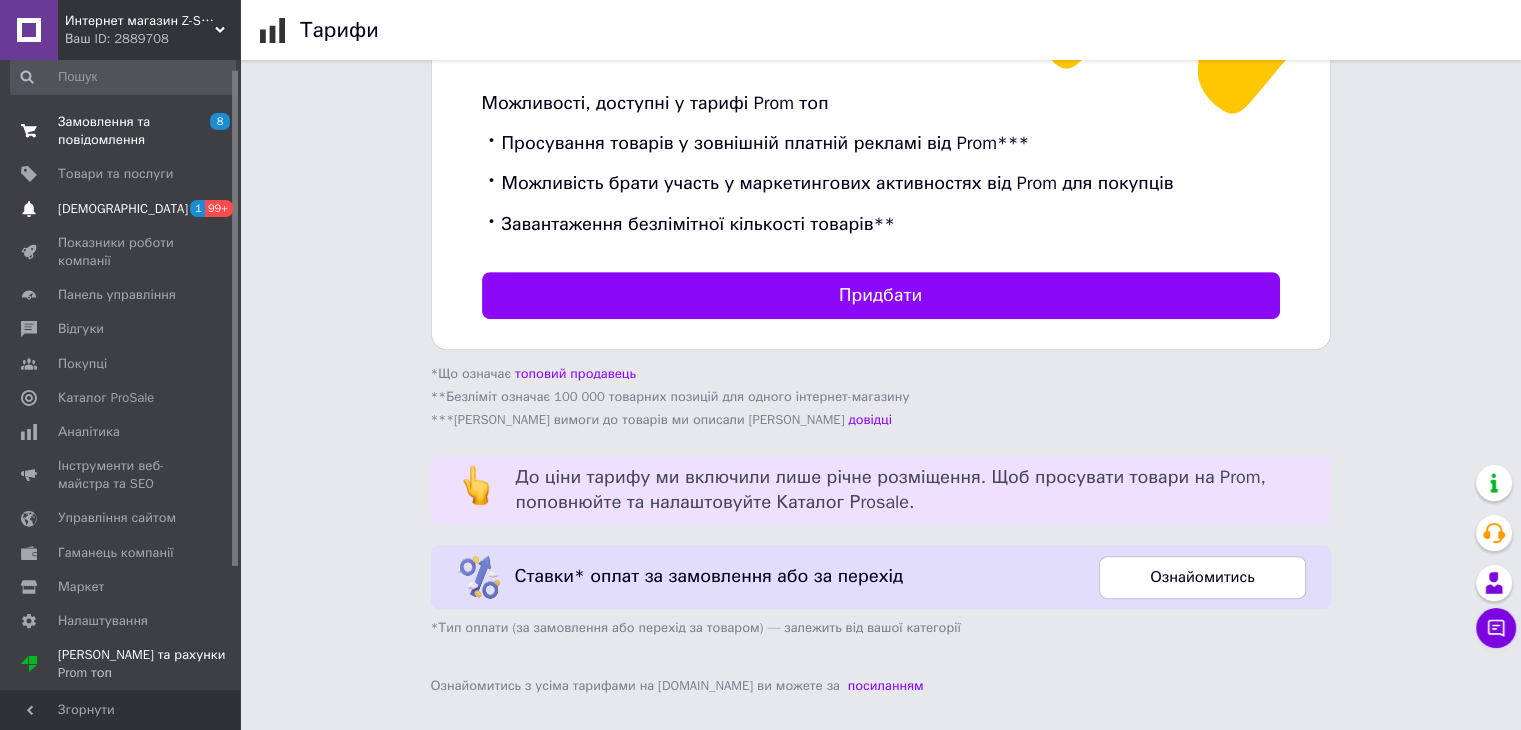 click on "[DEMOGRAPHIC_DATA]" at bounding box center (123, 209) 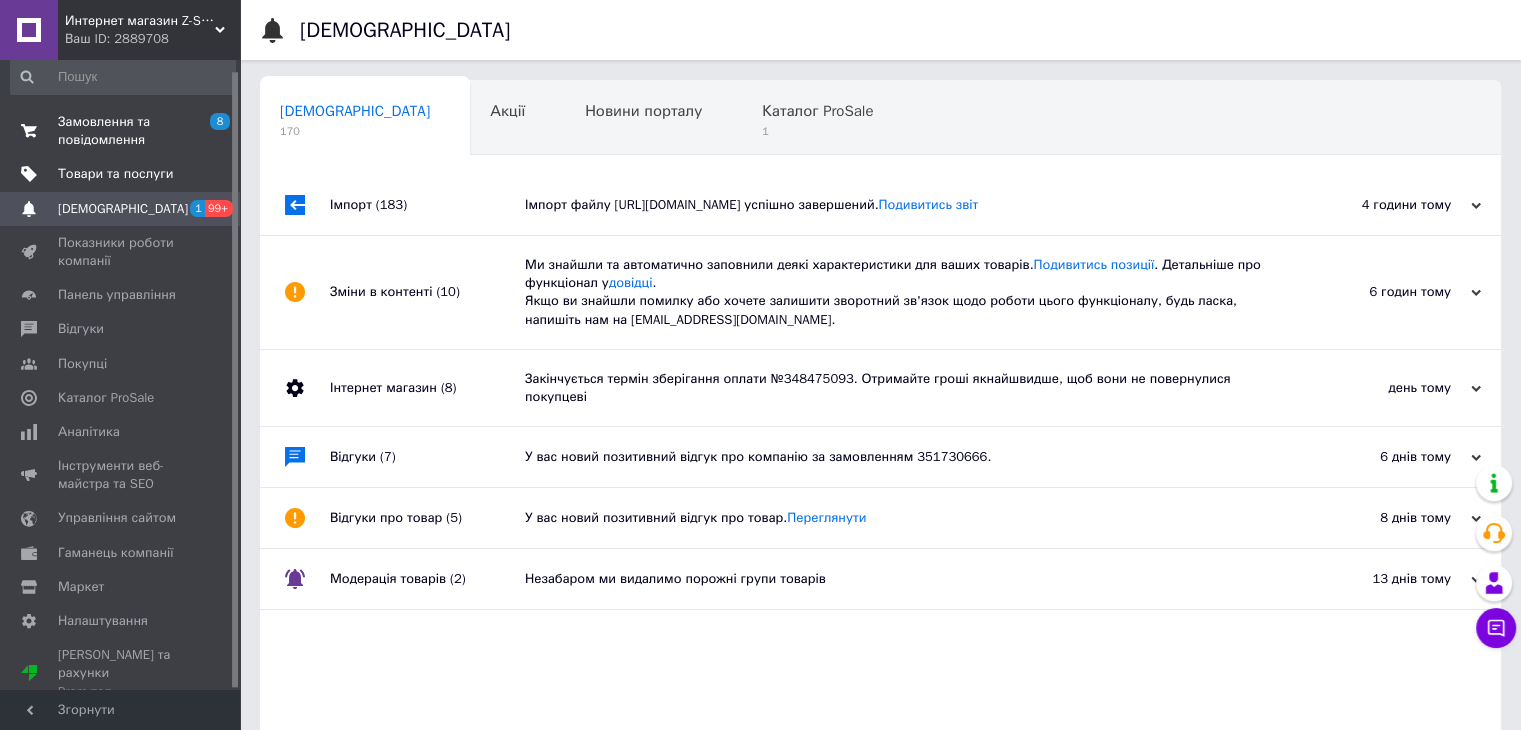 click on "Товари та послуги" at bounding box center (115, 174) 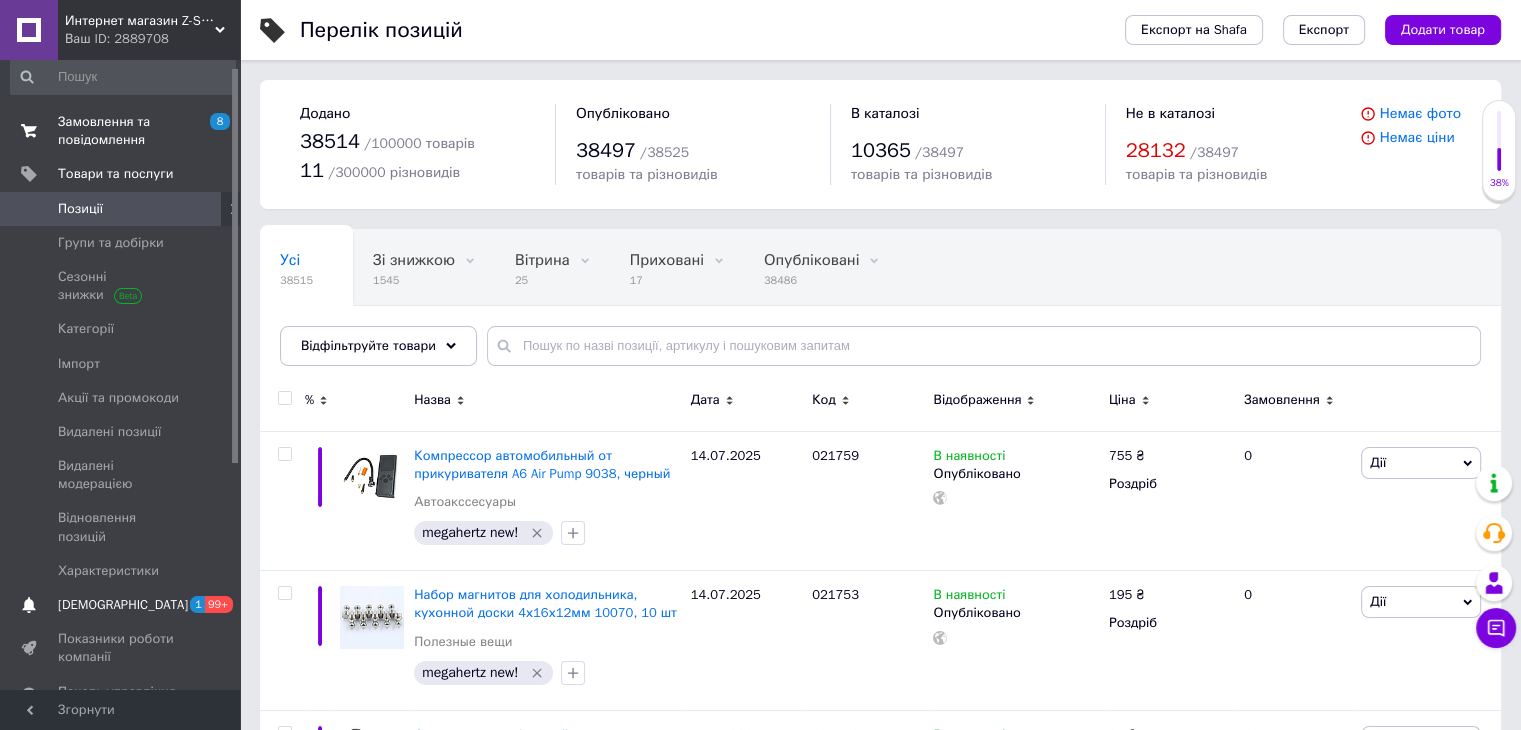 click on "[DEMOGRAPHIC_DATA]" at bounding box center (121, 605) 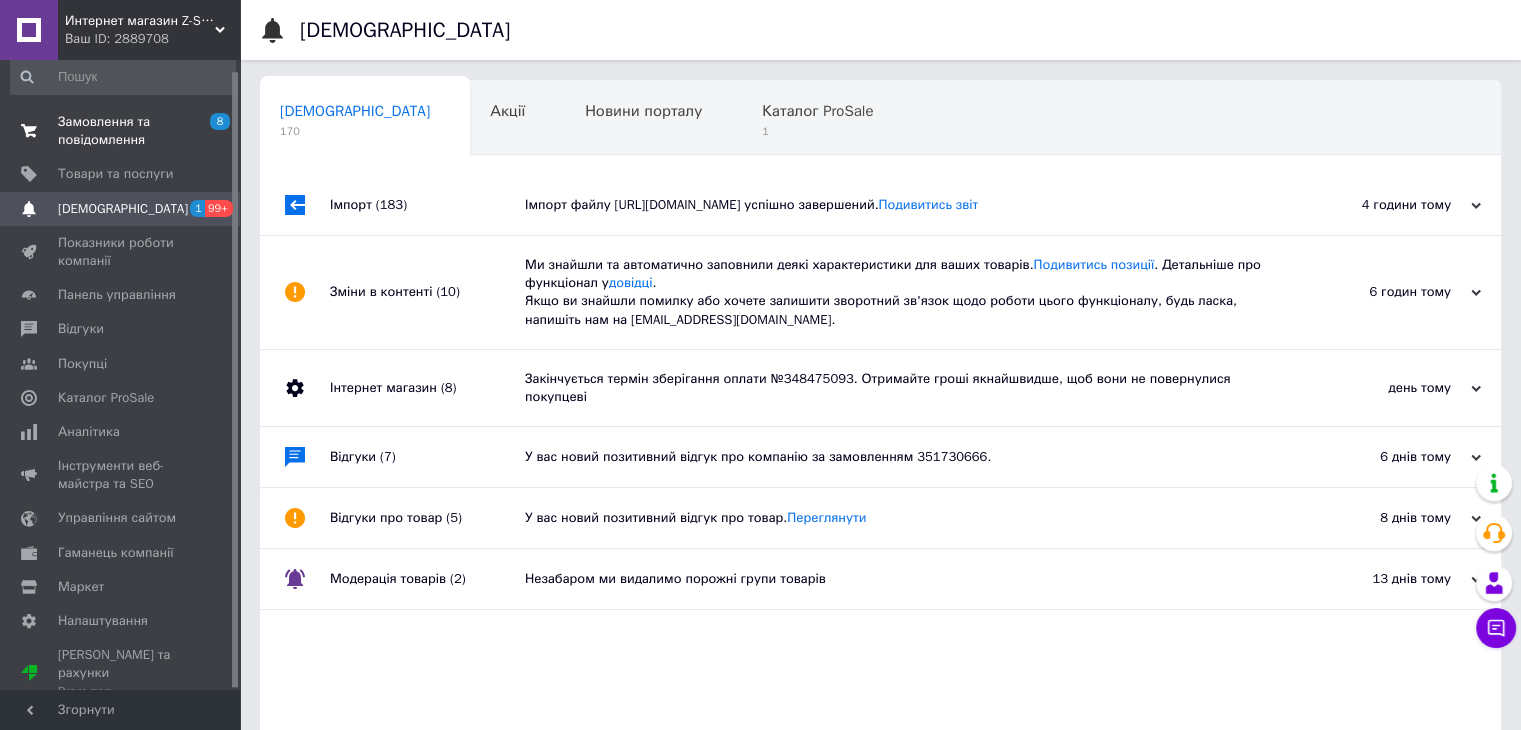 click on "[DEMOGRAPHIC_DATA] 1 99+" at bounding box center (123, 209) 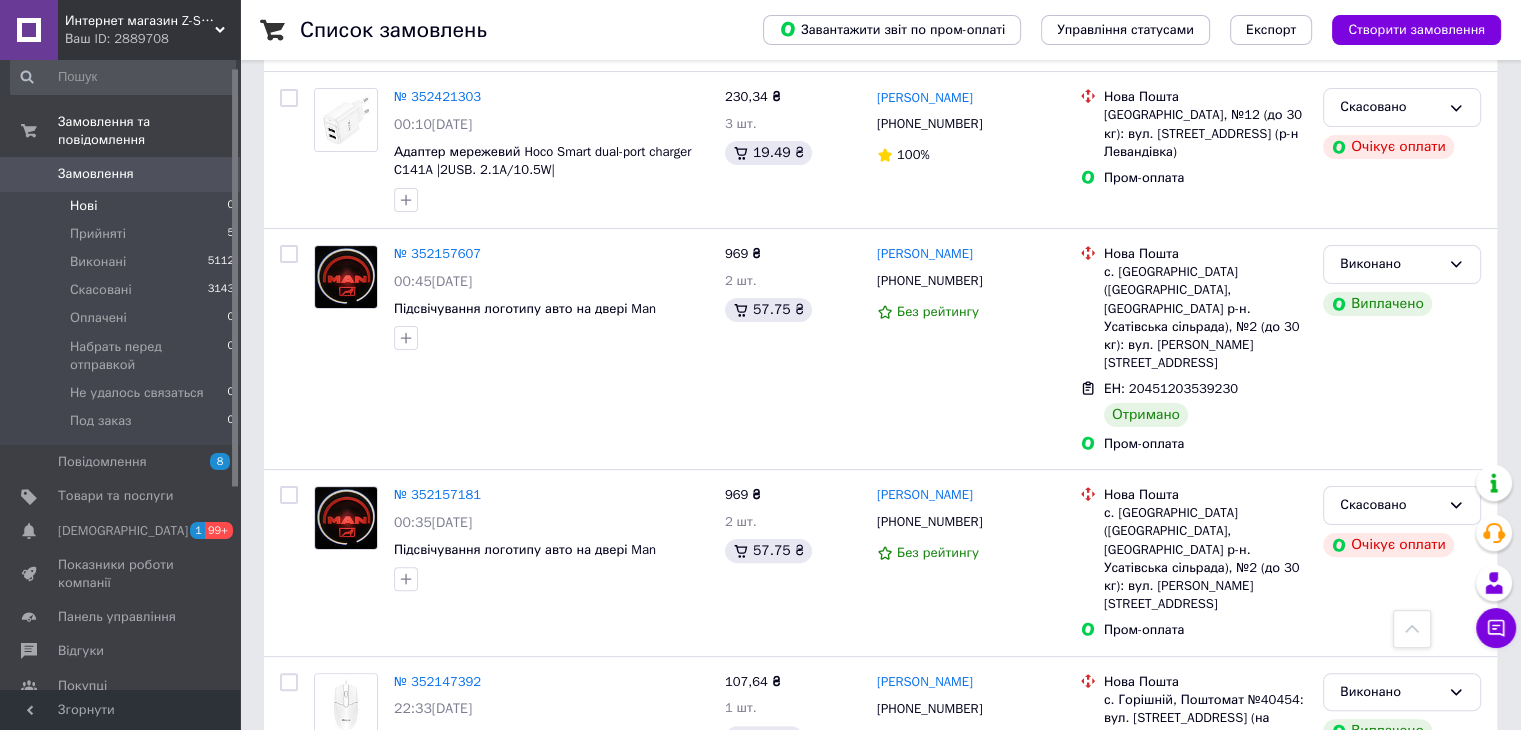 click on "Нові 0" at bounding box center [123, 206] 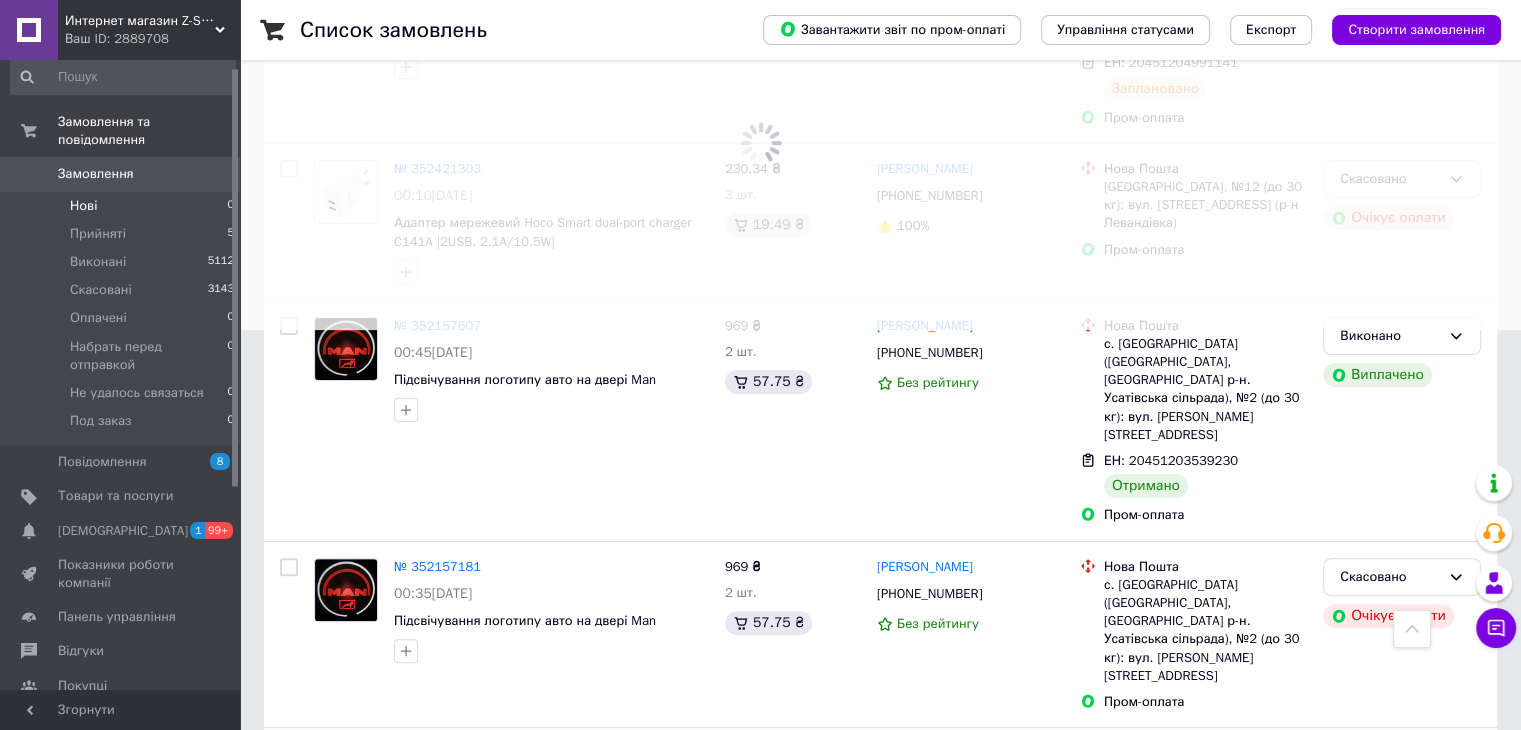 scroll, scrollTop: 470, scrollLeft: 0, axis: vertical 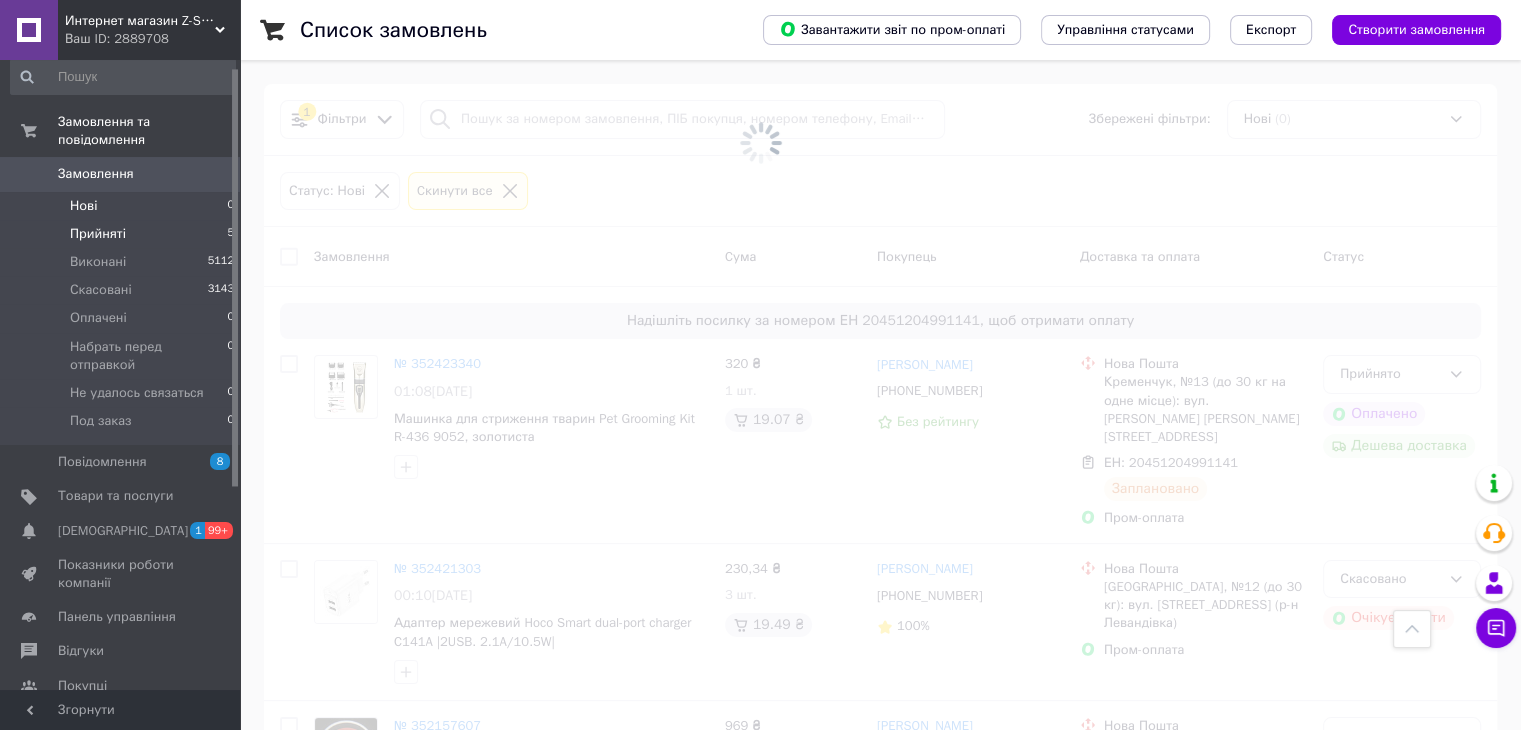 click on "Прийняті 5" at bounding box center [123, 234] 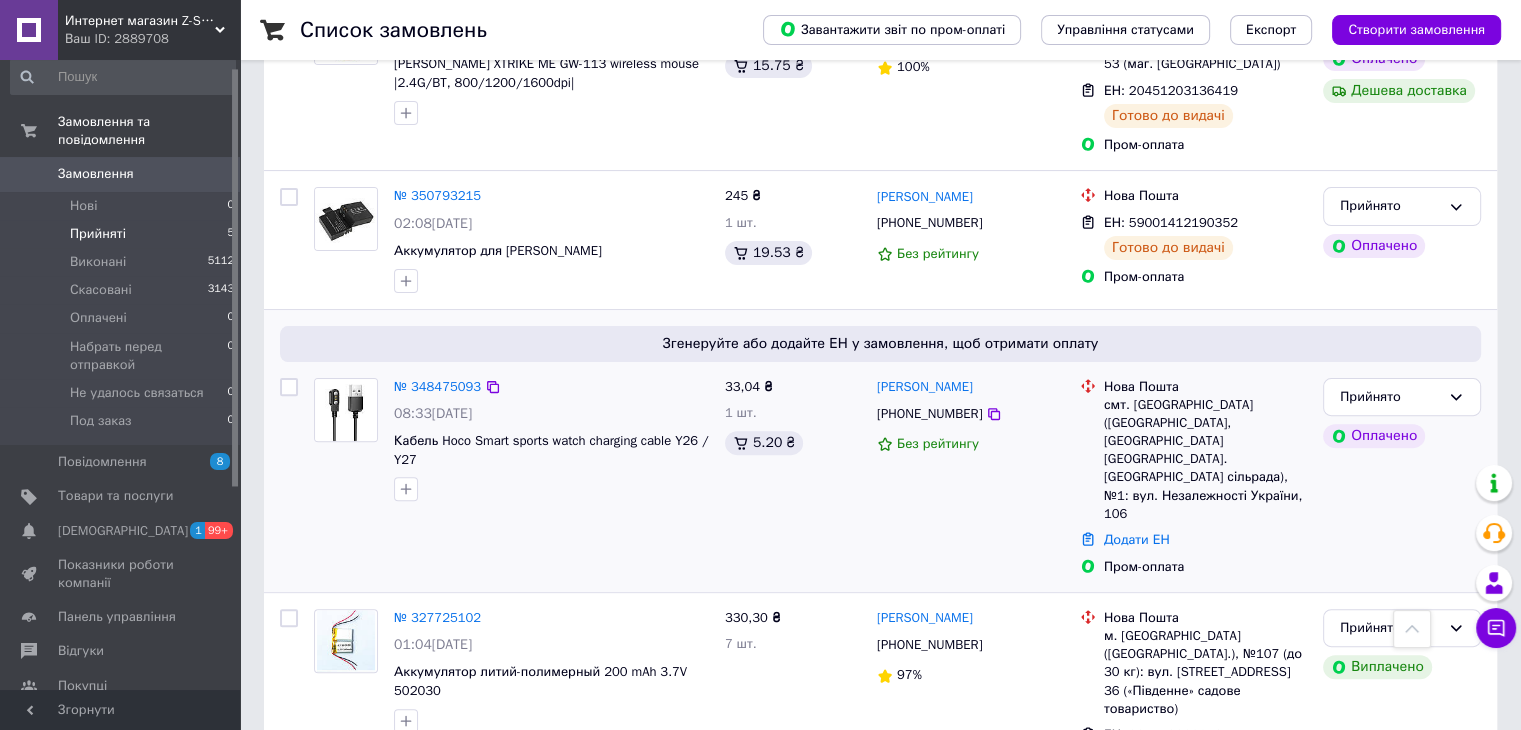 scroll, scrollTop: 459, scrollLeft: 0, axis: vertical 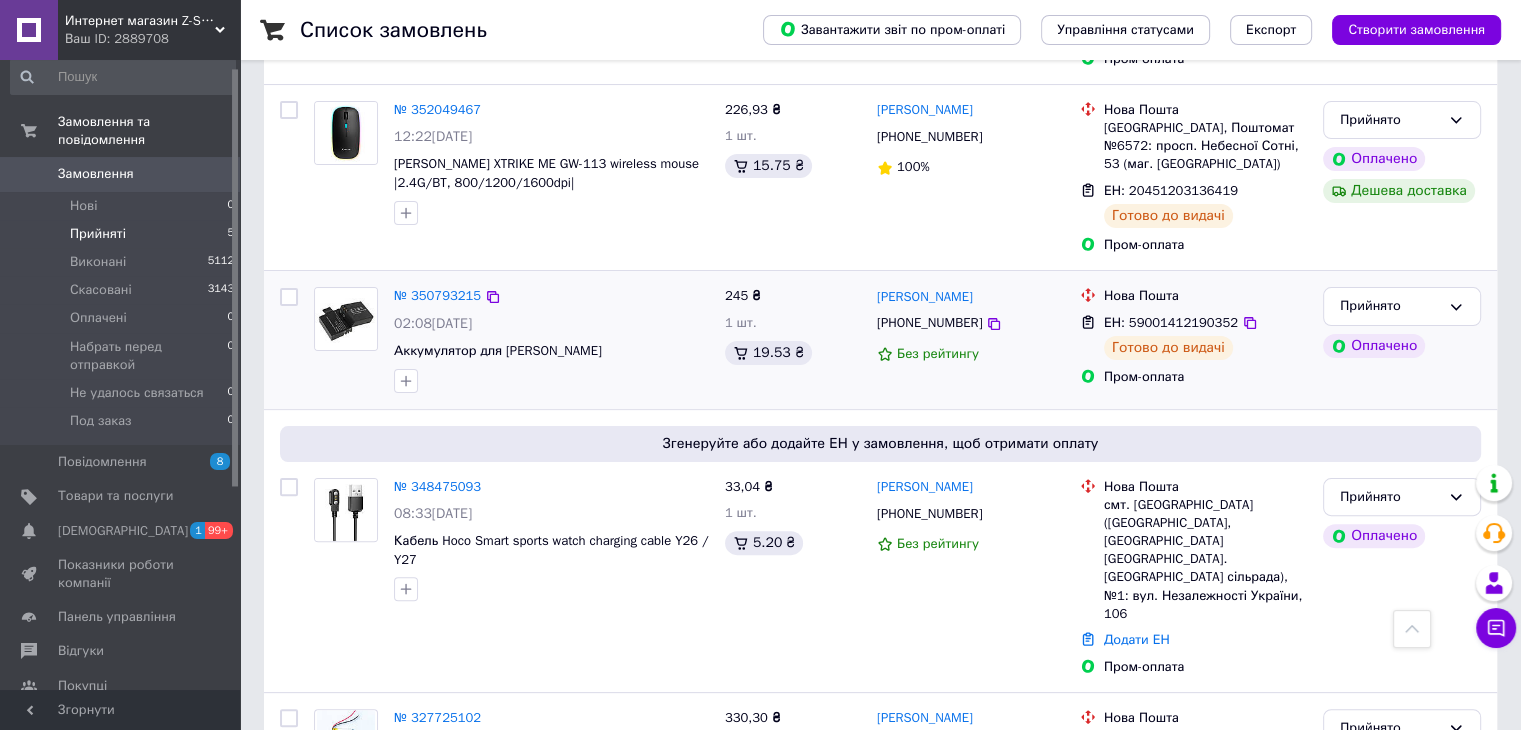 click on "ЕН: 59001412190352" at bounding box center [1171, 322] 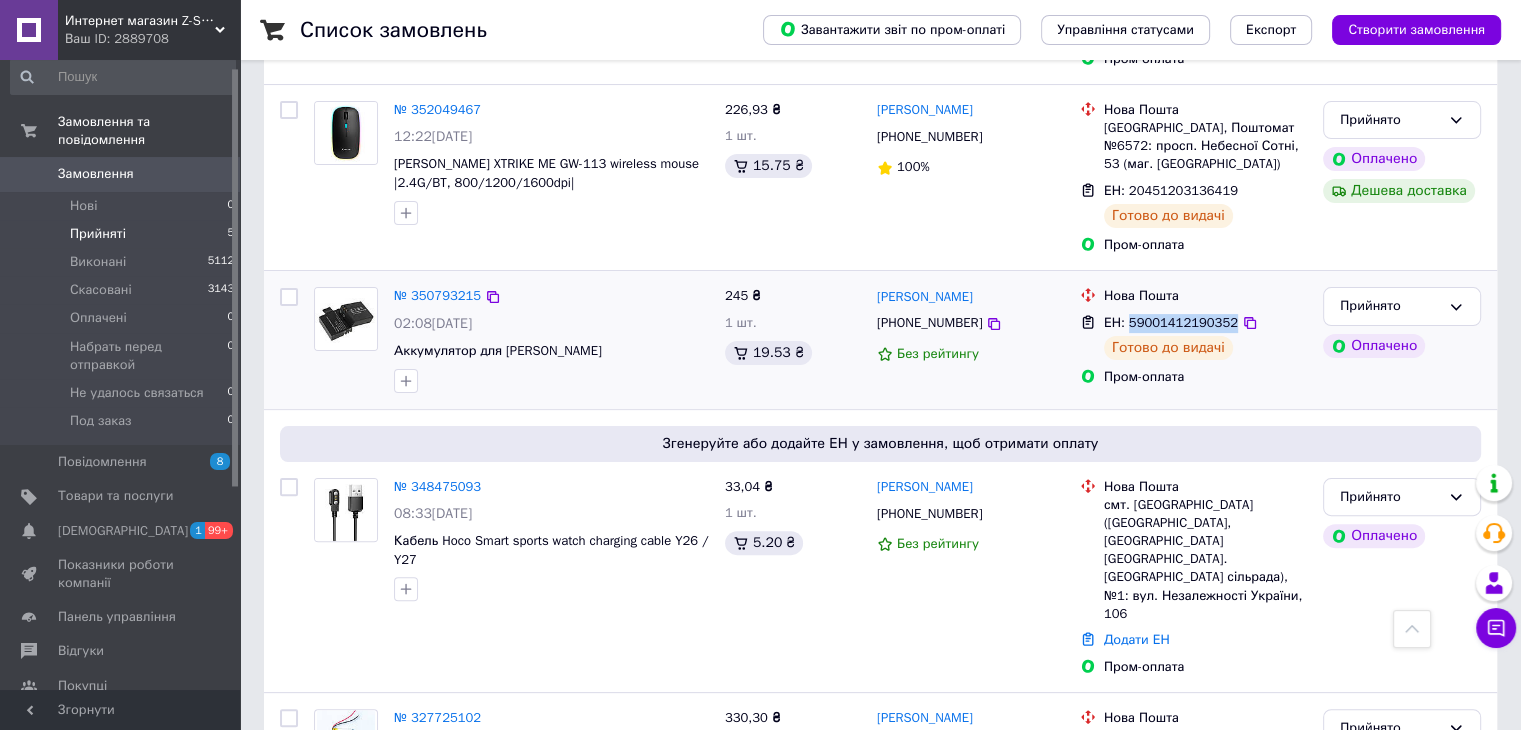click on "ЕН: 59001412190352" at bounding box center [1171, 322] 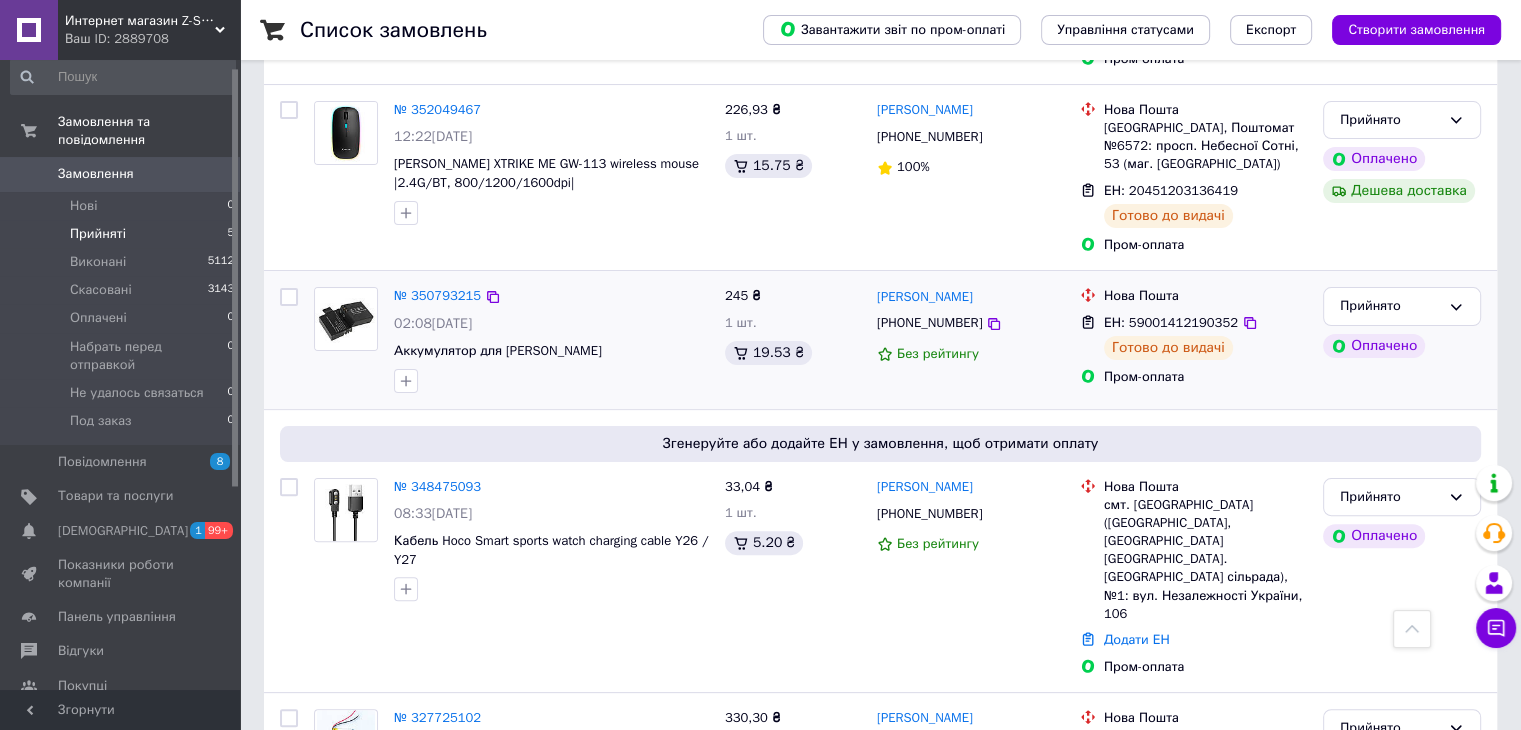 drag, startPoint x: 857, startPoint y: 374, endPoint x: 856, endPoint y: 363, distance: 11.045361 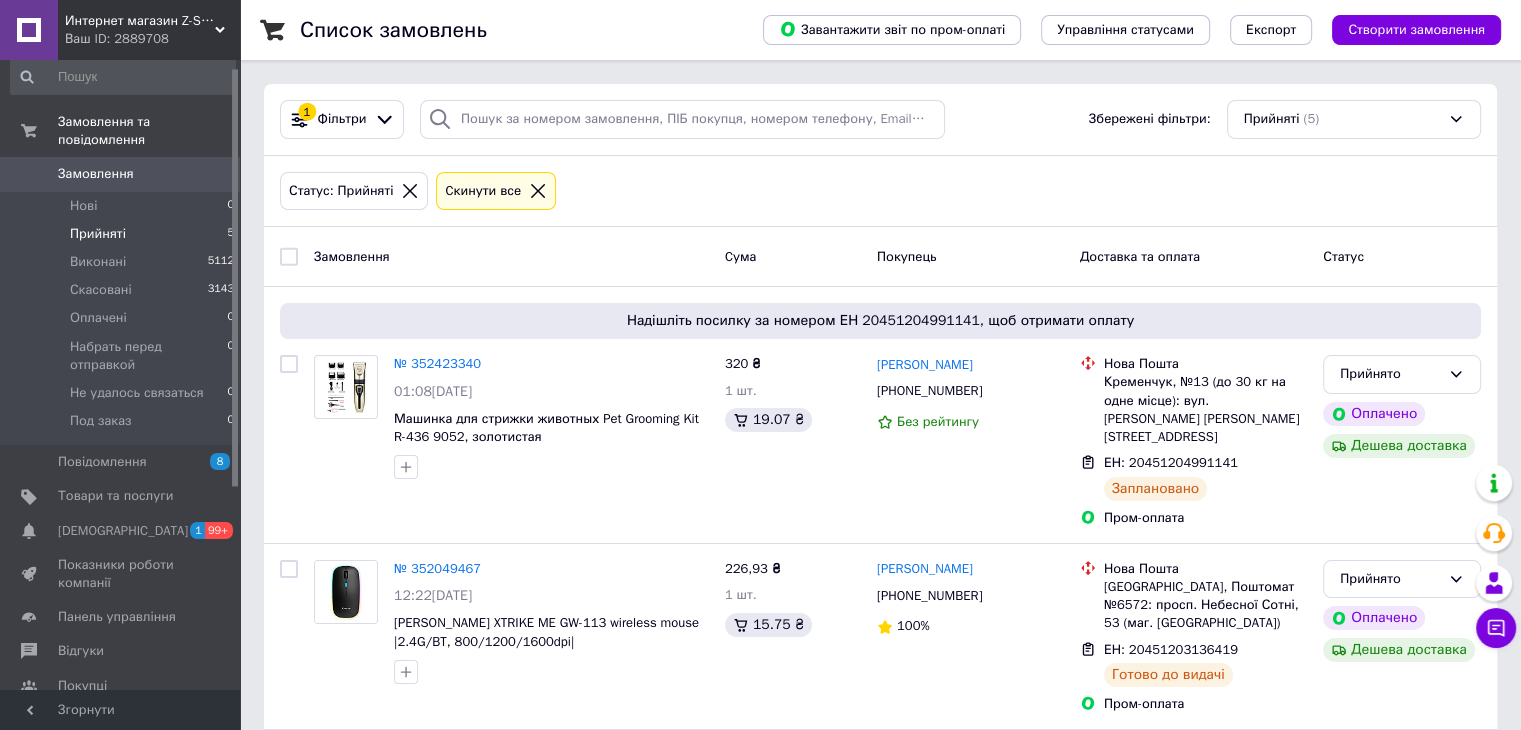 scroll, scrollTop: 400, scrollLeft: 0, axis: vertical 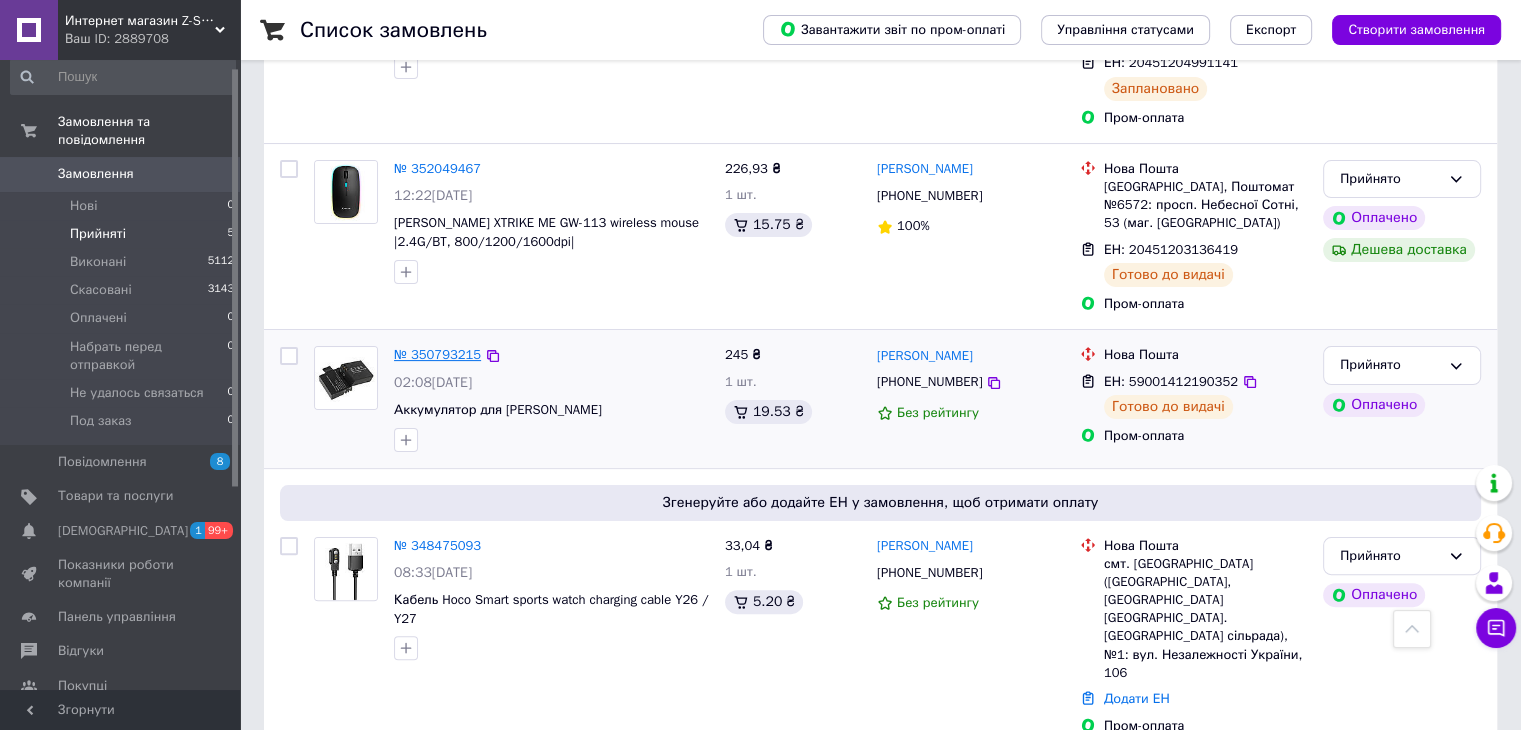 click on "№ 350793215" at bounding box center (437, 354) 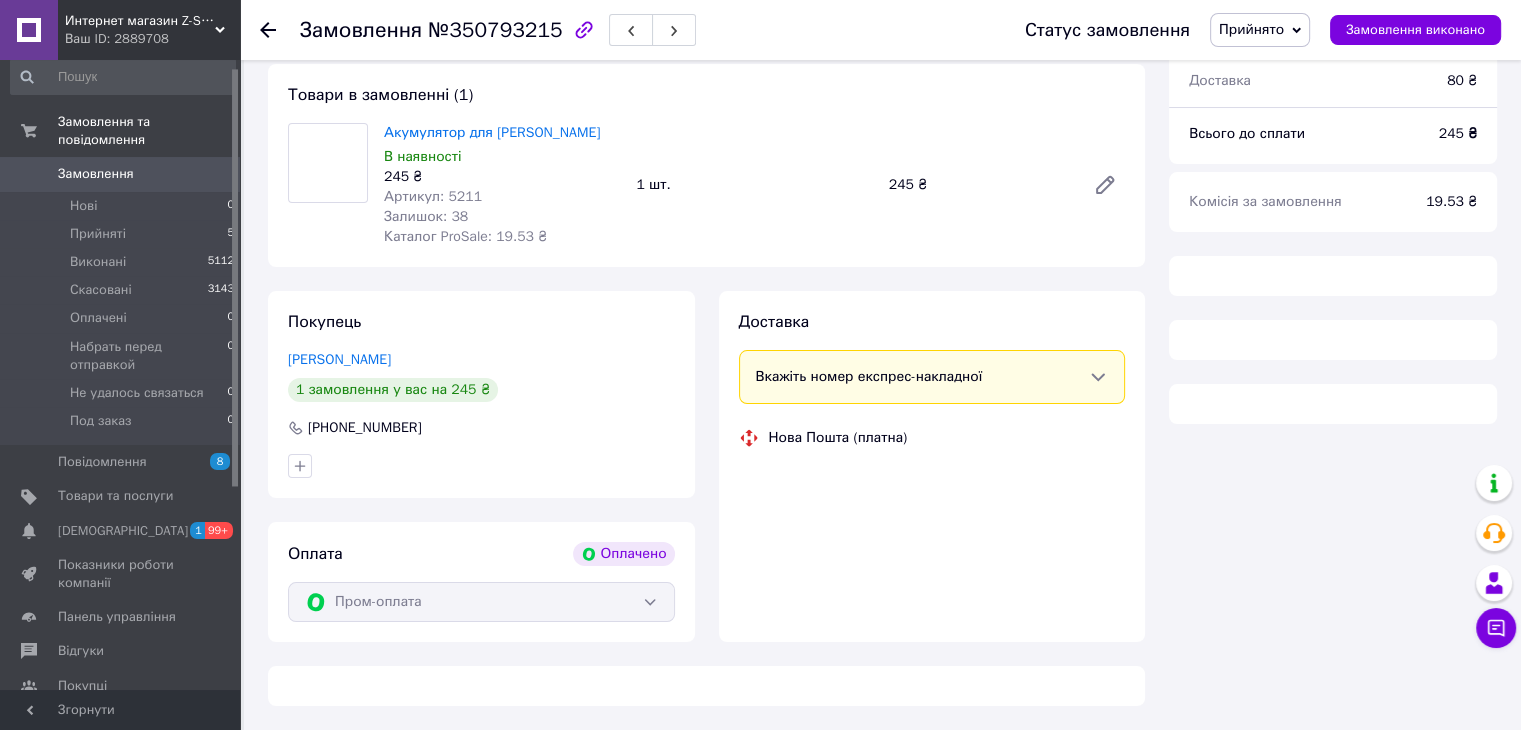 scroll, scrollTop: 400, scrollLeft: 0, axis: vertical 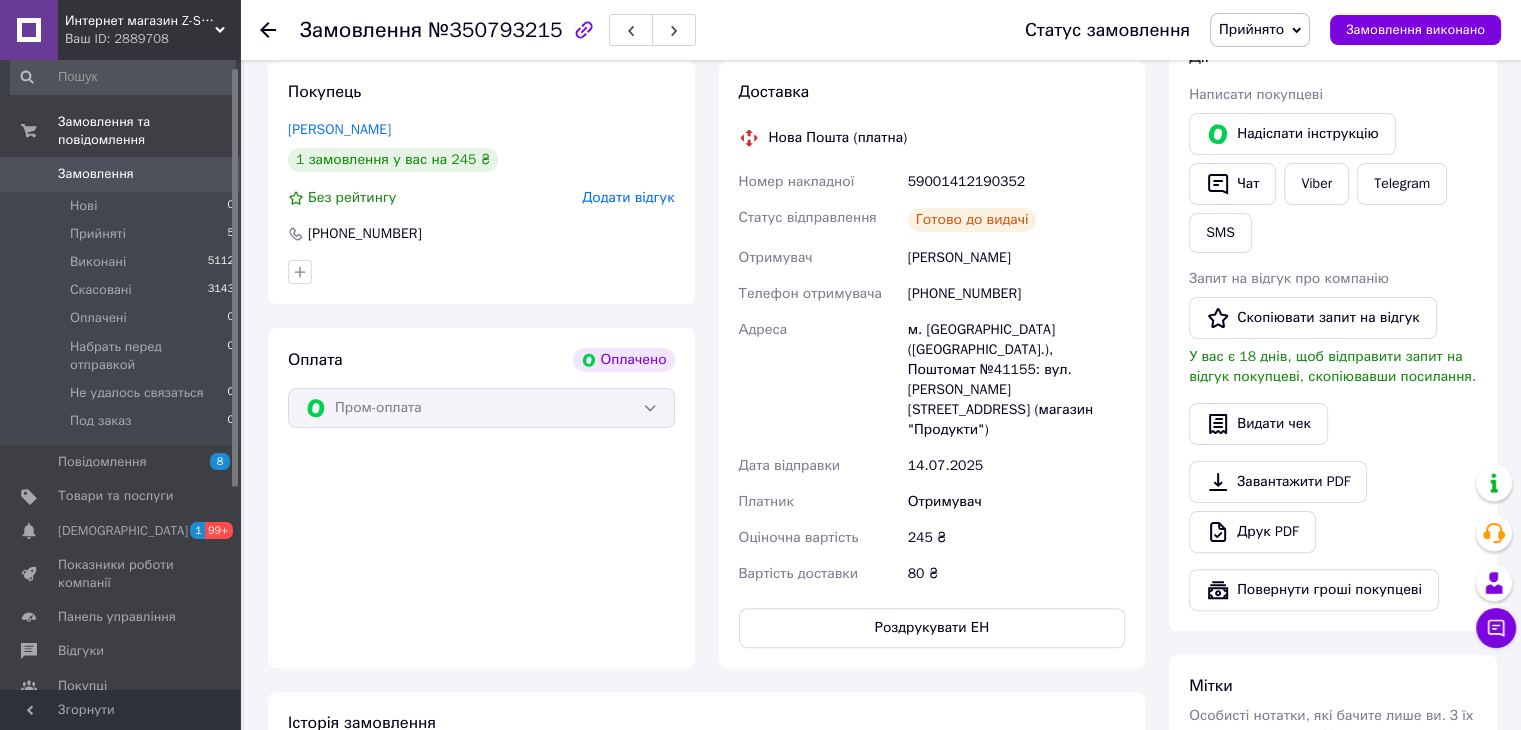 click on "Покупець [PERSON_NAME] 1 замовлення у вас на 245 ₴ Без рейтингу   Додати відгук [PHONE_NUMBER] Оплата Оплачено Пром-оплата" at bounding box center [481, 364] 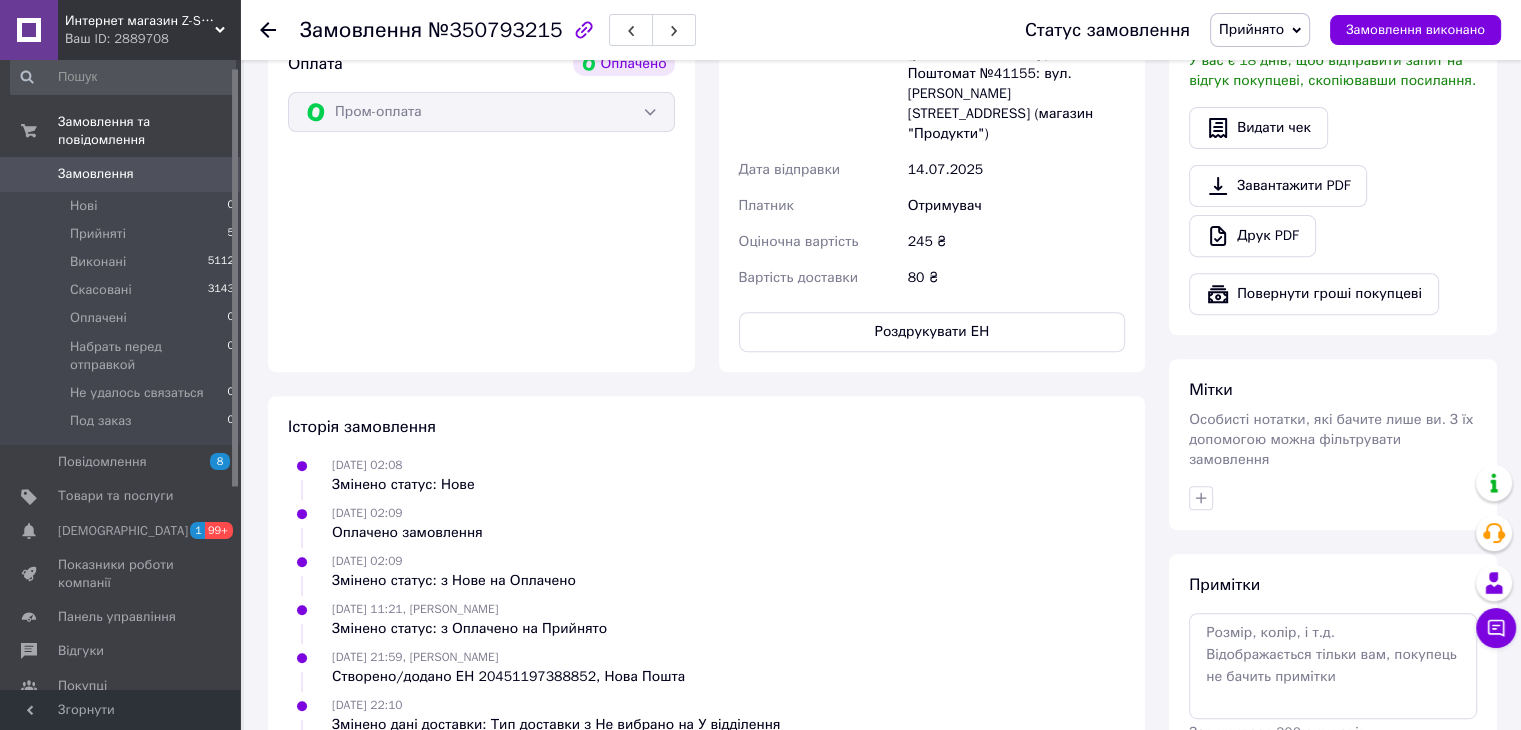 scroll, scrollTop: 806, scrollLeft: 0, axis: vertical 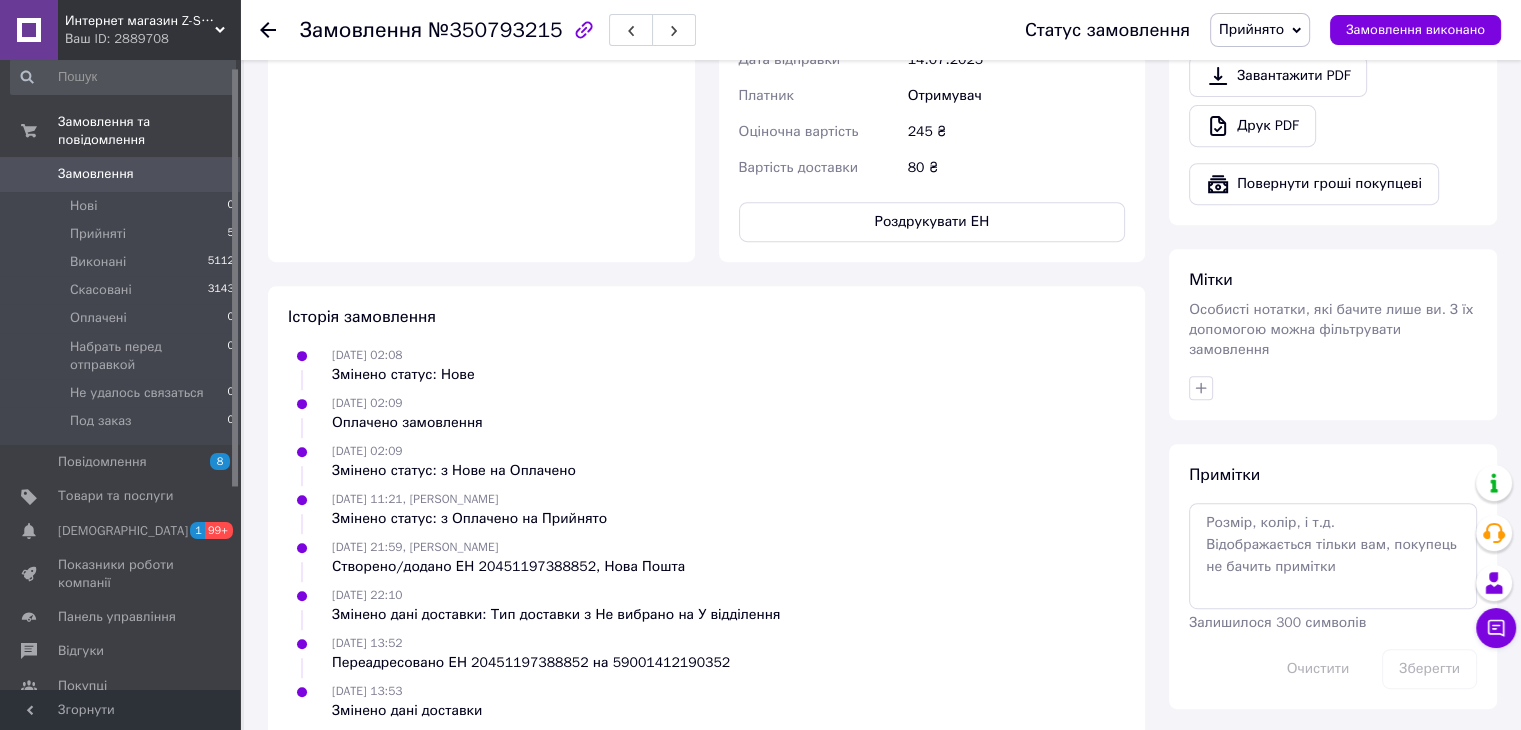click on "Переадресовано ЕН 20451197388852 на 59001412190352" at bounding box center (531, 663) 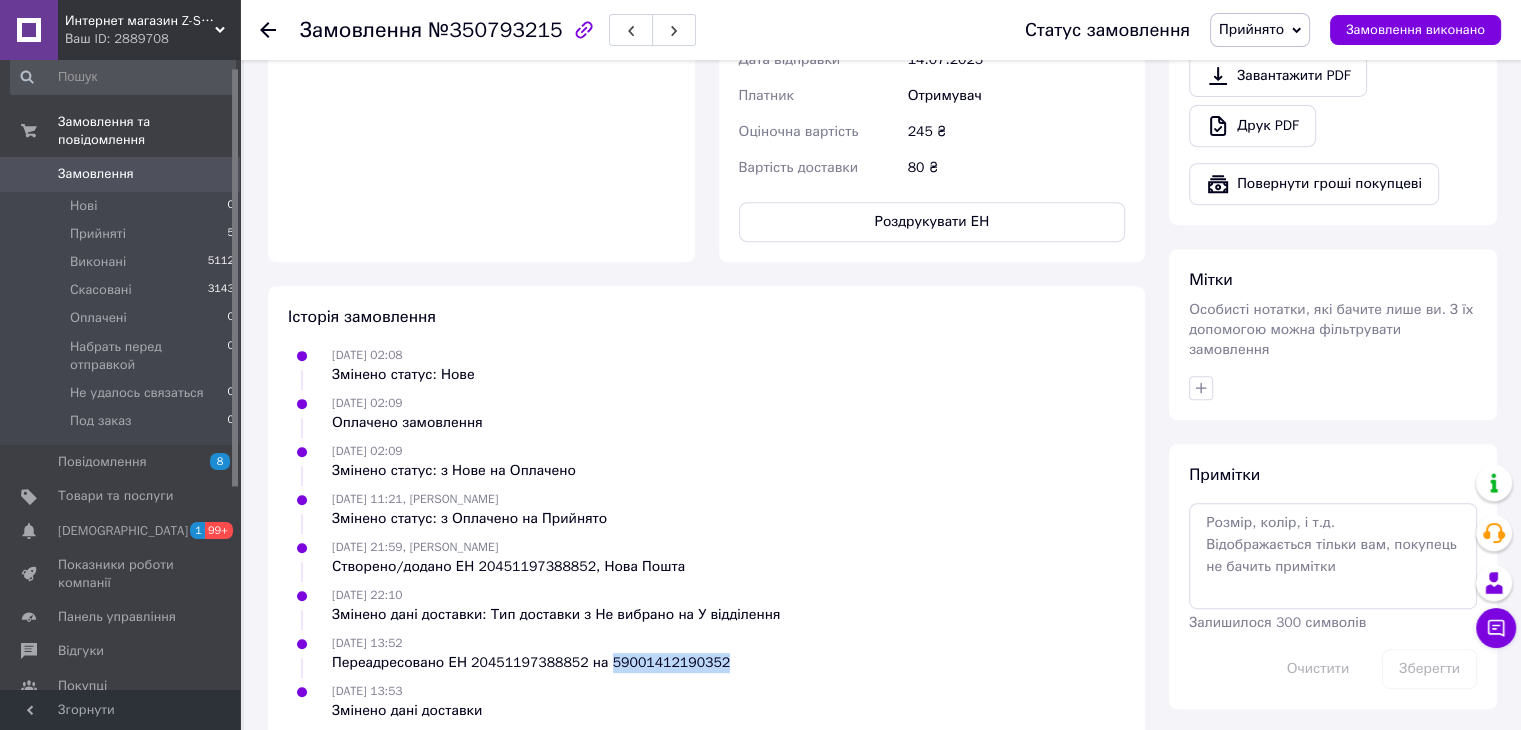 click on "Переадресовано ЕН 20451197388852 на 59001412190352" at bounding box center [531, 663] 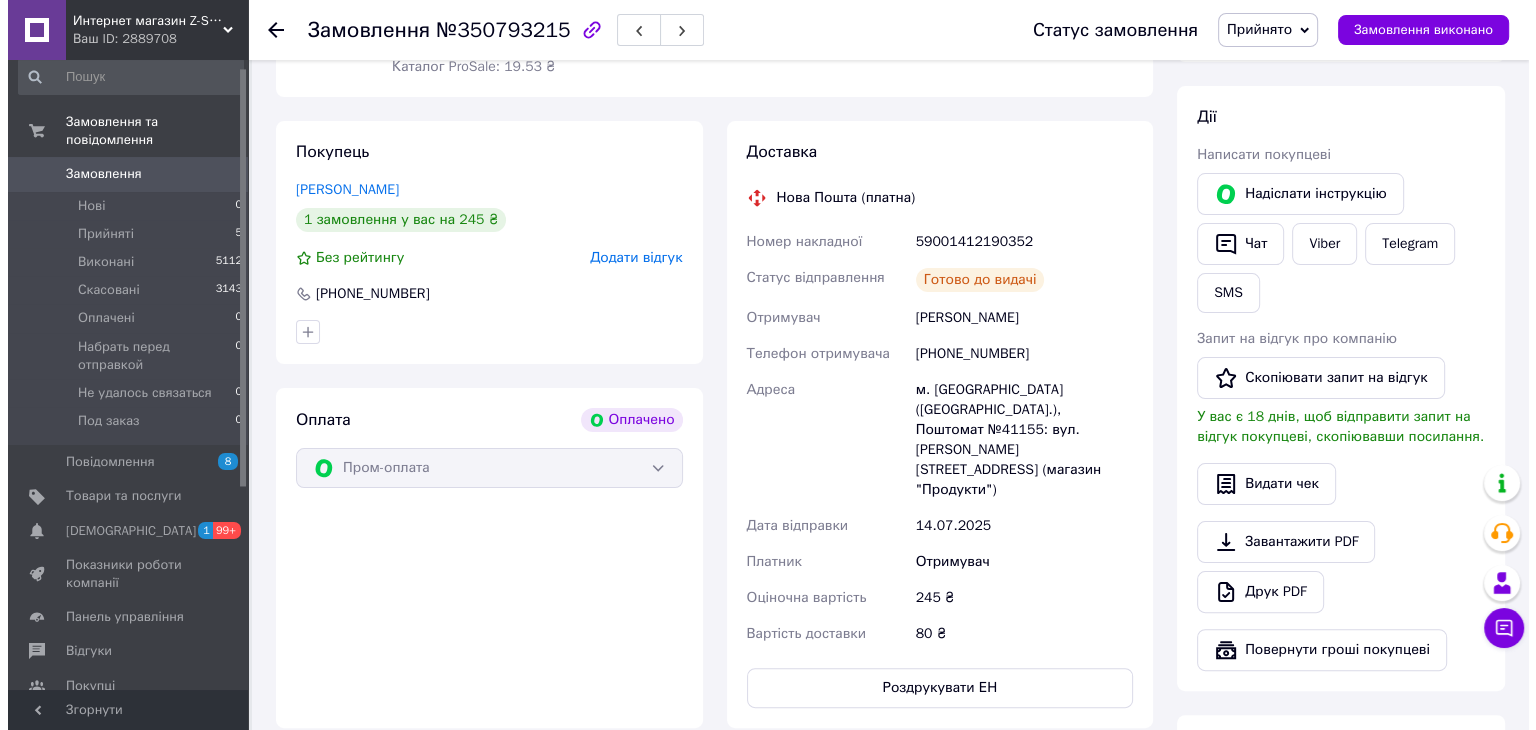 scroll, scrollTop: 306, scrollLeft: 0, axis: vertical 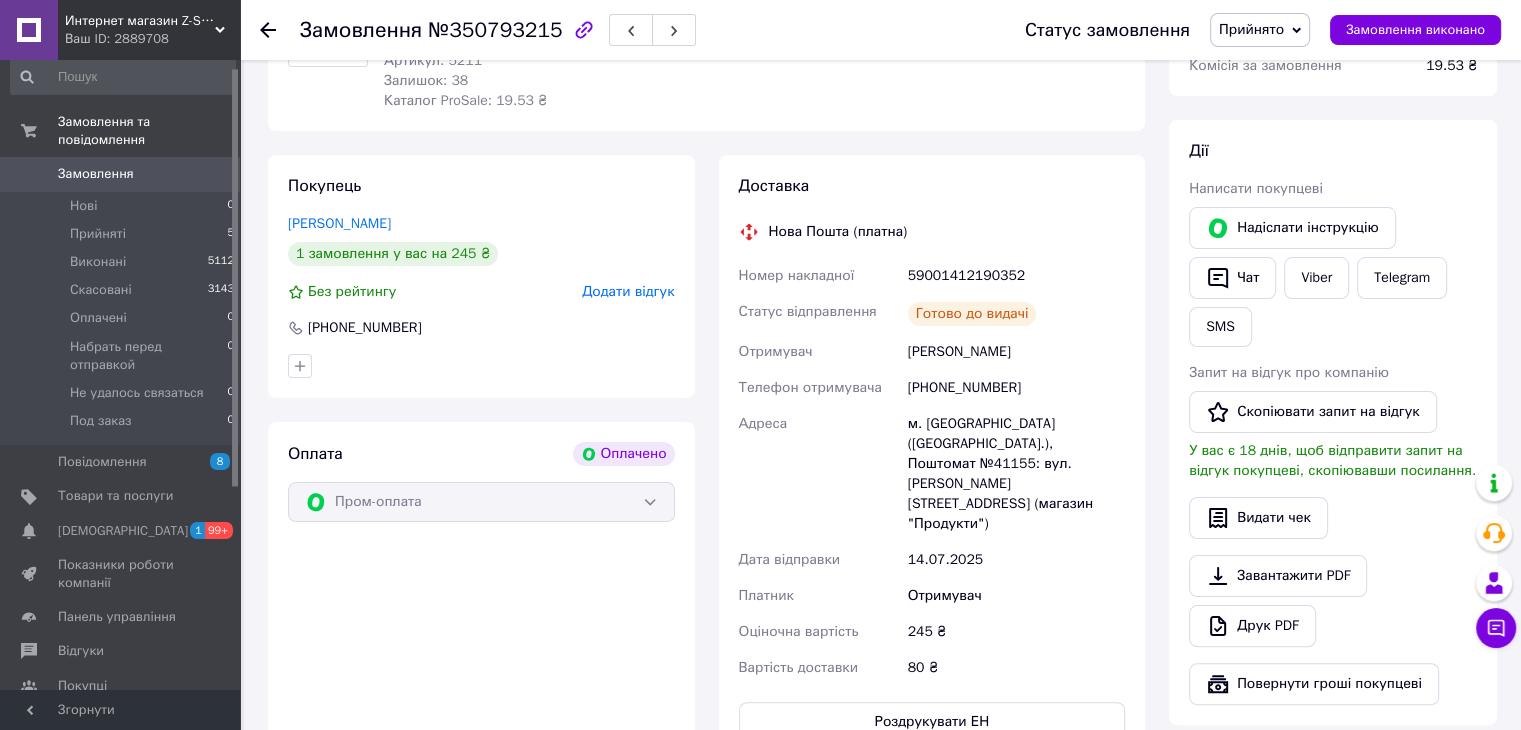 click on "Додати відгук" at bounding box center (628, 291) 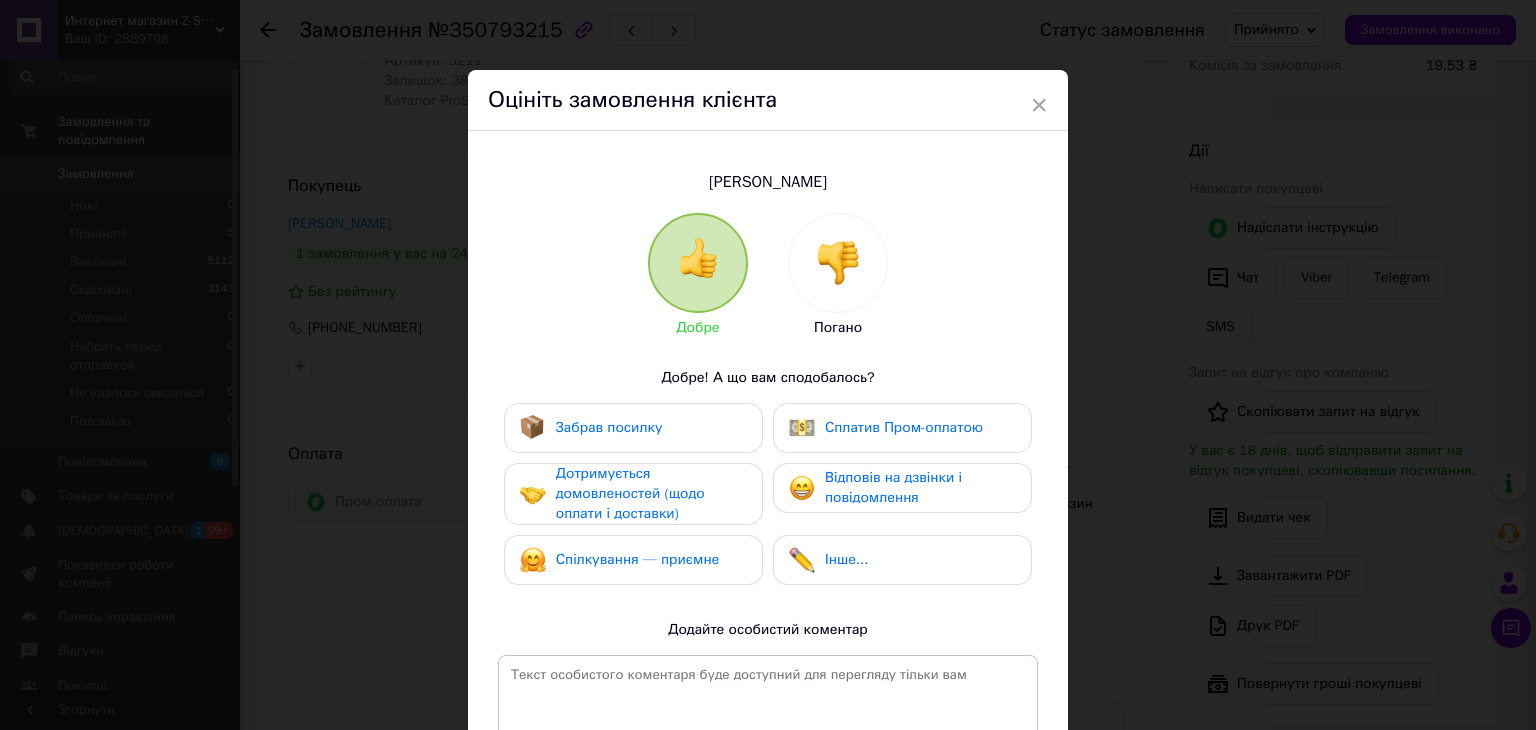 click at bounding box center [838, 263] 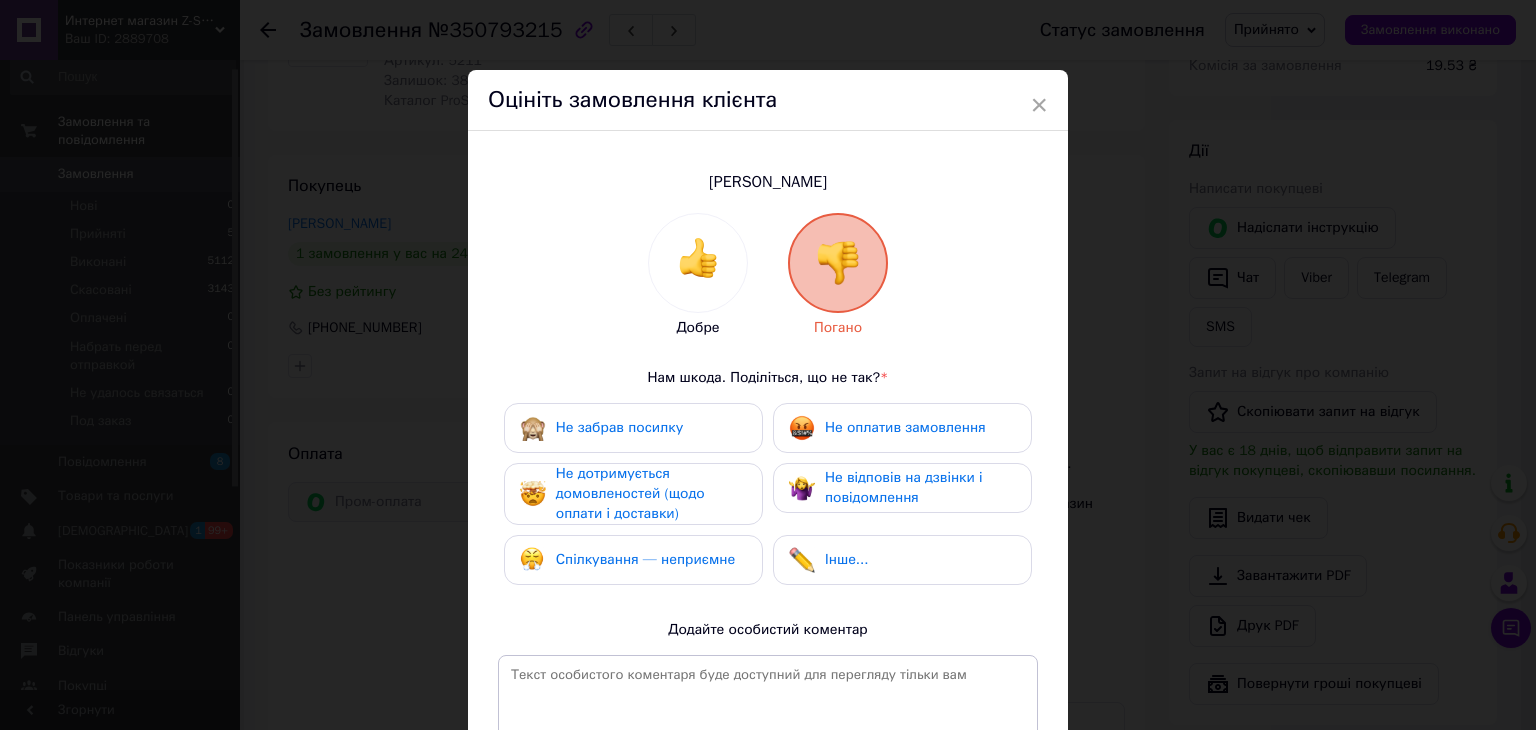 click on "Не дотримується домовленостей (щодо оплати і доставки)" at bounding box center (651, 494) 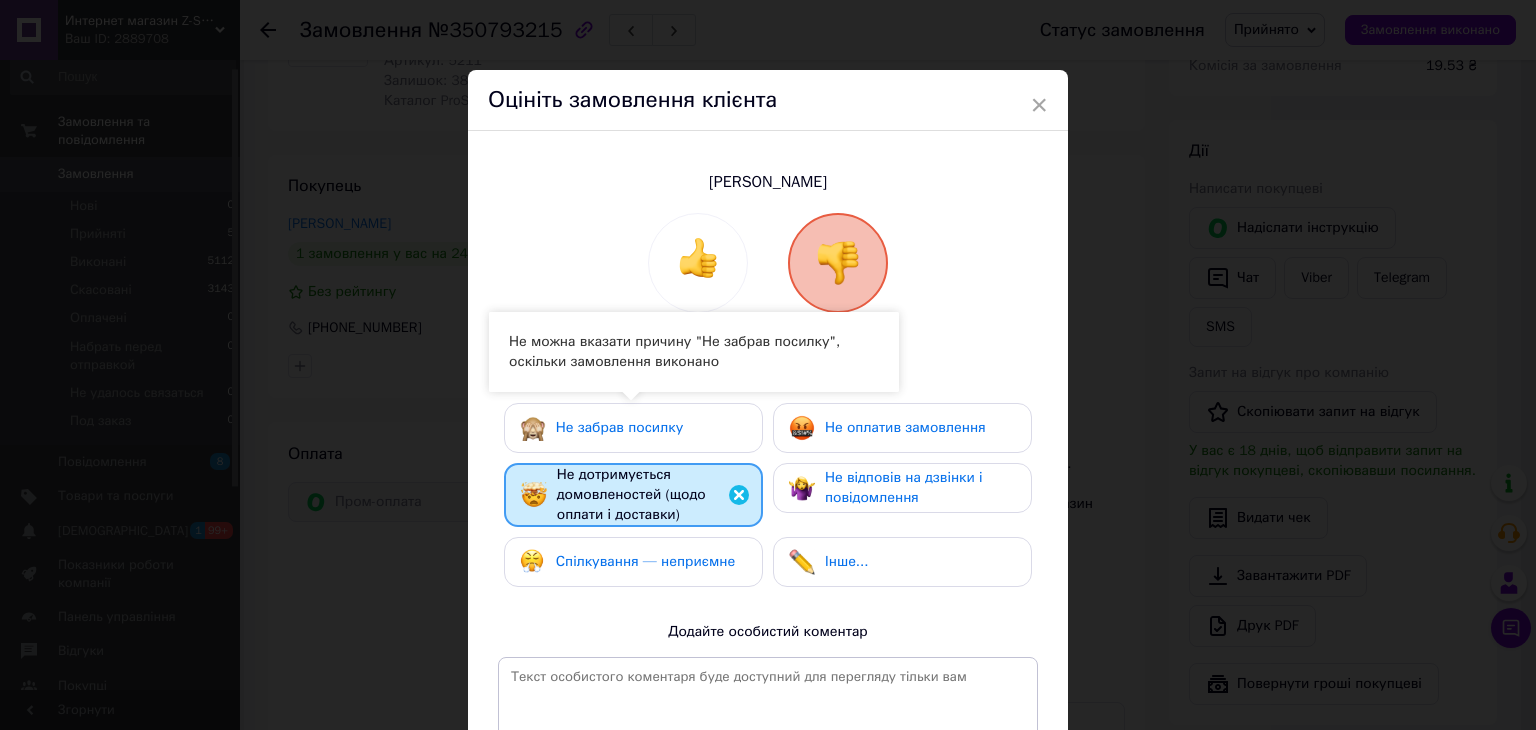 click on "Не забрав посилку" at bounding box center [633, 428] 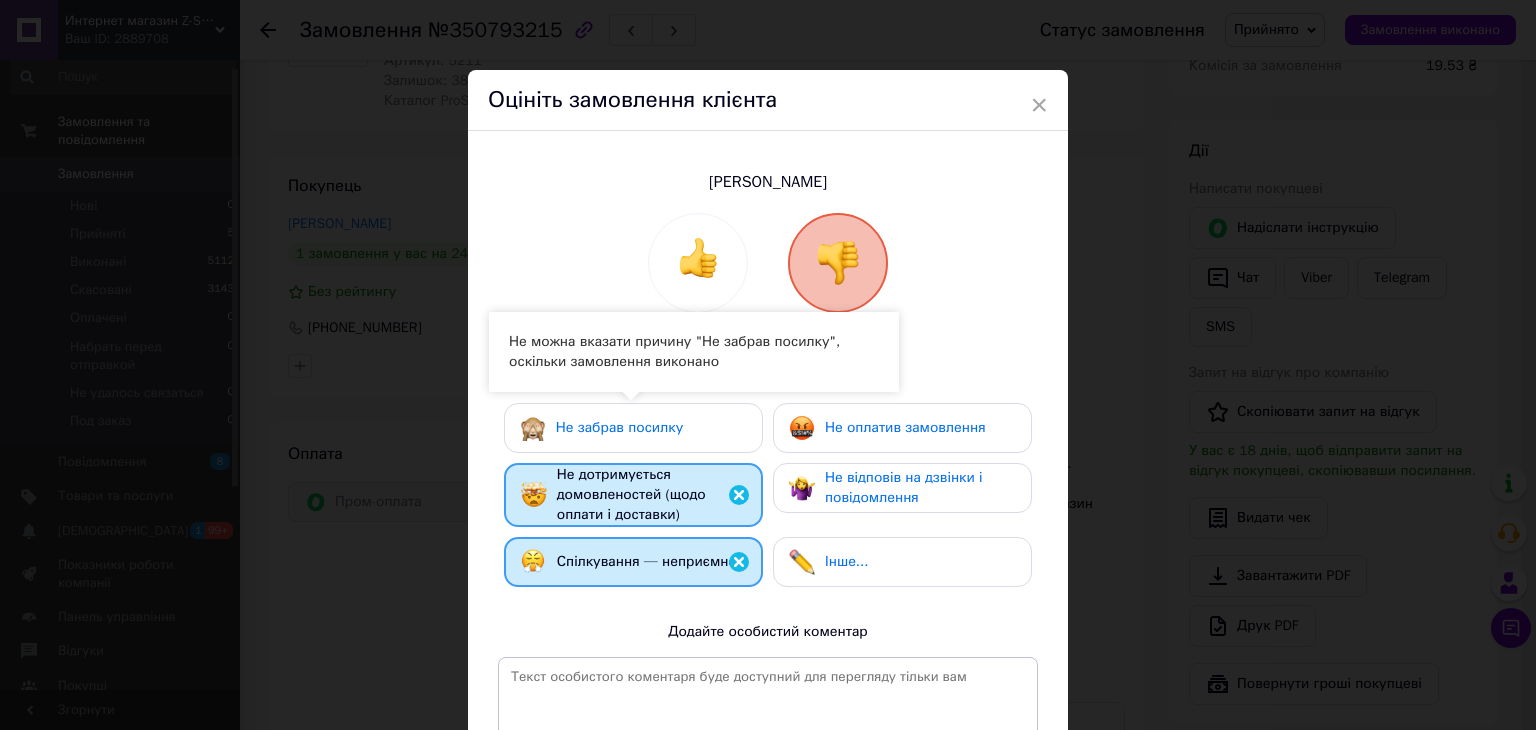 click on "Не забрав посилку" at bounding box center [633, 428] 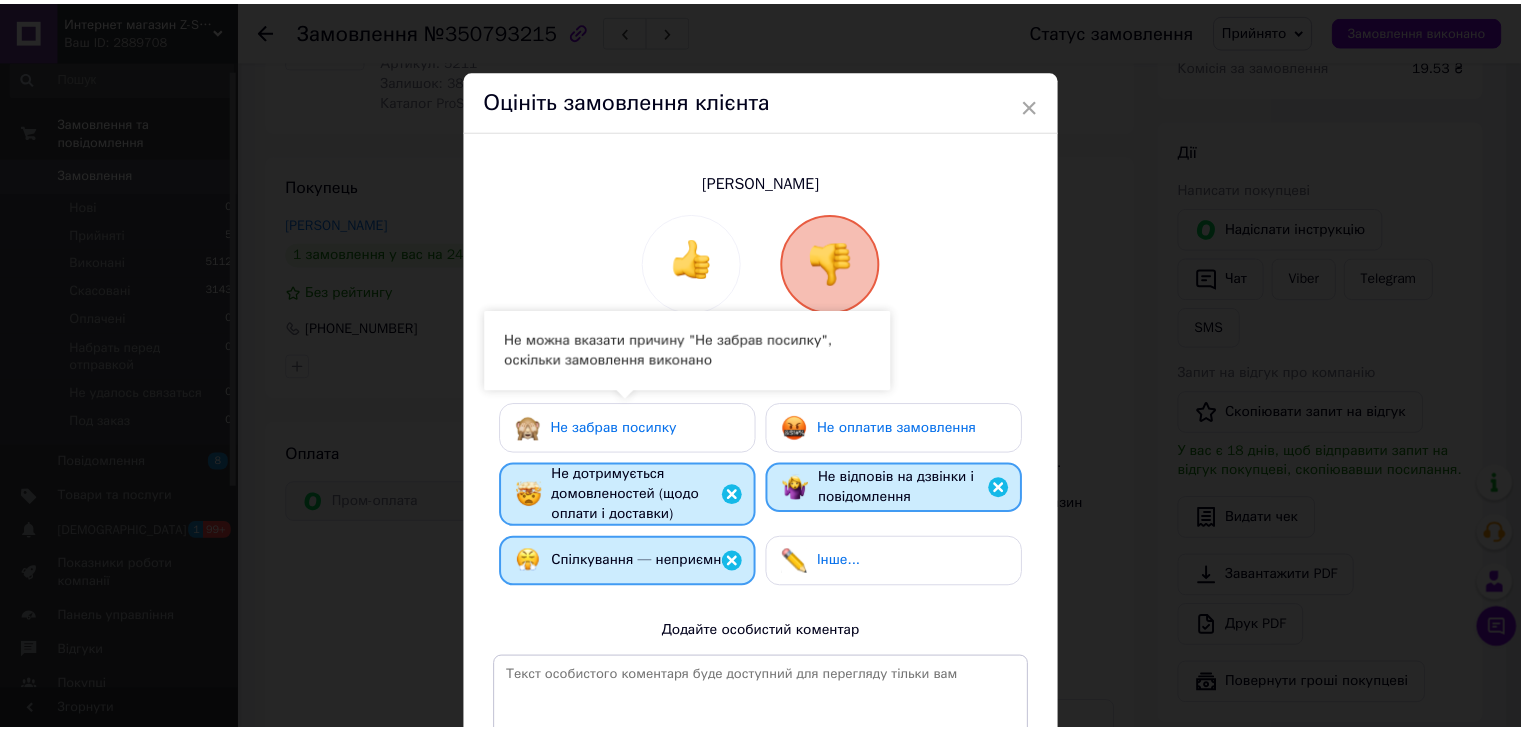scroll, scrollTop: 260, scrollLeft: 0, axis: vertical 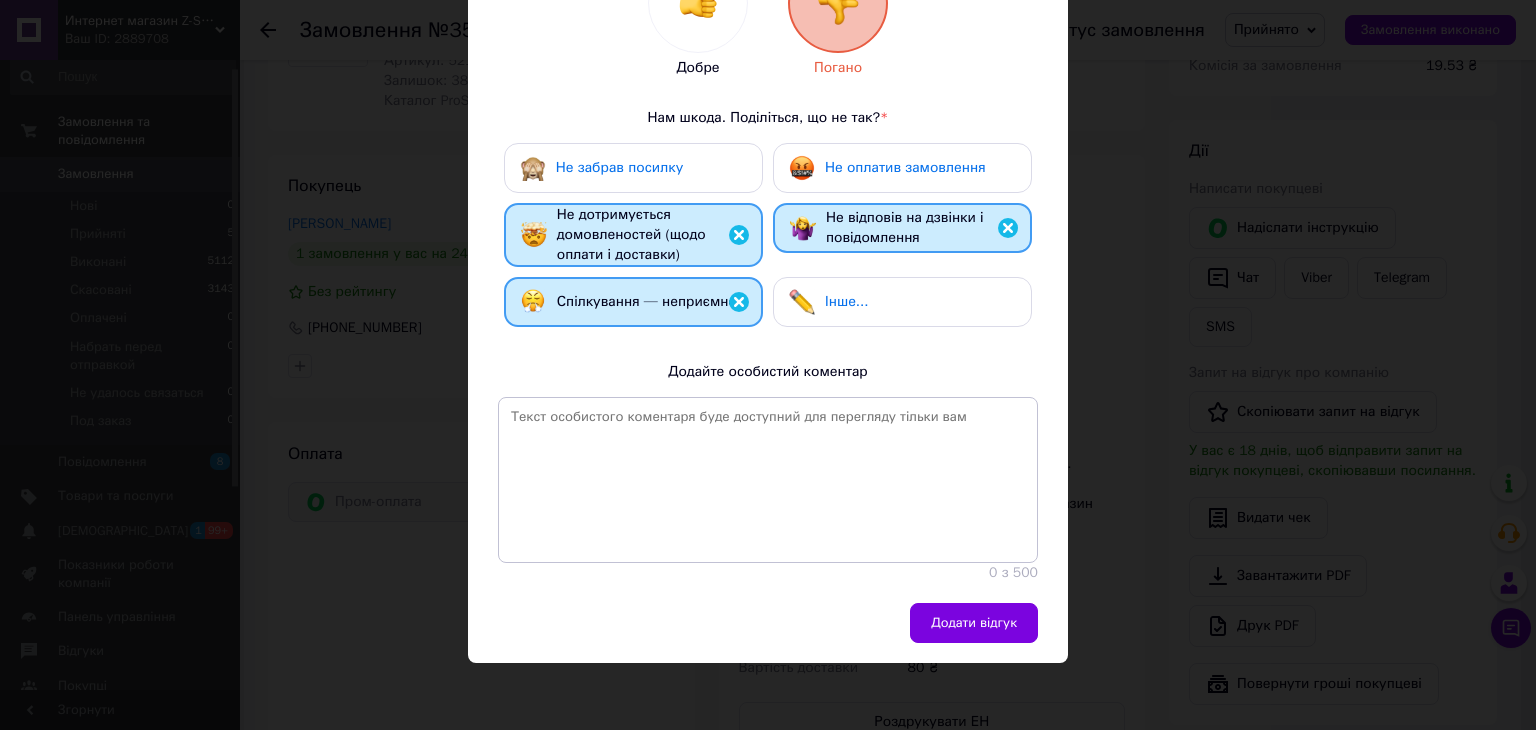 drag, startPoint x: 976, startPoint y: 613, endPoint x: 976, endPoint y: 625, distance: 12 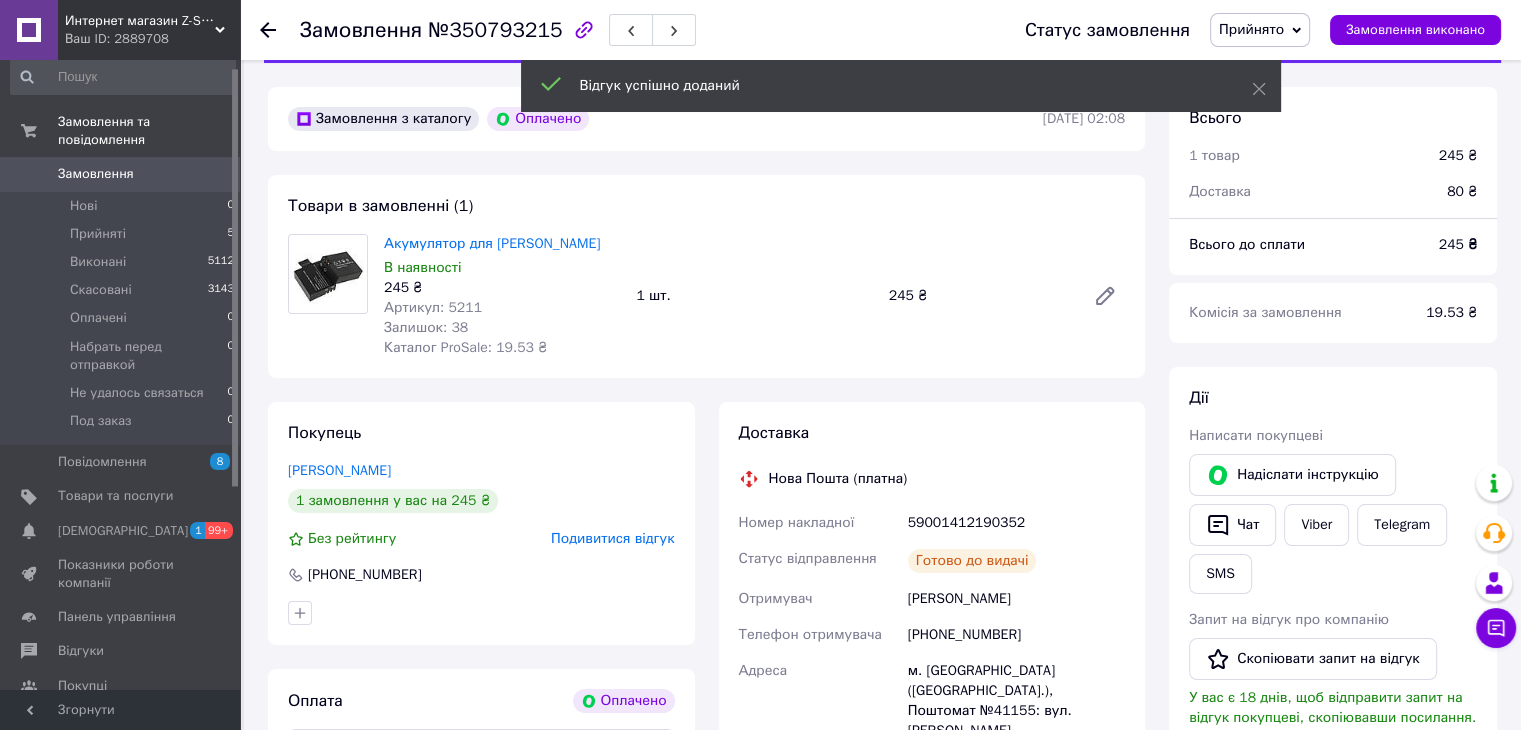 scroll, scrollTop: 0, scrollLeft: 0, axis: both 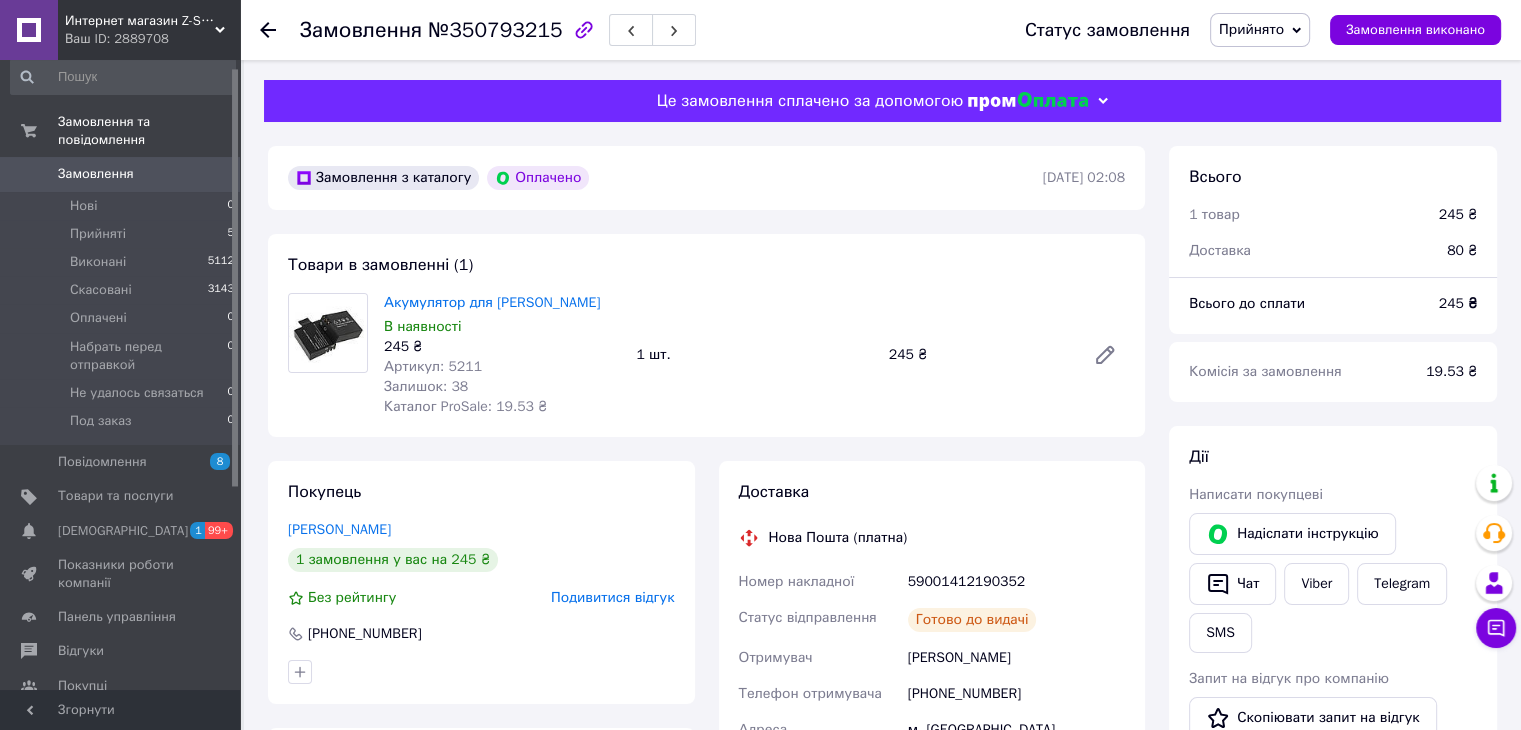 click on "Замовлення з каталогу Оплачено [DATE] 02:08 Товари в замовленні (1) Акумулятор для Екшн Камер В наявності 245 ₴ Артикул: 5211 Залишок: 38 Каталог ProSale: 19.53 ₴  1 шт. 245 ₴ Покупець [PERSON_NAME] 1 замовлення у вас на 245 ₴ Без рейтингу   Подивитися відгук [PHONE_NUMBER] Оплата Оплачено Пром-оплата Доставка Нова Пошта (платна) Номер накладної 59001412190352 Статус відправлення Готово до видачі Отримувач [PERSON_NAME] Телефон отримувача [PHONE_NUMBER] Адреса м. [GEOGRAPHIC_DATA] ([GEOGRAPHIC_DATA].), Поштомат №41155: вул. [PERSON_NAME][STREET_ADDRESS] (магазин "Продукти") Дата відправки [DATE] Платник Отримувач" at bounding box center [706, 846] 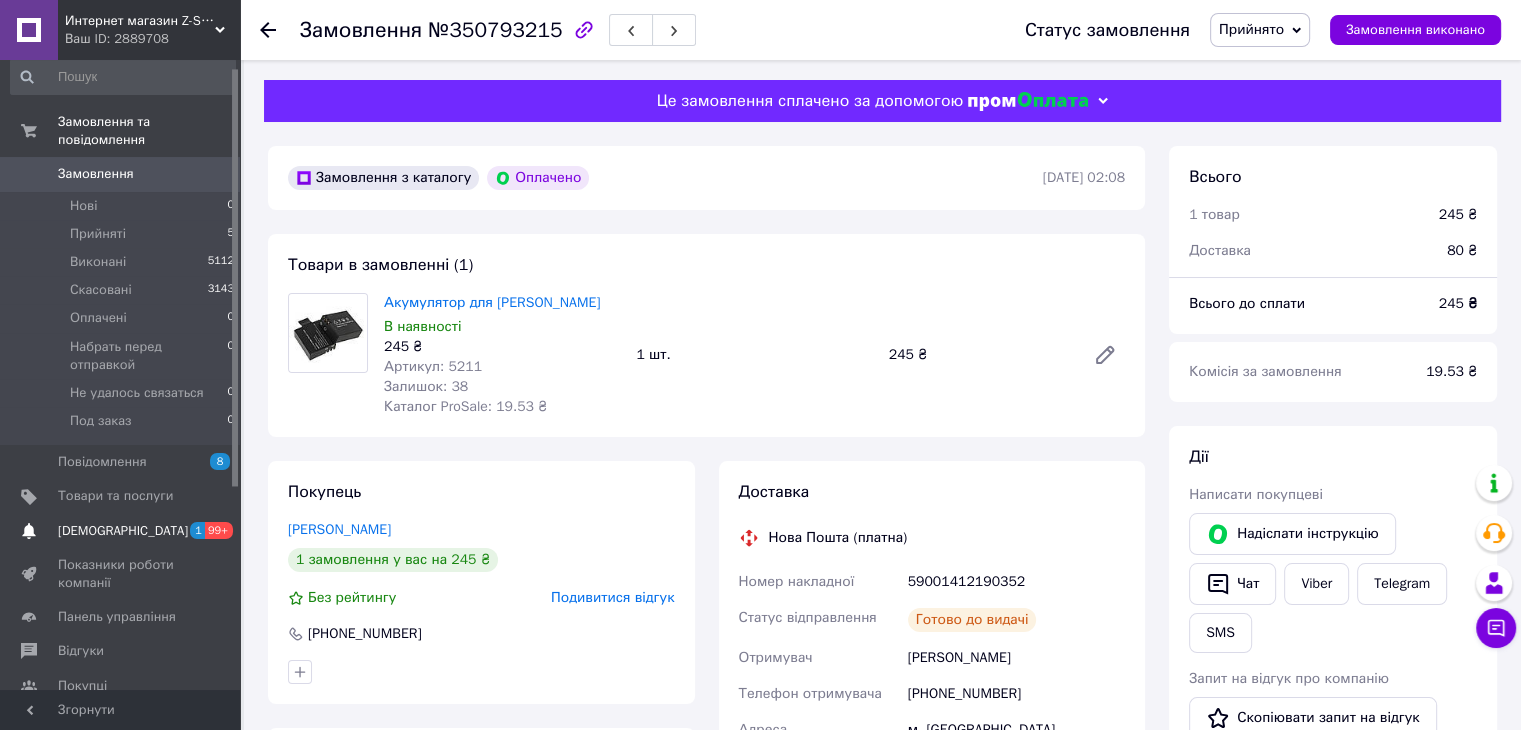click on "99+" at bounding box center (219, 530) 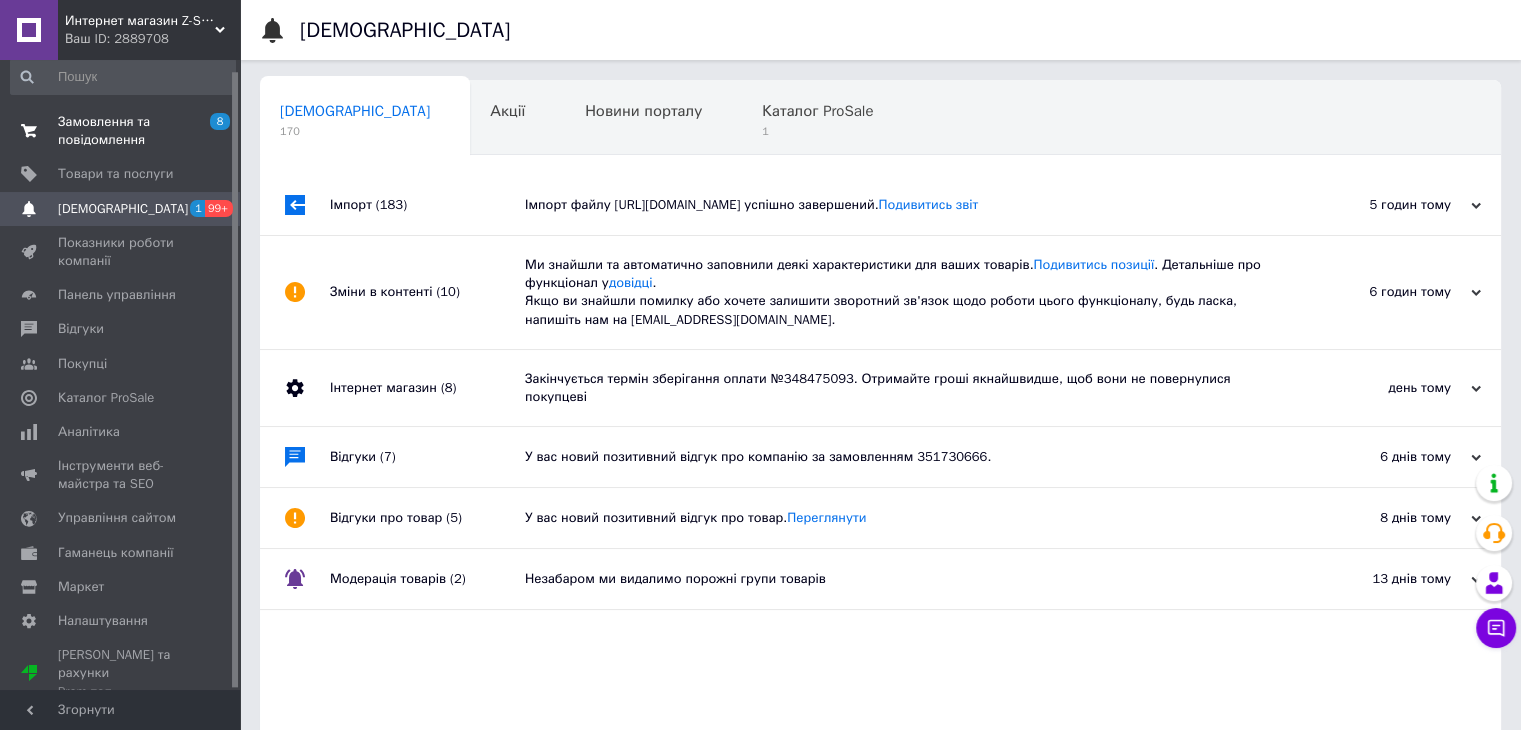 click on "Замовлення та повідомлення" at bounding box center [121, 131] 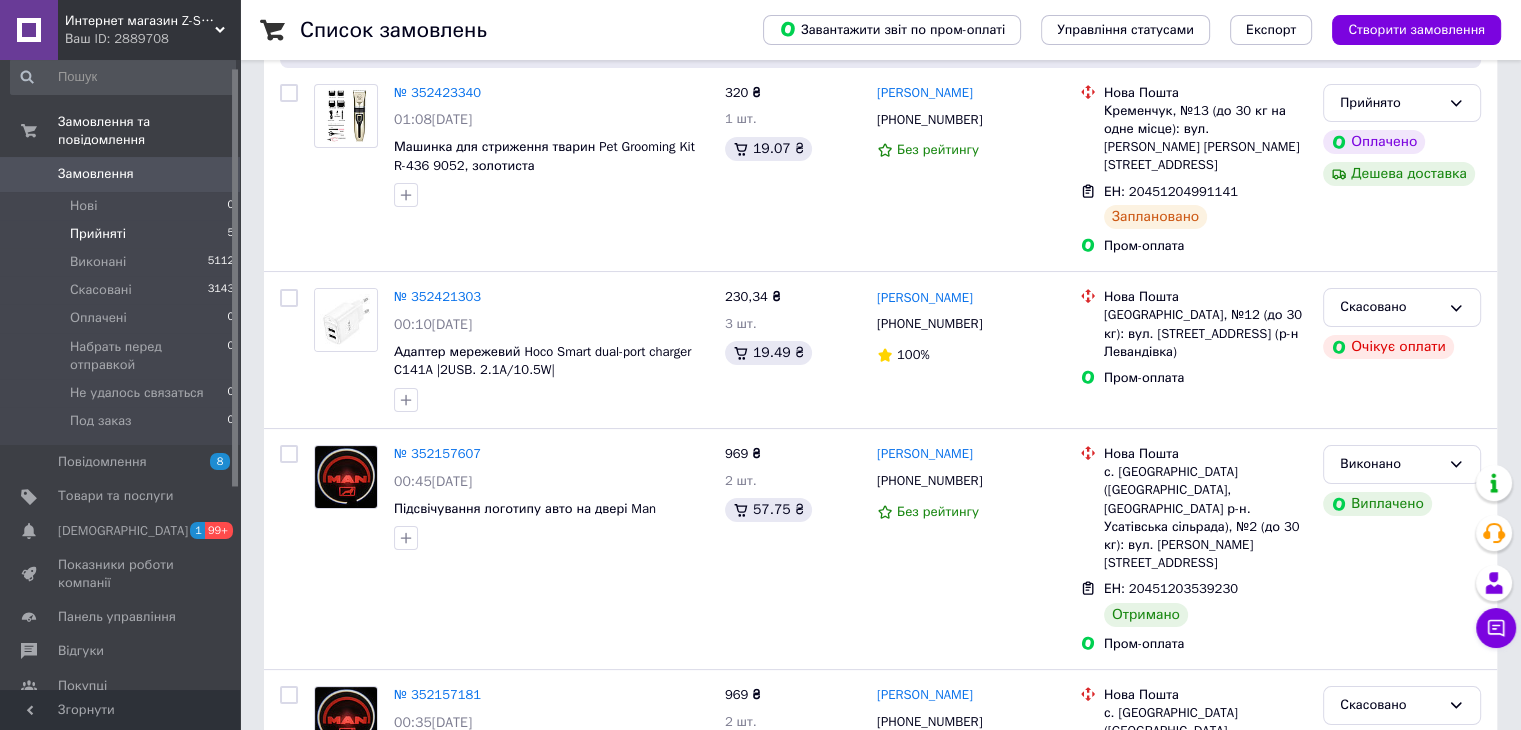 click on "Прийняті 5" at bounding box center (123, 234) 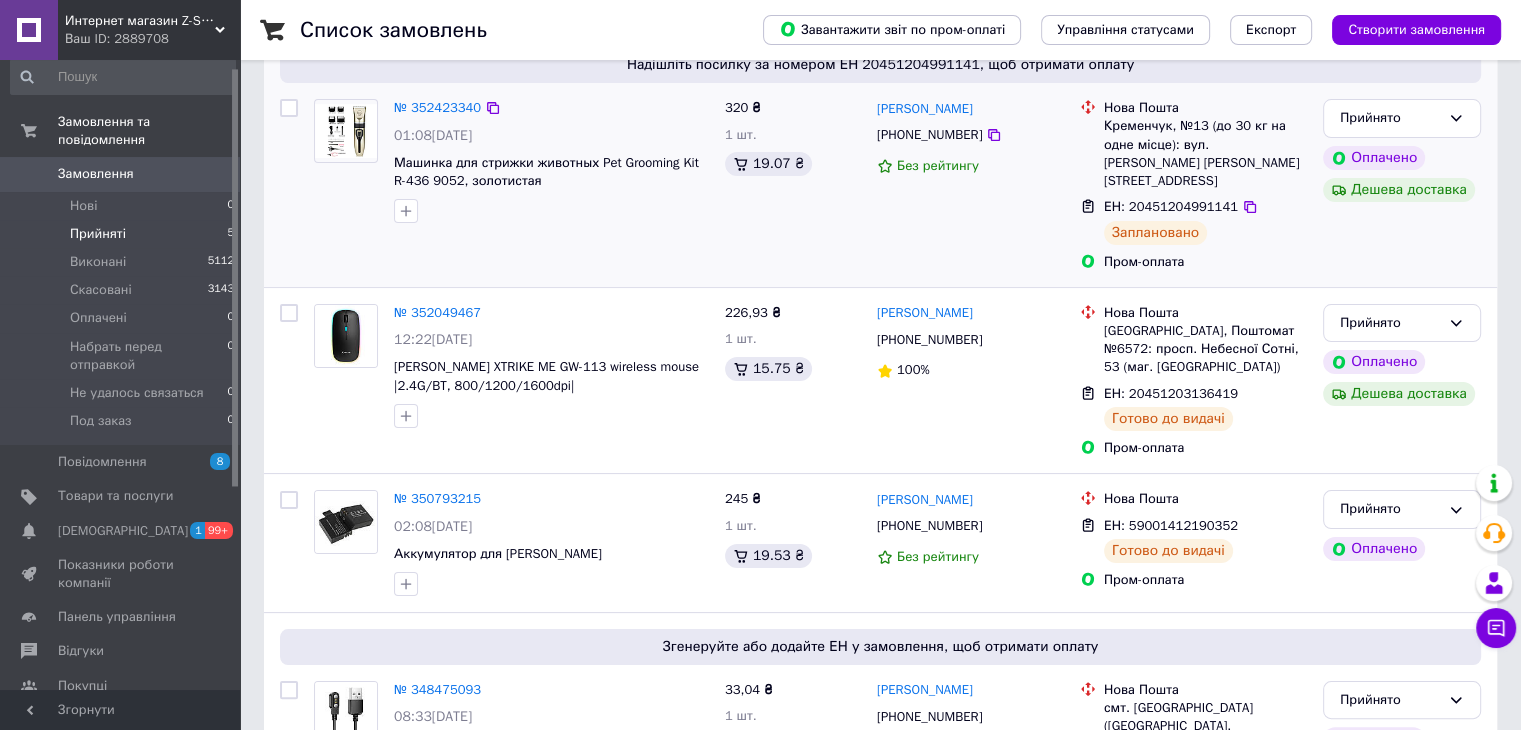 scroll, scrollTop: 200, scrollLeft: 0, axis: vertical 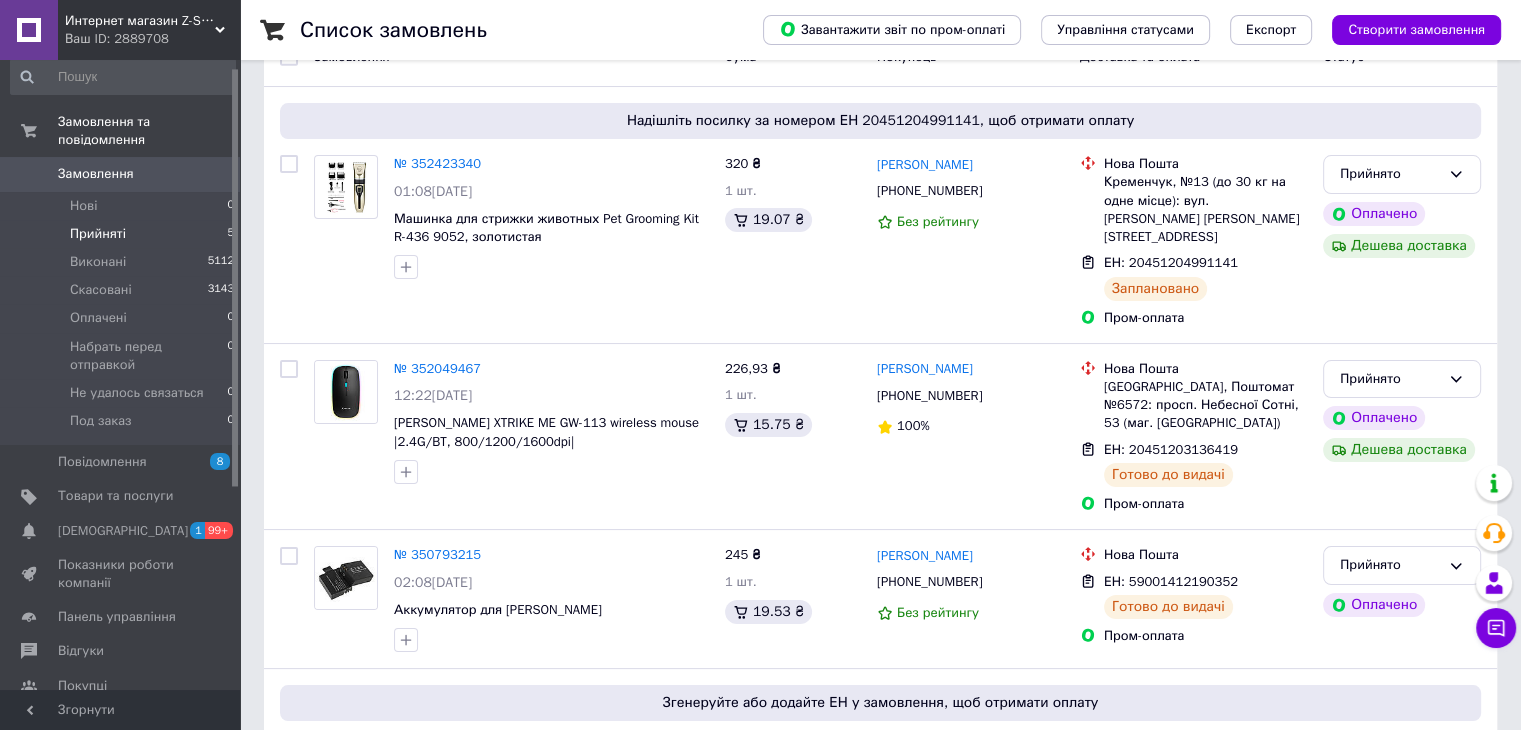 click on "Прийняті 5" at bounding box center (123, 234) 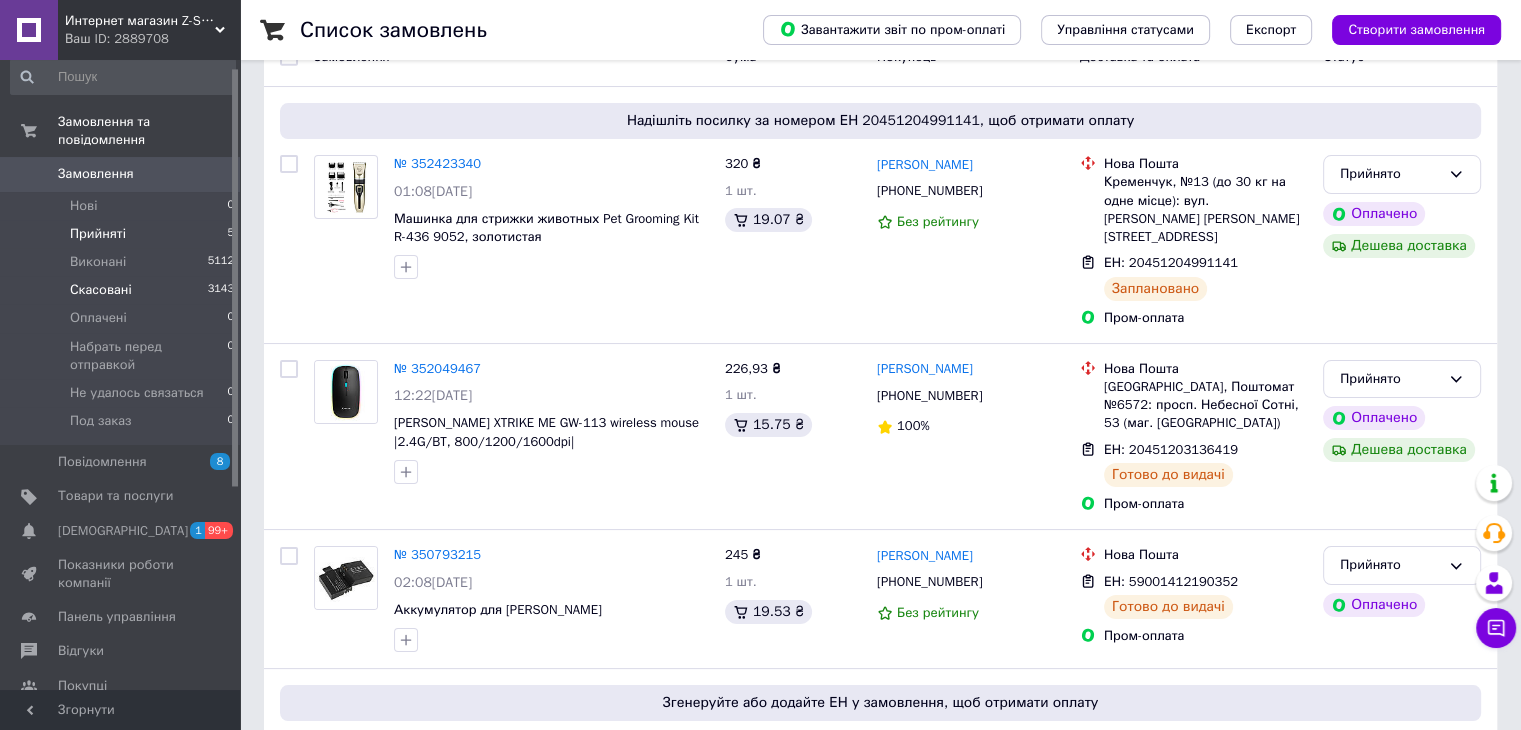 click on "Скасовані 3143" at bounding box center (123, 290) 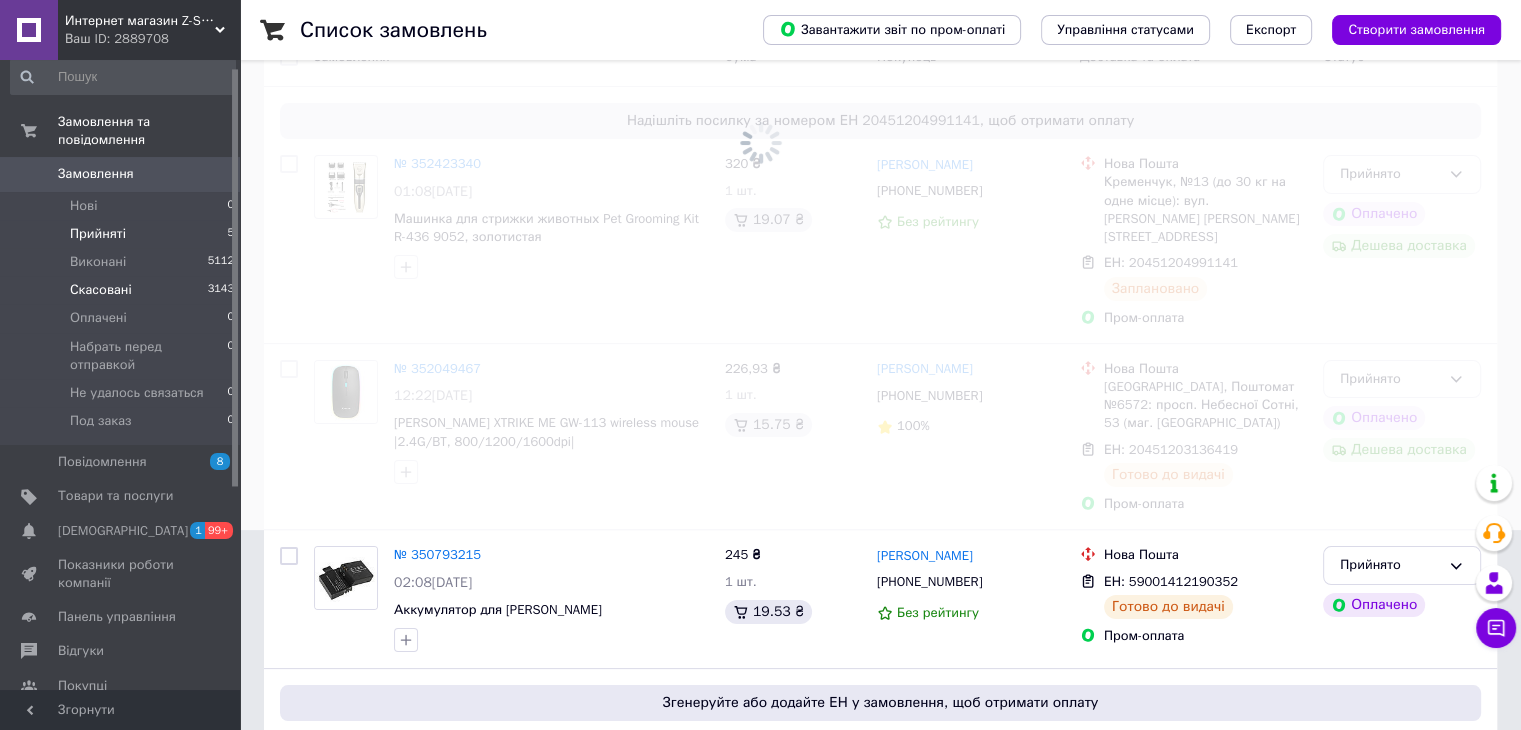 click on "Прийняті 5" at bounding box center [123, 234] 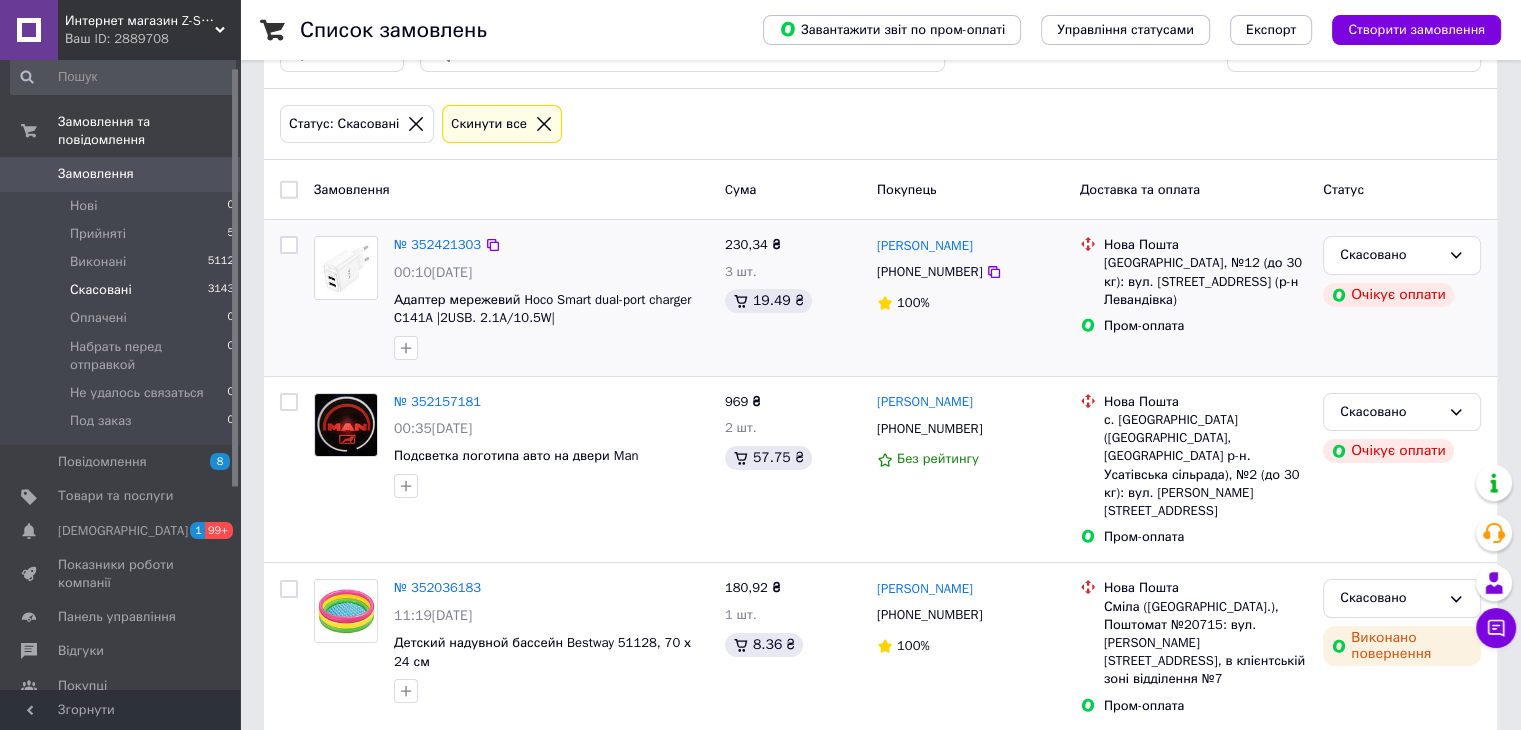 scroll, scrollTop: 0, scrollLeft: 0, axis: both 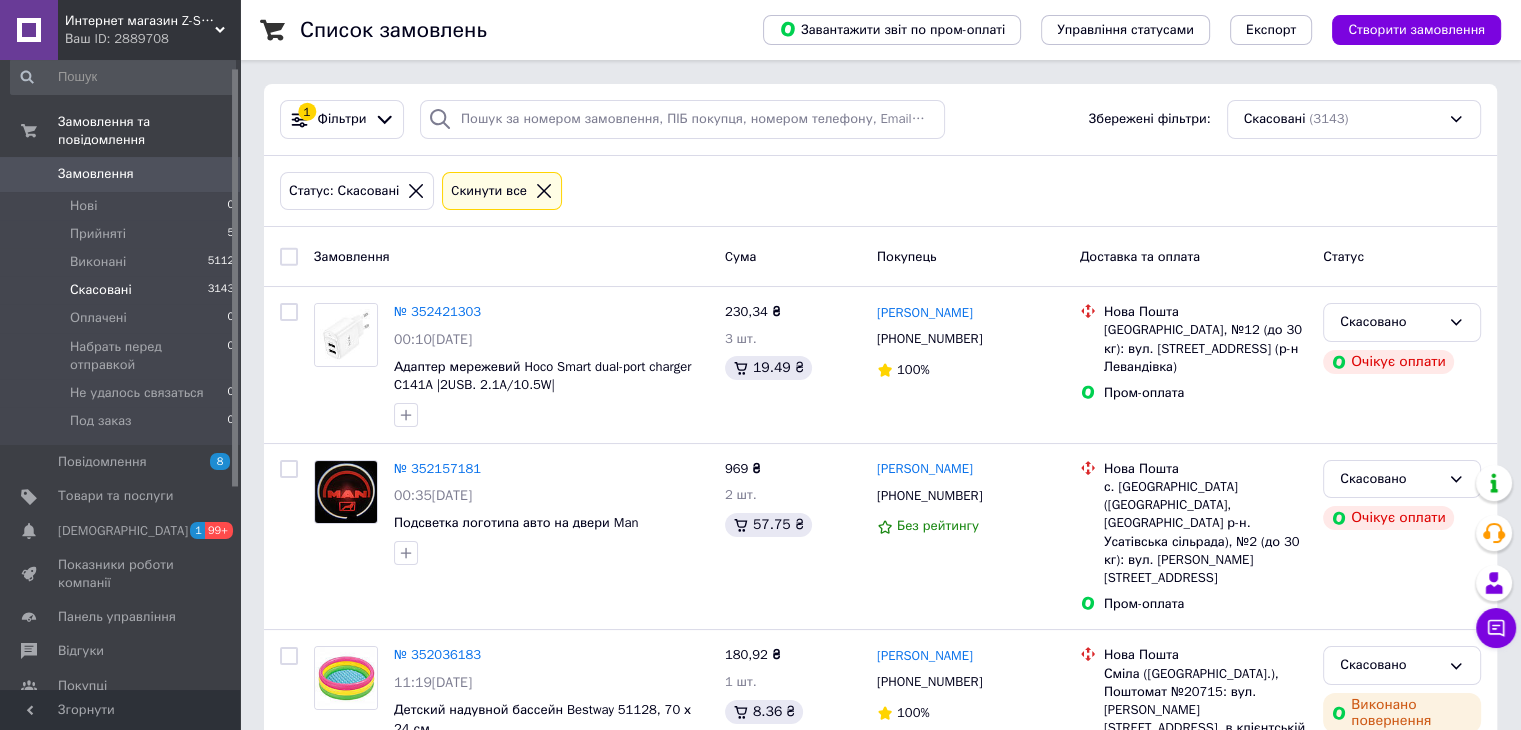 drag, startPoint x: 142, startPoint y: 510, endPoint x: 140, endPoint y: 439, distance: 71.02816 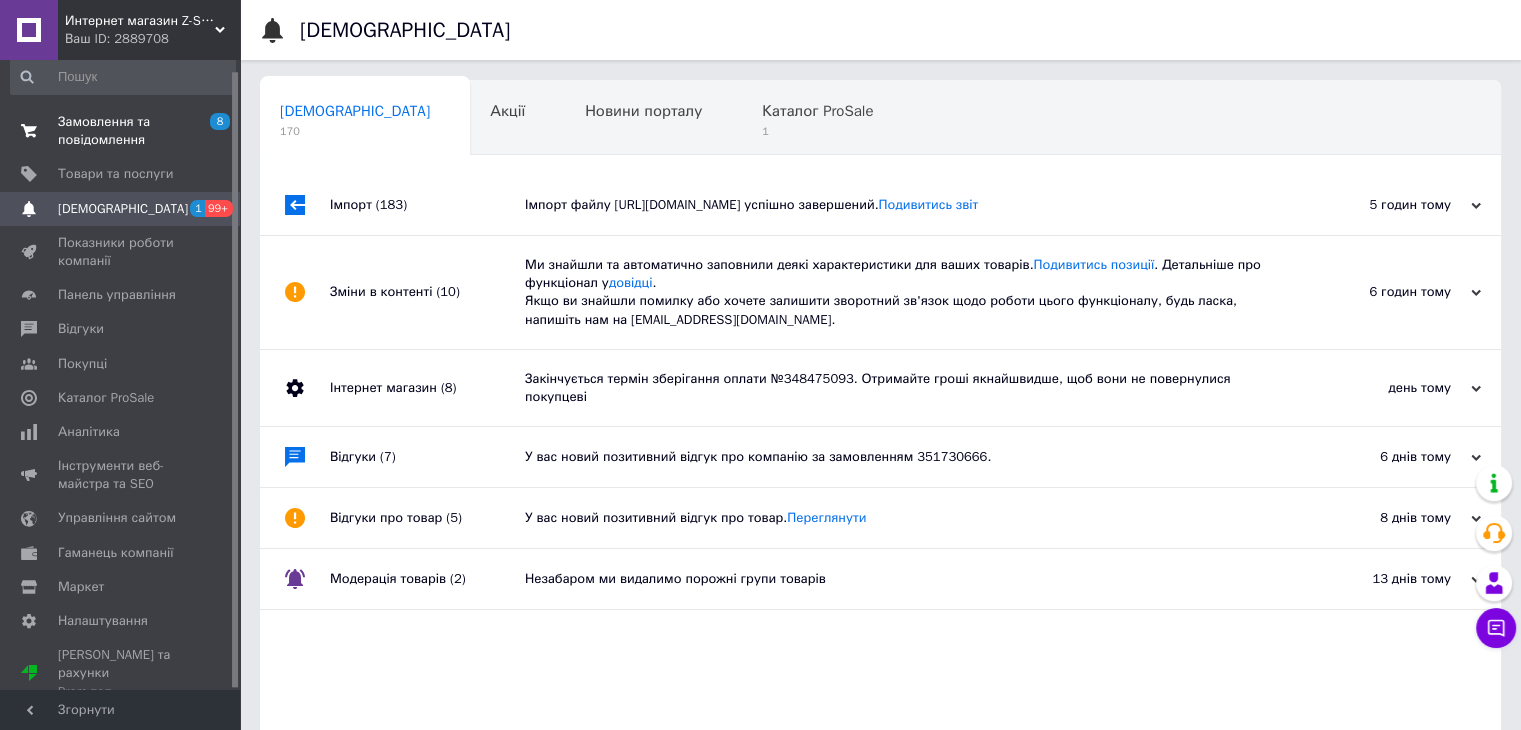 click on "Замовлення та повідомлення" at bounding box center (121, 131) 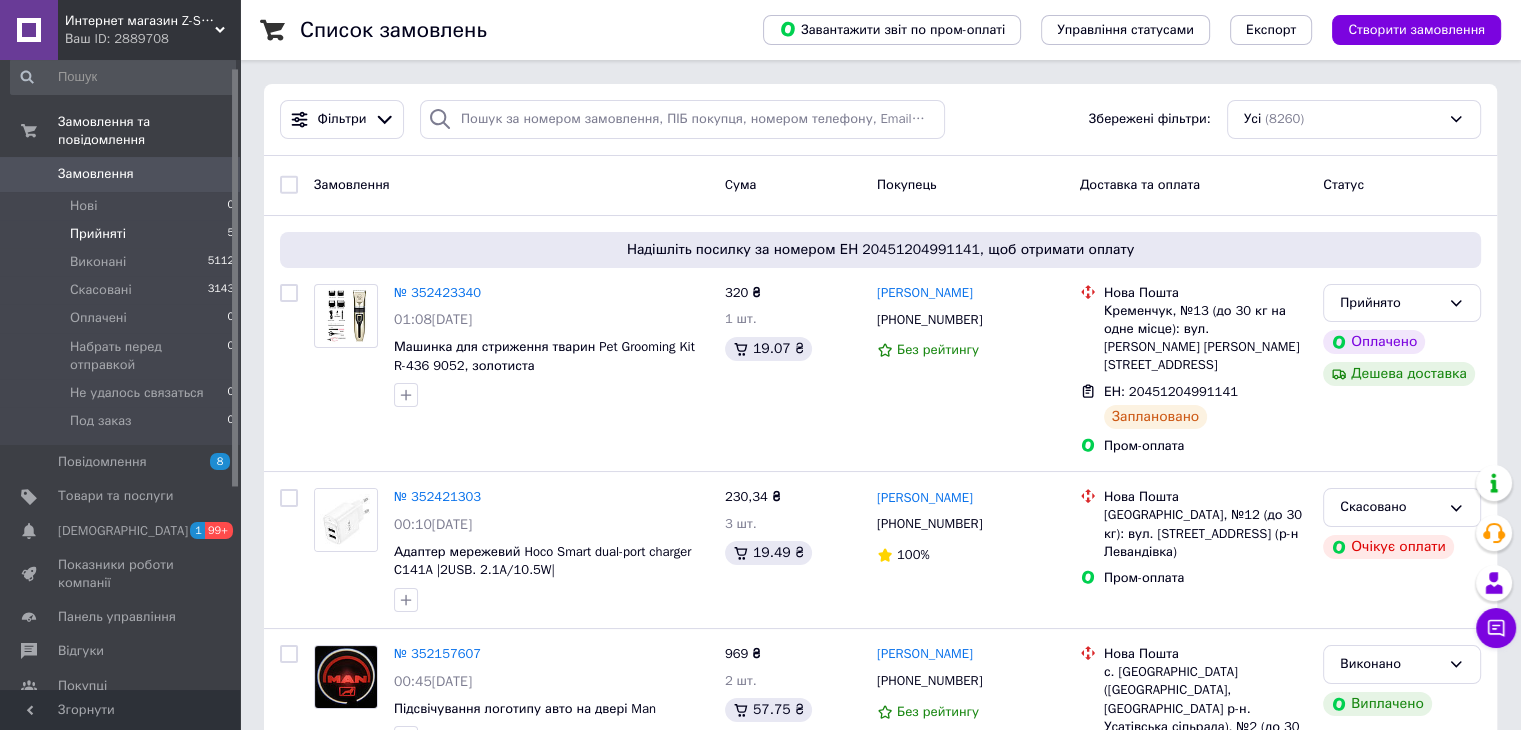 click on "Прийняті" at bounding box center (98, 234) 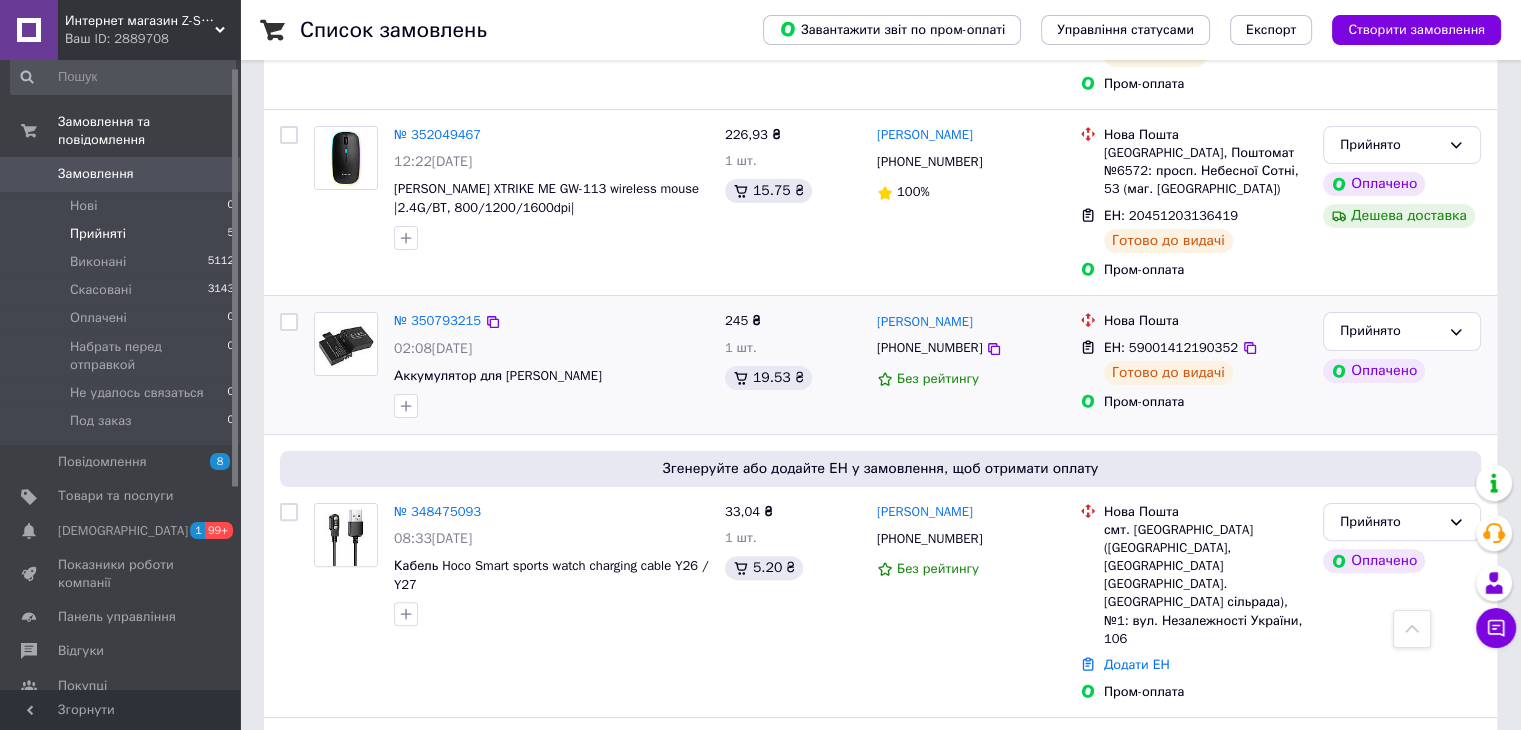 scroll, scrollTop: 400, scrollLeft: 0, axis: vertical 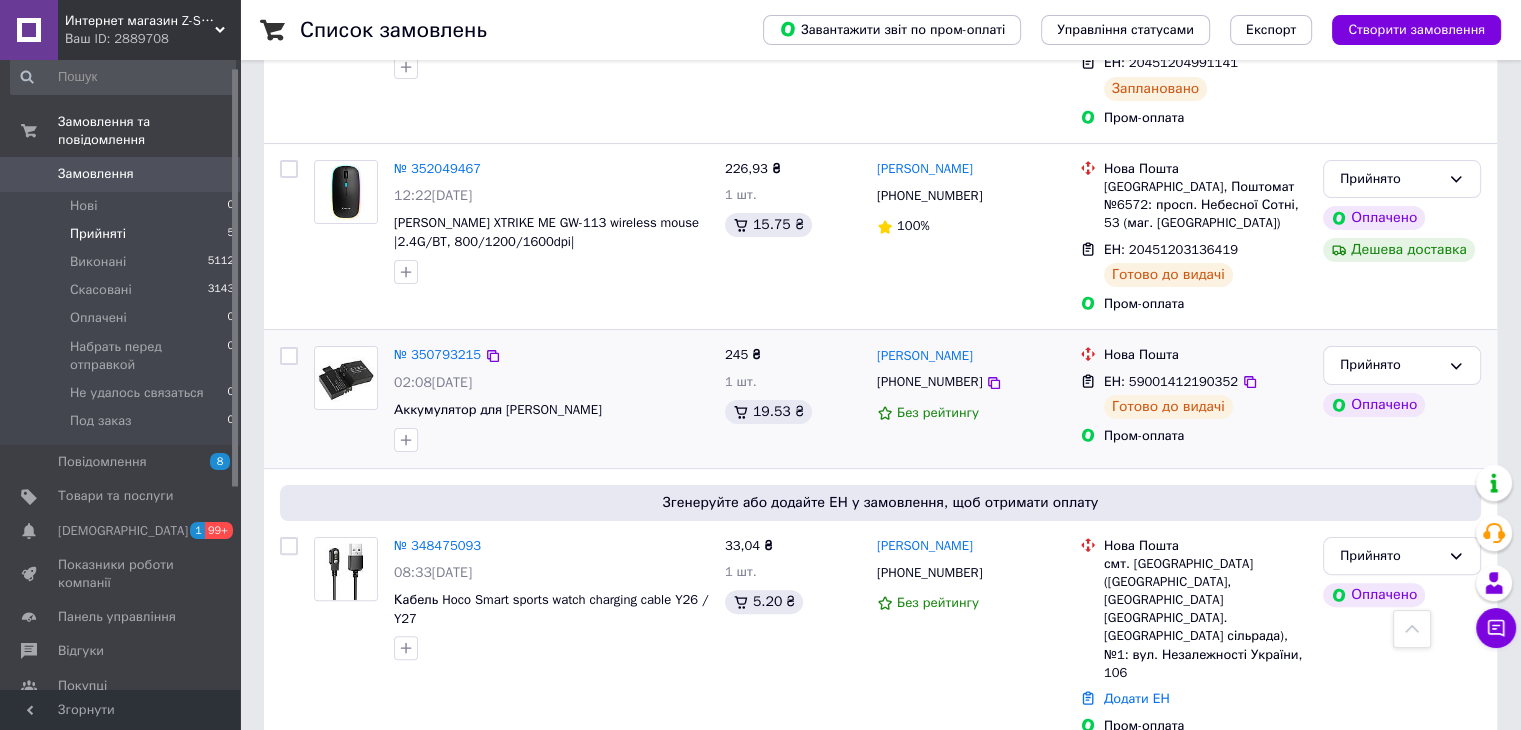 click at bounding box center (551, 440) 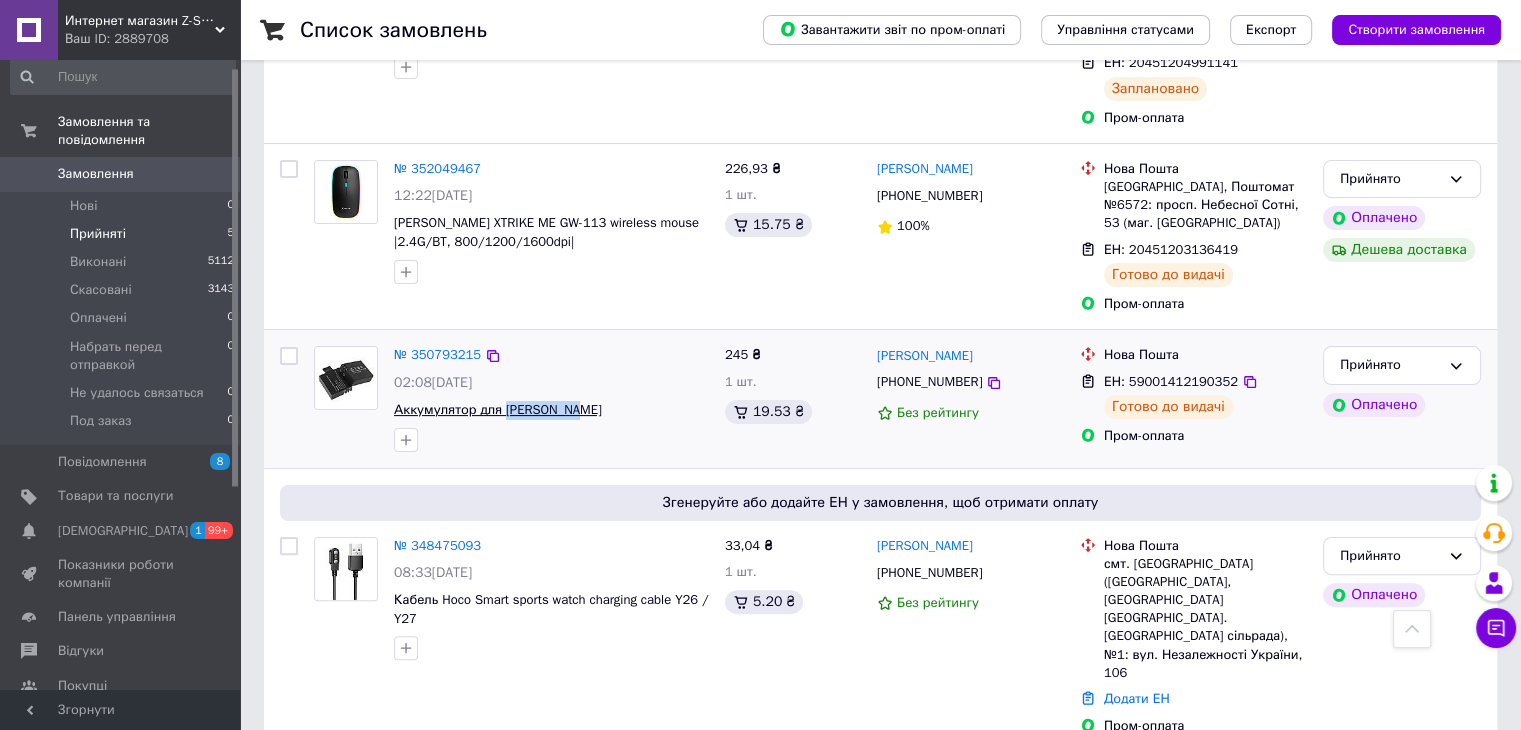 drag, startPoint x: 580, startPoint y: 366, endPoint x: 497, endPoint y: 377, distance: 83.725746 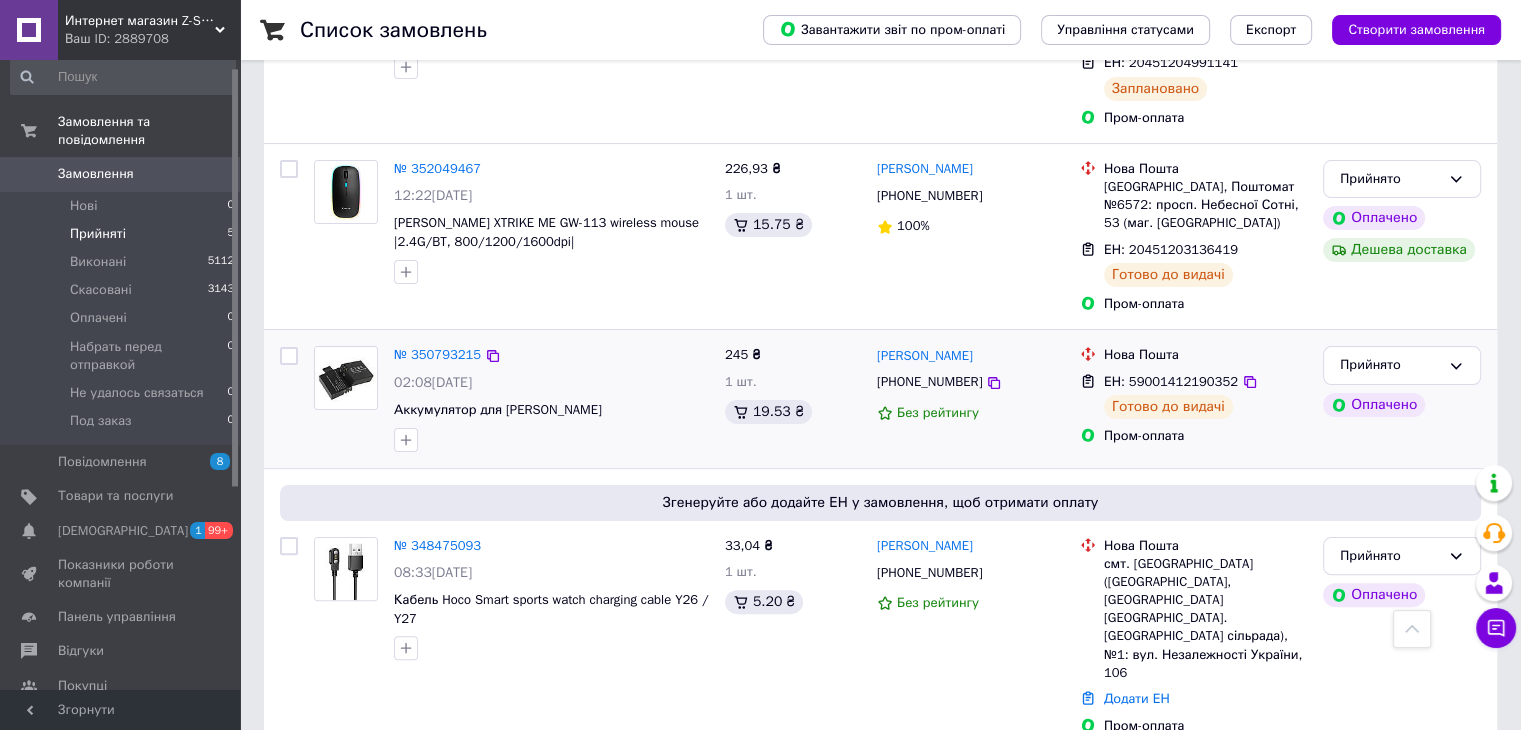 click on "№ 350793215" at bounding box center [551, 355] 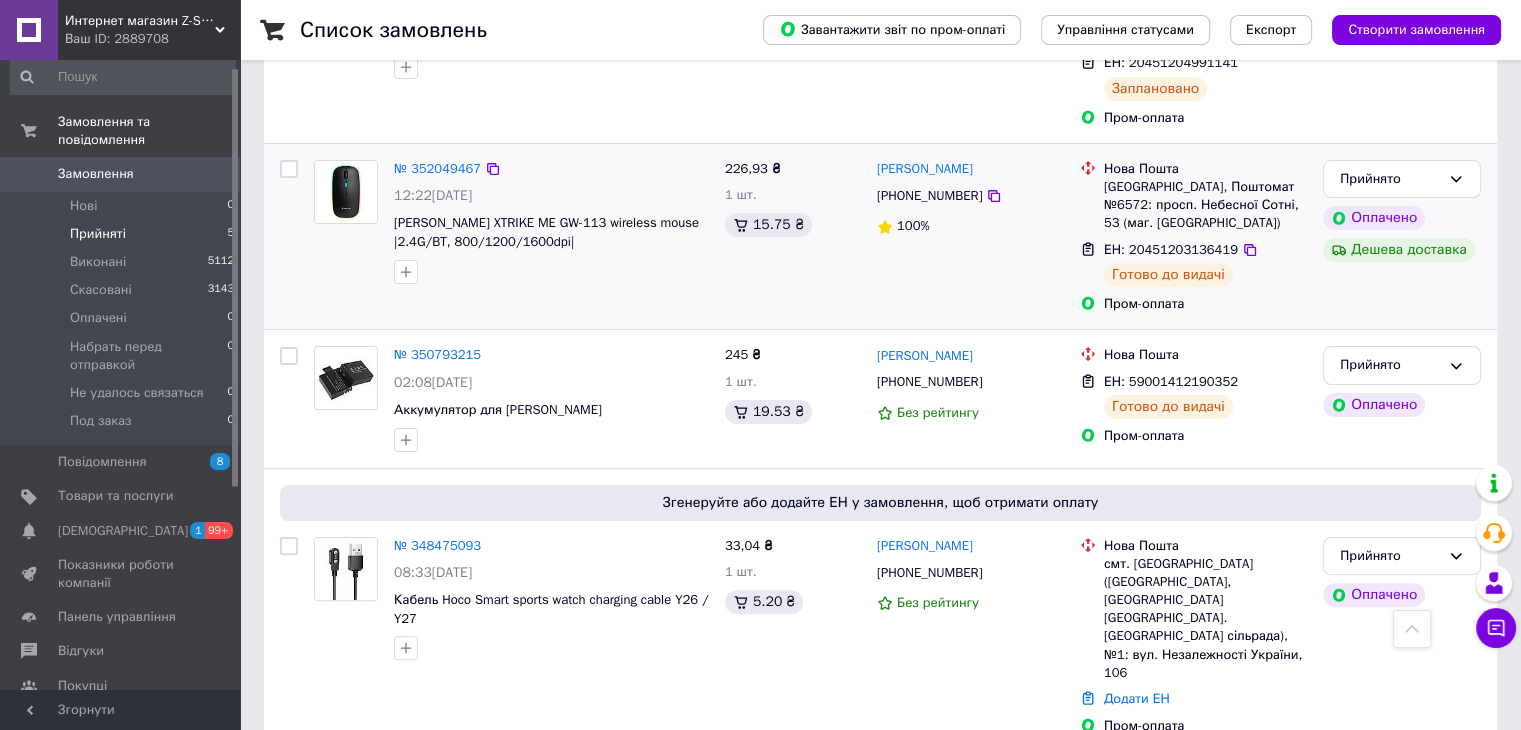 click on "№ 352049467 12:22[DATE] [PERSON_NAME] XTRIKE ME GW-113 wireless mouse |2.4G/BT, 800/1200/1600dpi|" at bounding box center (511, 237) 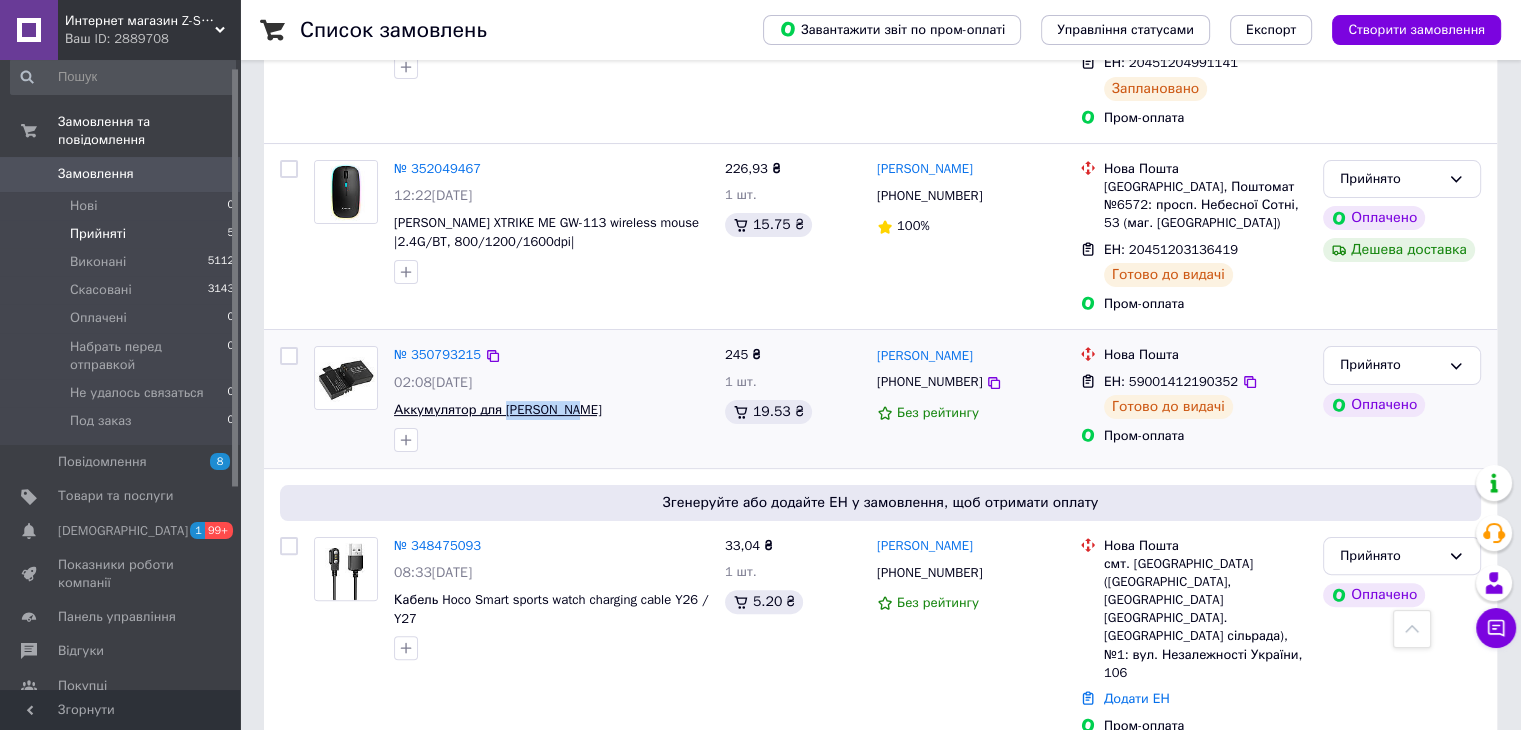 drag, startPoint x: 604, startPoint y: 377, endPoint x: 500, endPoint y: 375, distance: 104.019226 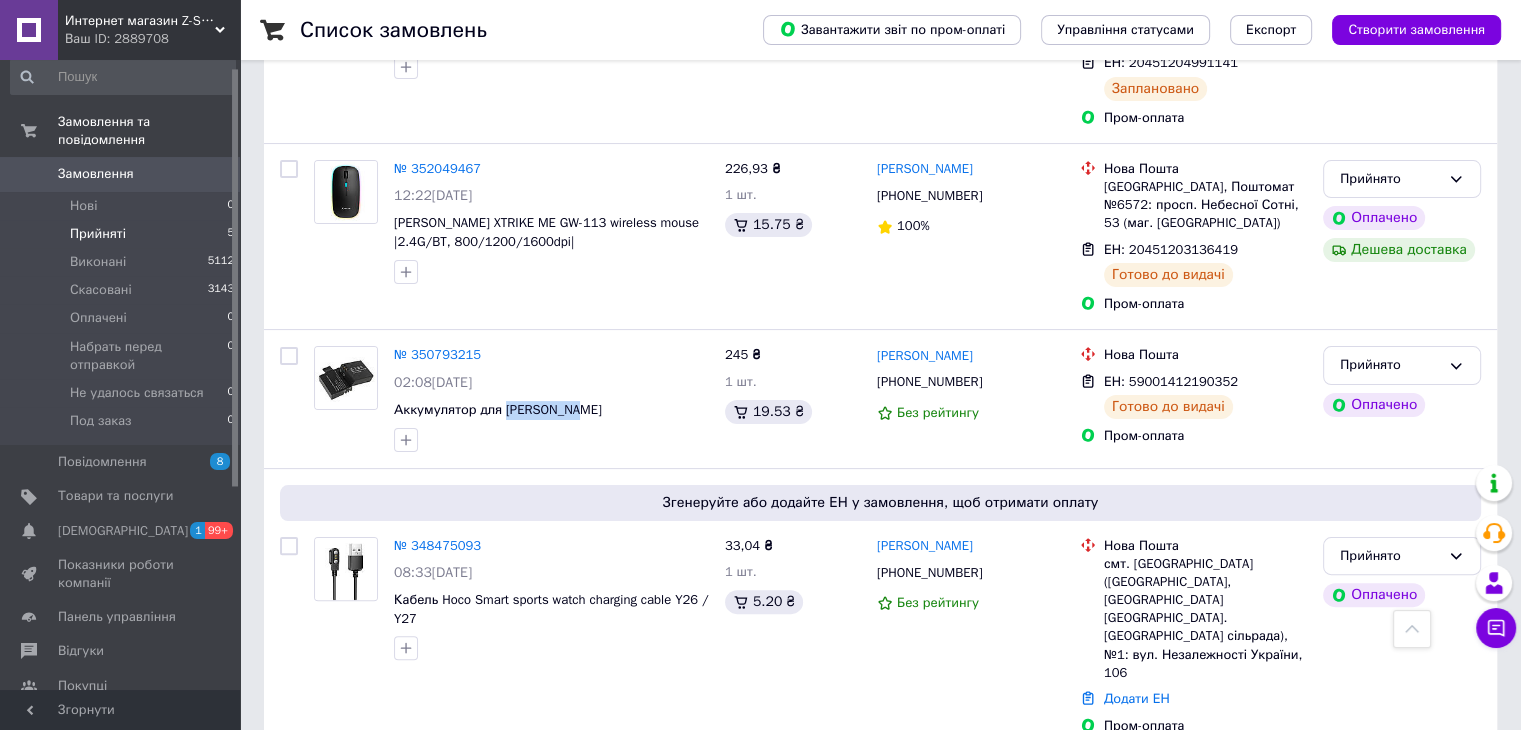 click on "0" at bounding box center (212, 174) 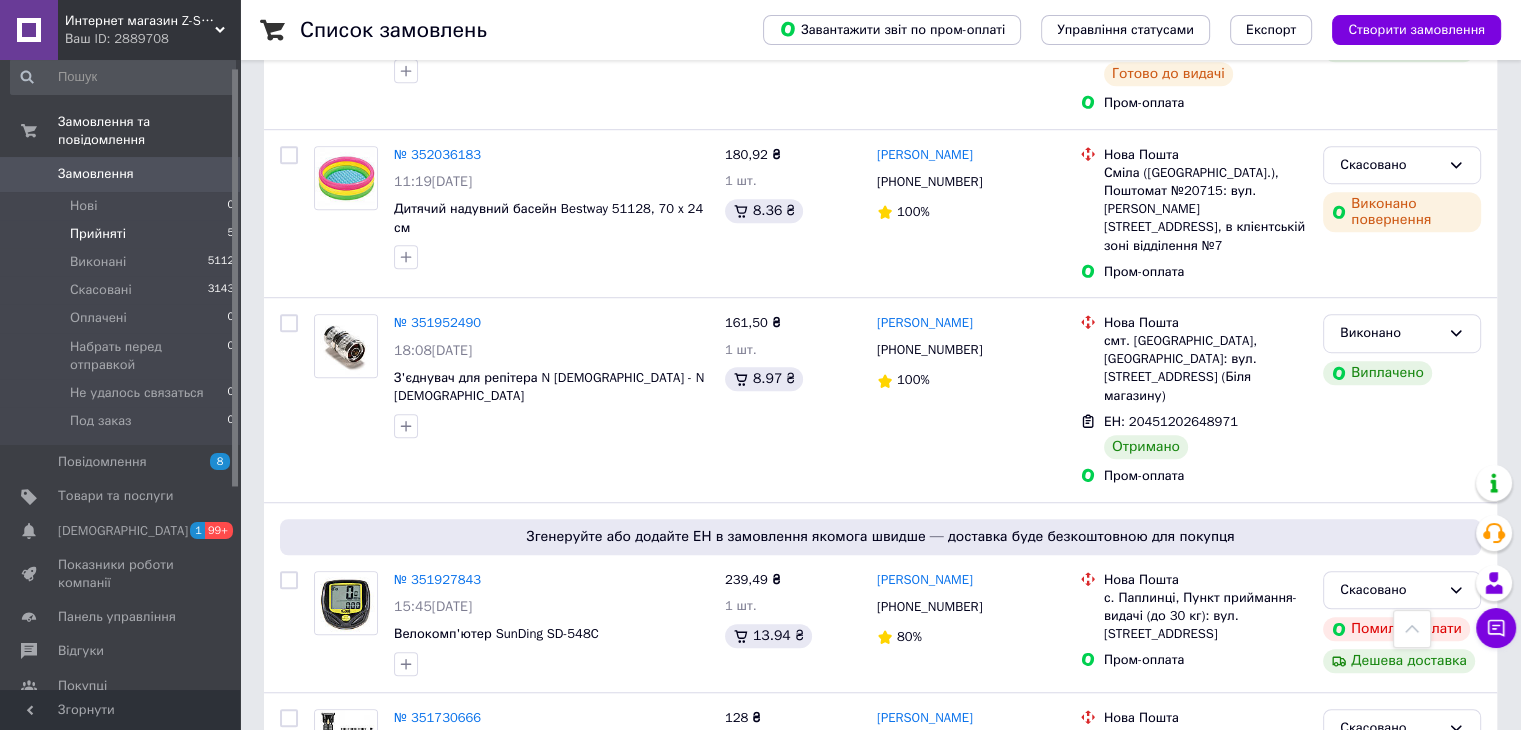 click on "Прийняті 5" at bounding box center [123, 234] 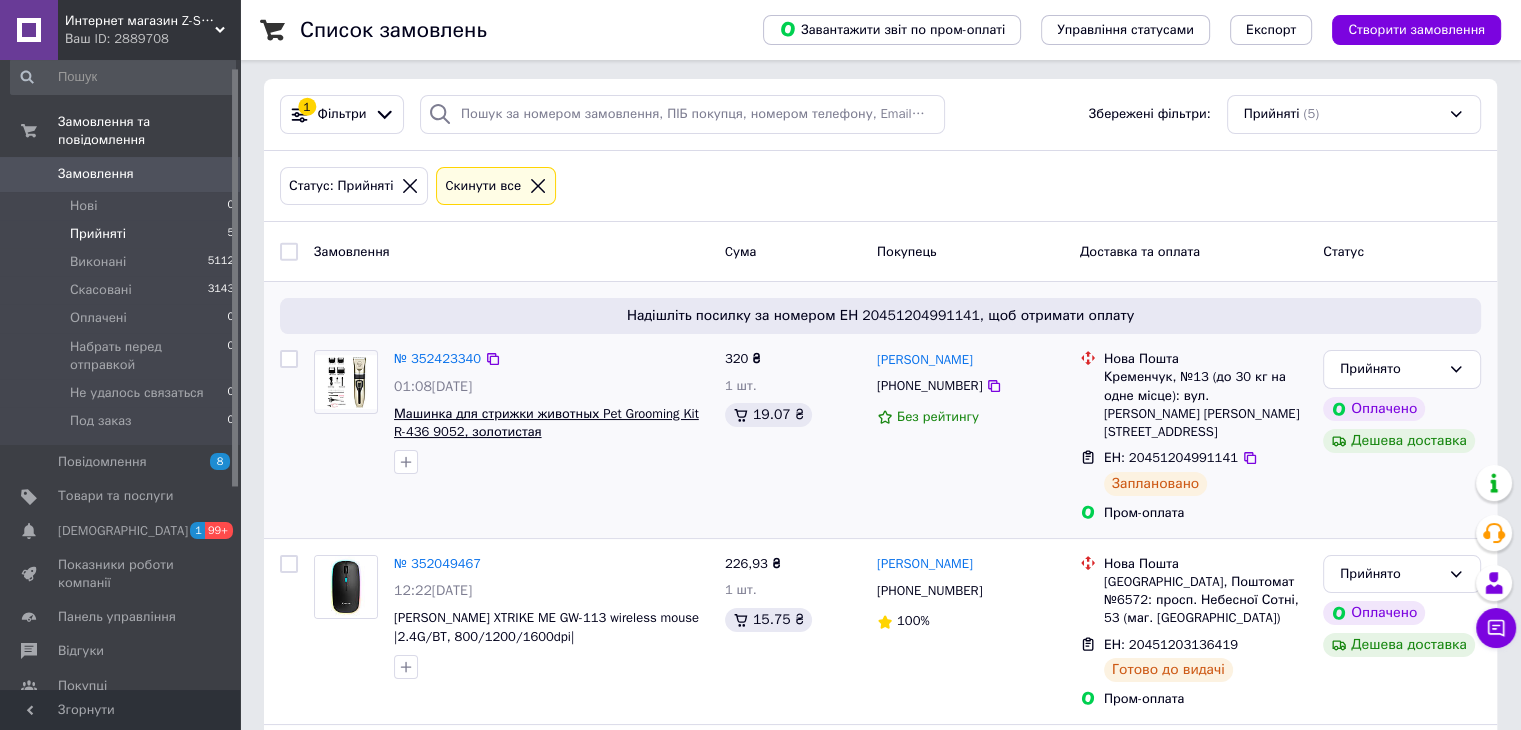 scroll, scrollTop: 200, scrollLeft: 0, axis: vertical 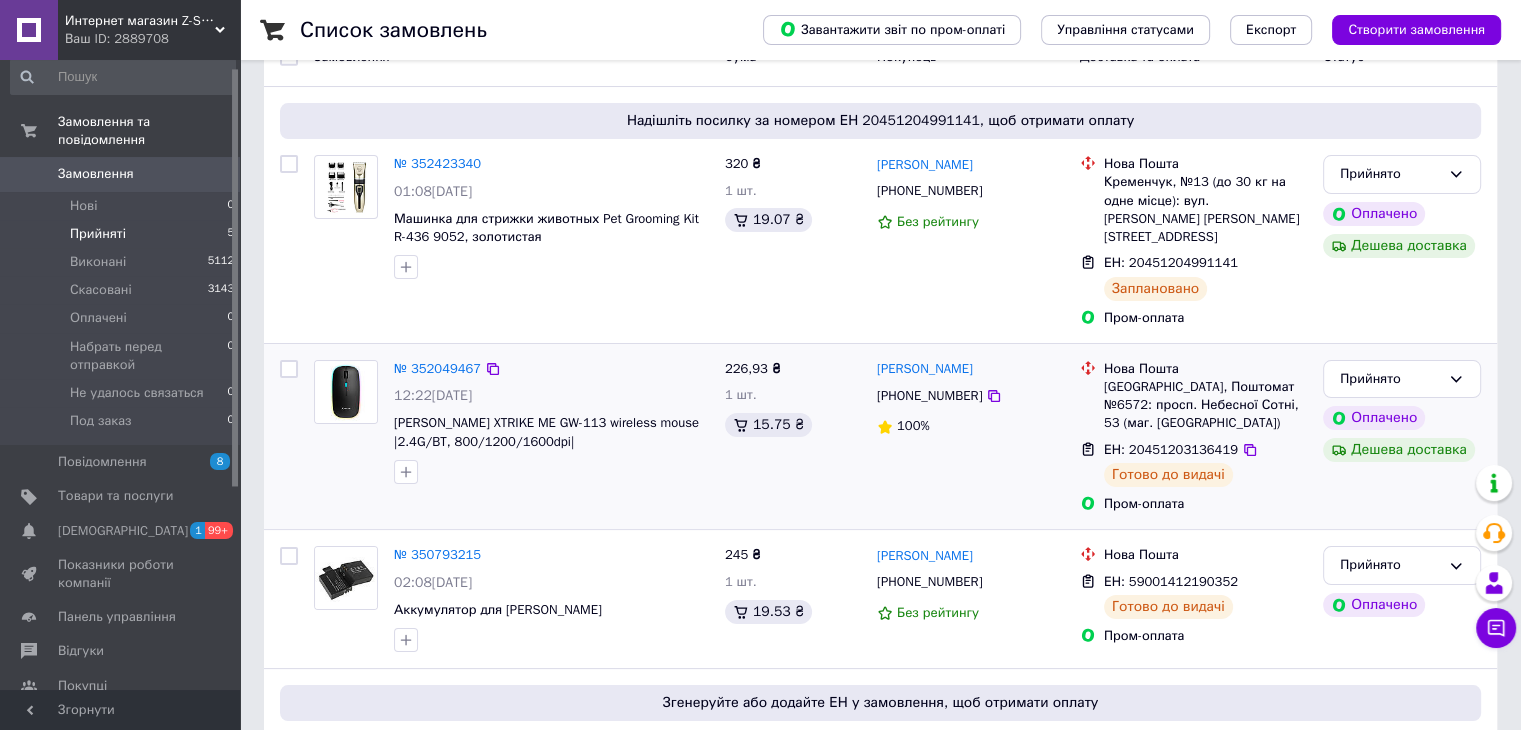 drag, startPoint x: 443, startPoint y: 517, endPoint x: 852, endPoint y: 465, distance: 412.29236 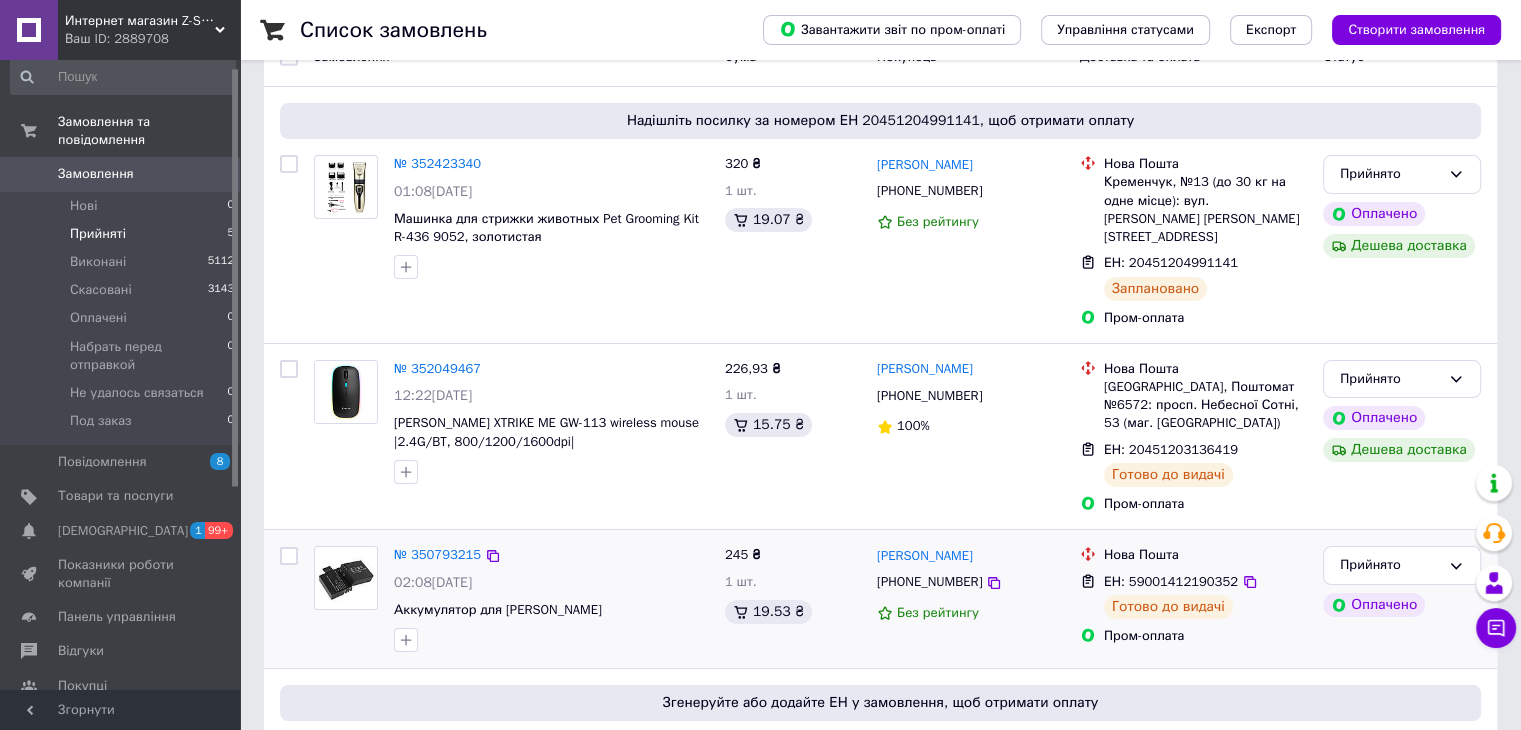 scroll, scrollTop: 300, scrollLeft: 0, axis: vertical 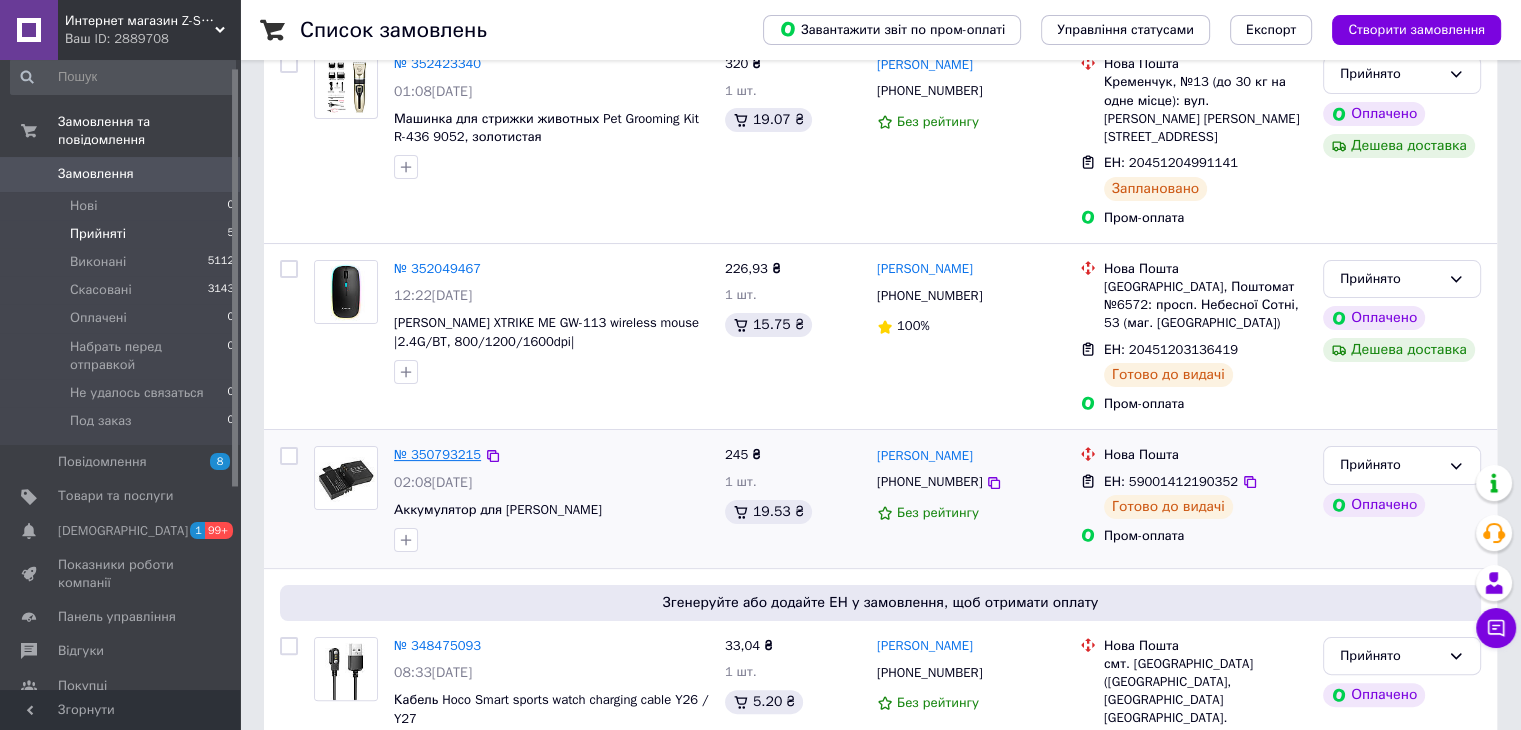 click on "№ 350793215" at bounding box center (437, 454) 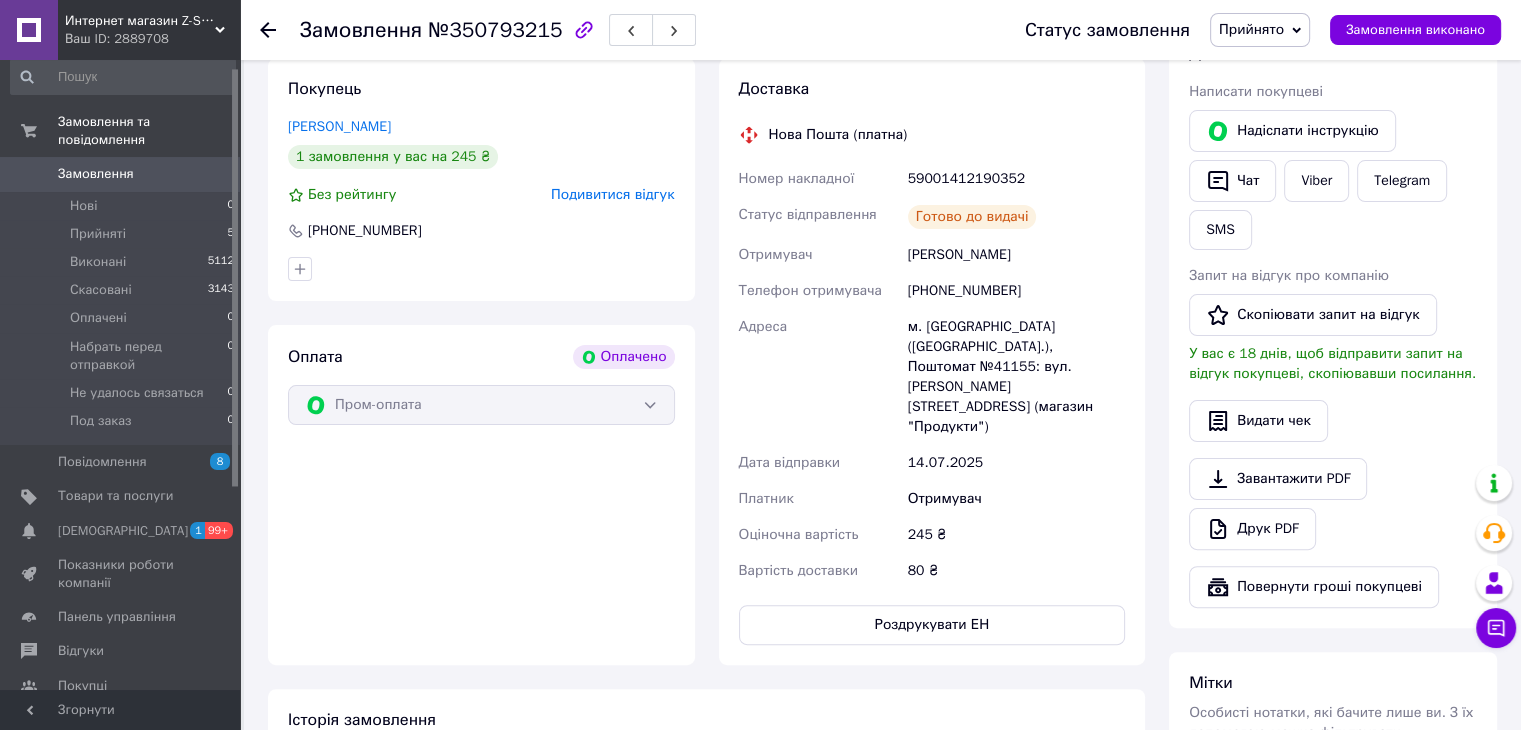 scroll, scrollTop: 400, scrollLeft: 0, axis: vertical 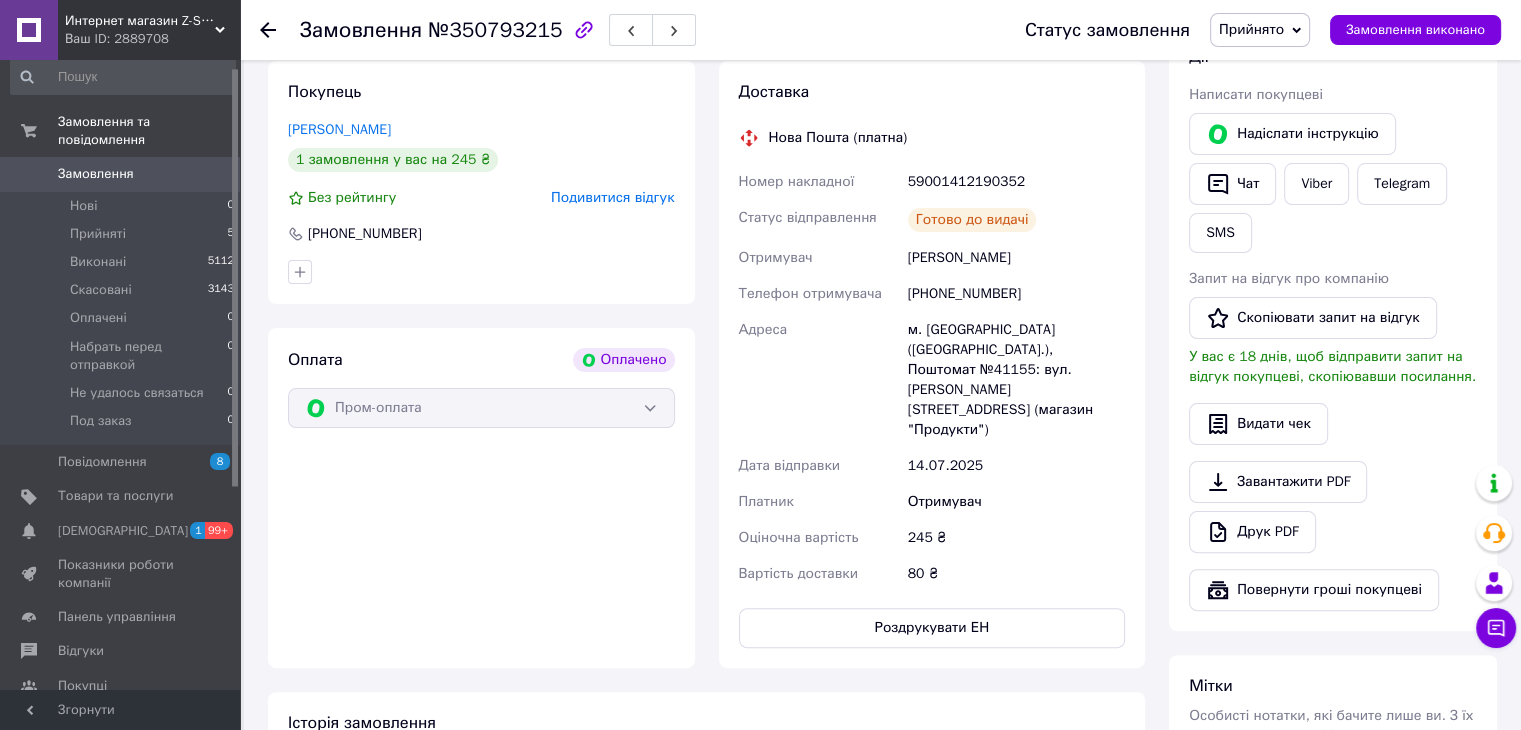click on "Замовлення" at bounding box center (96, 174) 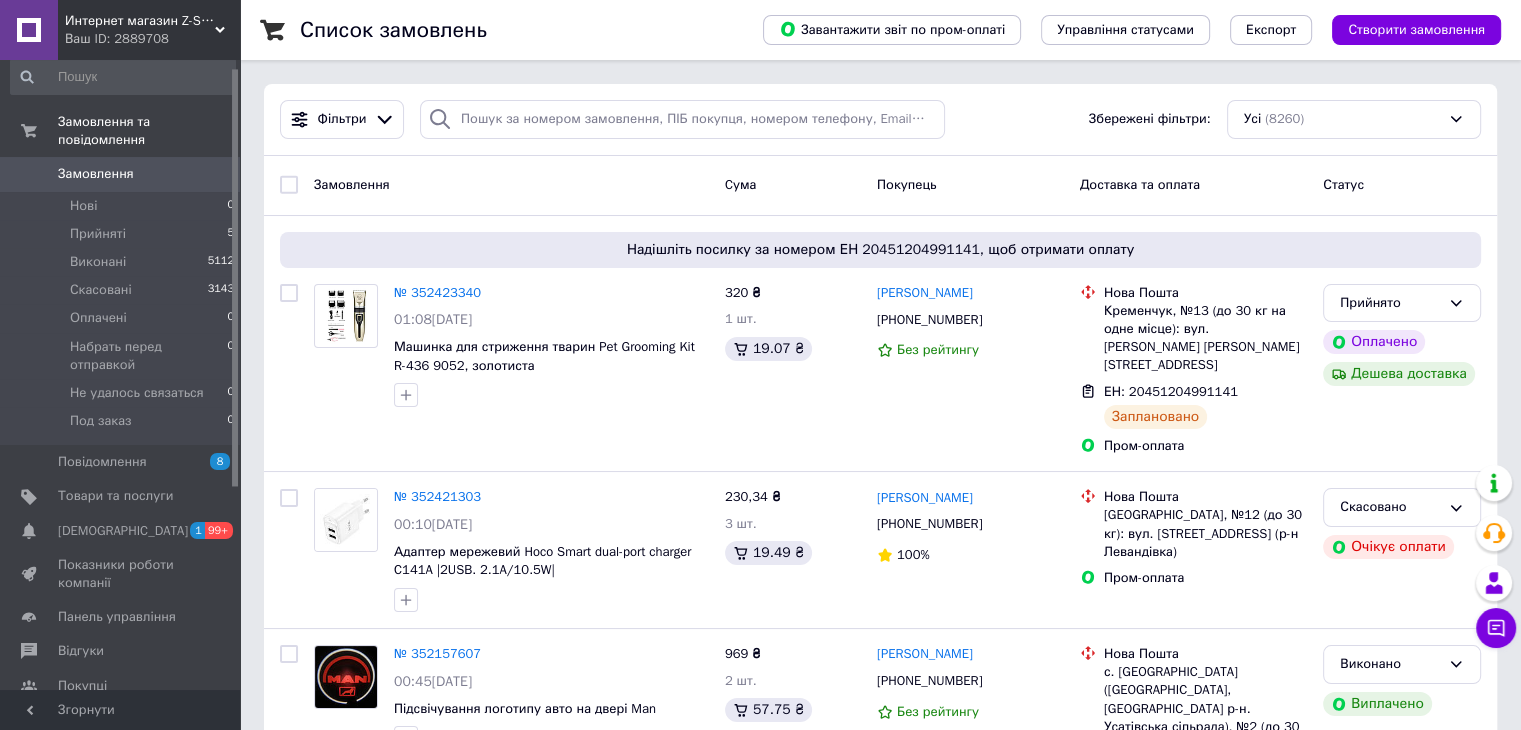 click on "[DEMOGRAPHIC_DATA]" at bounding box center [123, 531] 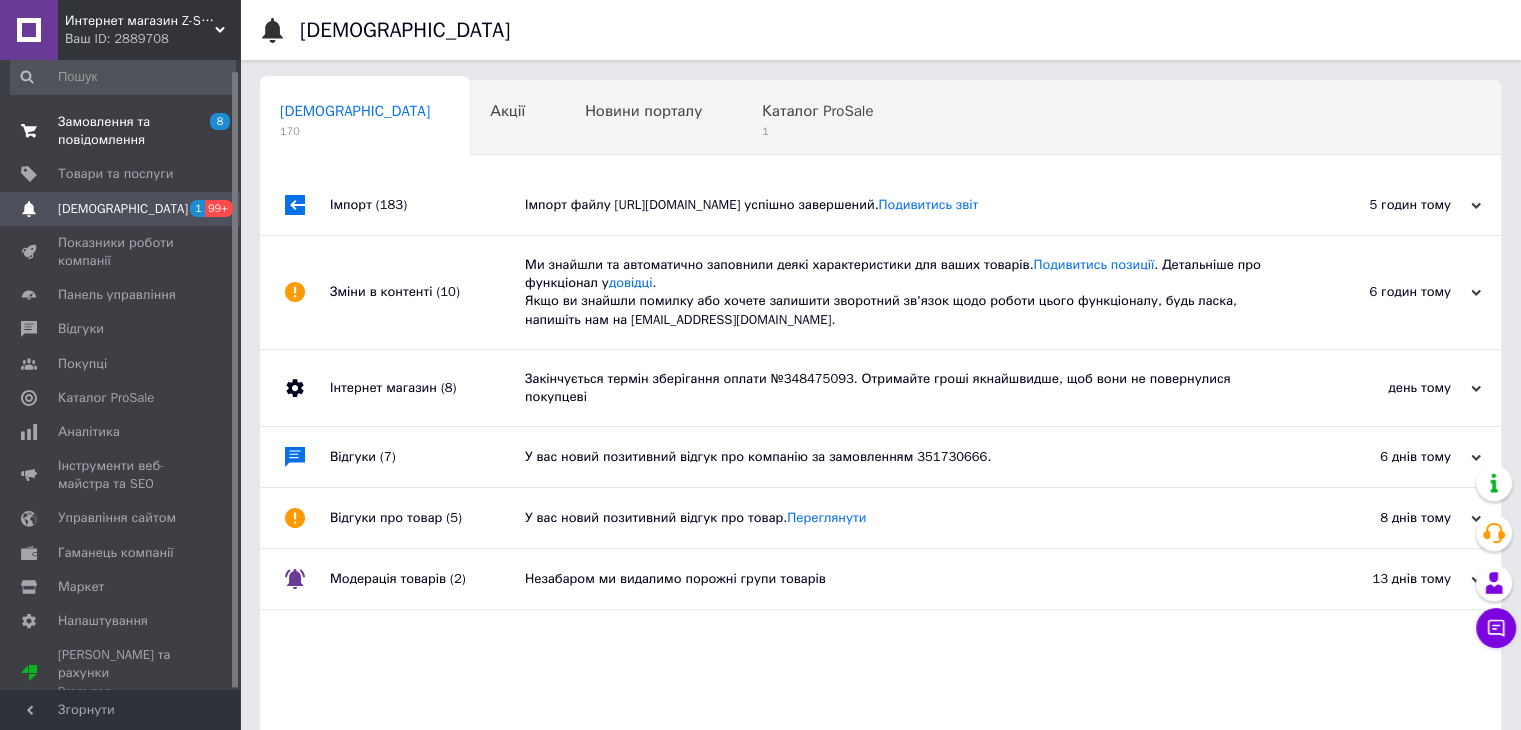 click on "Замовлення та повідомлення 8 0" at bounding box center (123, 131) 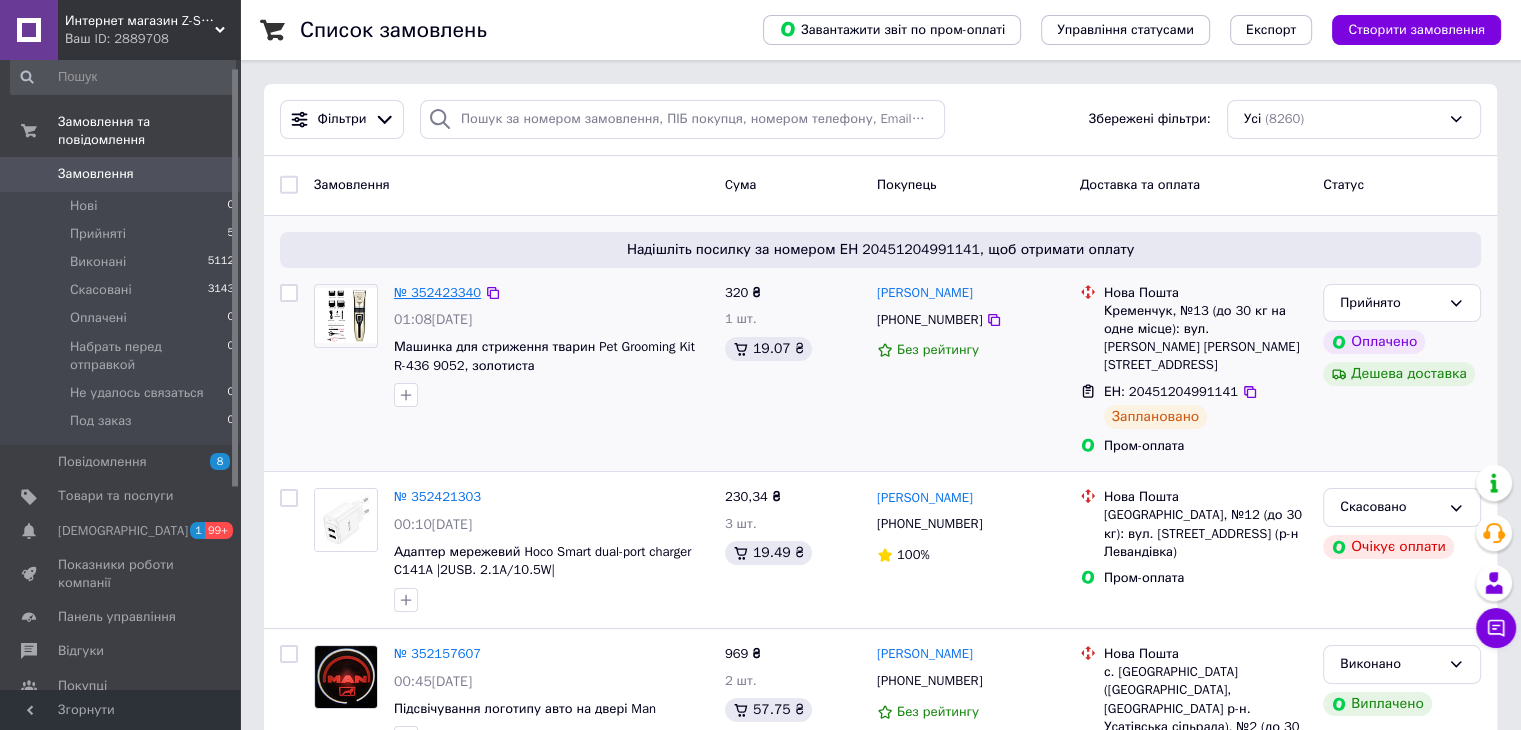 click on "№ 352423340" at bounding box center [437, 292] 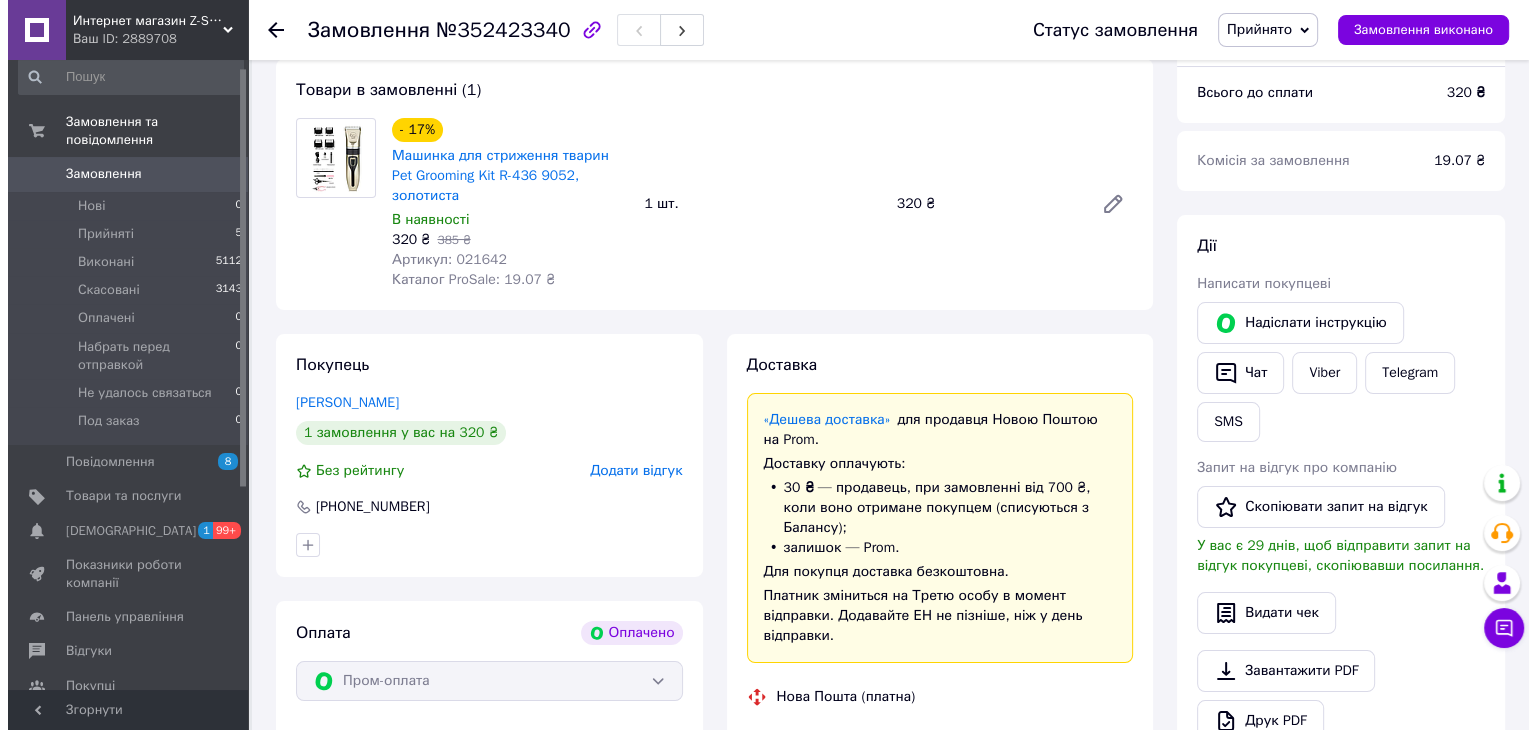 scroll, scrollTop: 300, scrollLeft: 0, axis: vertical 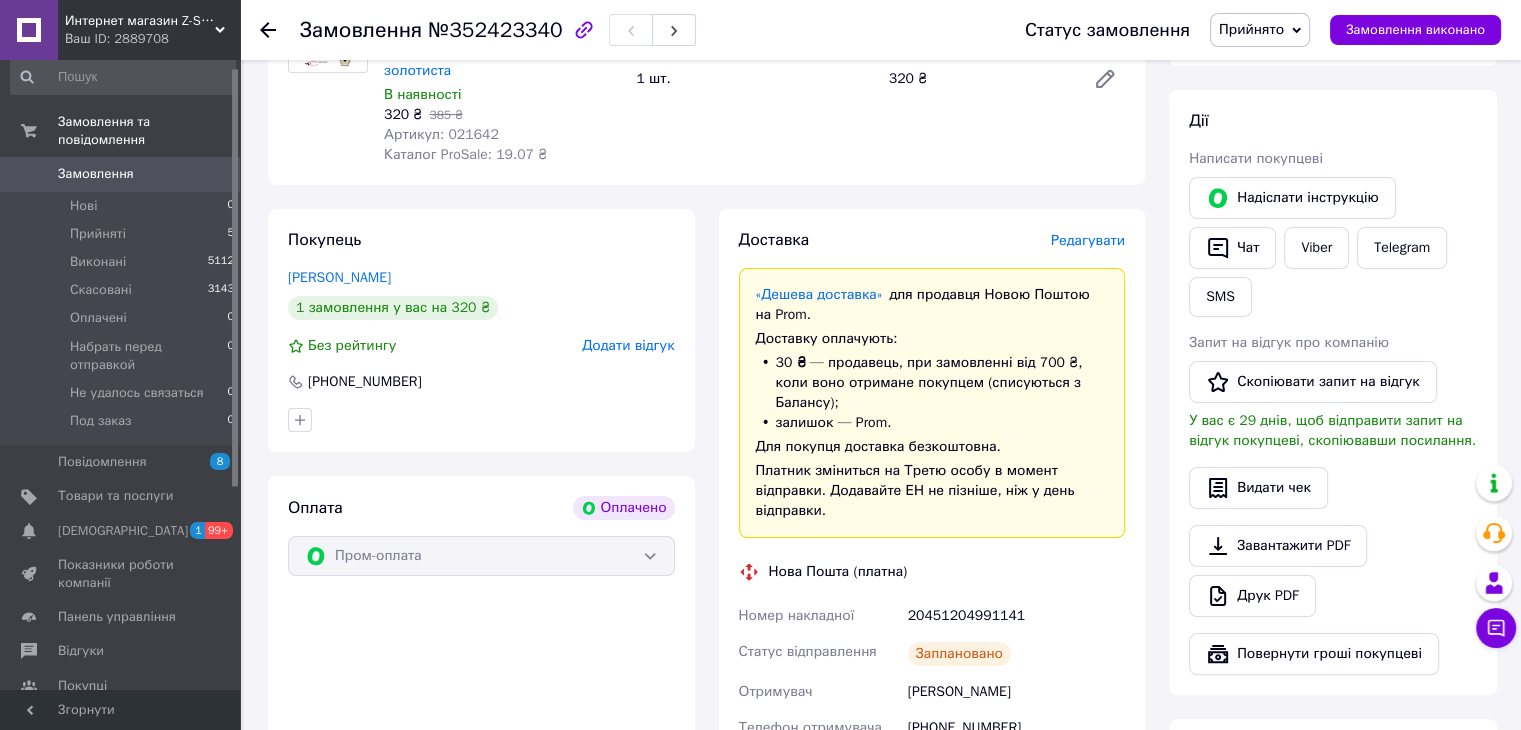 click on "Редагувати" at bounding box center (1088, 240) 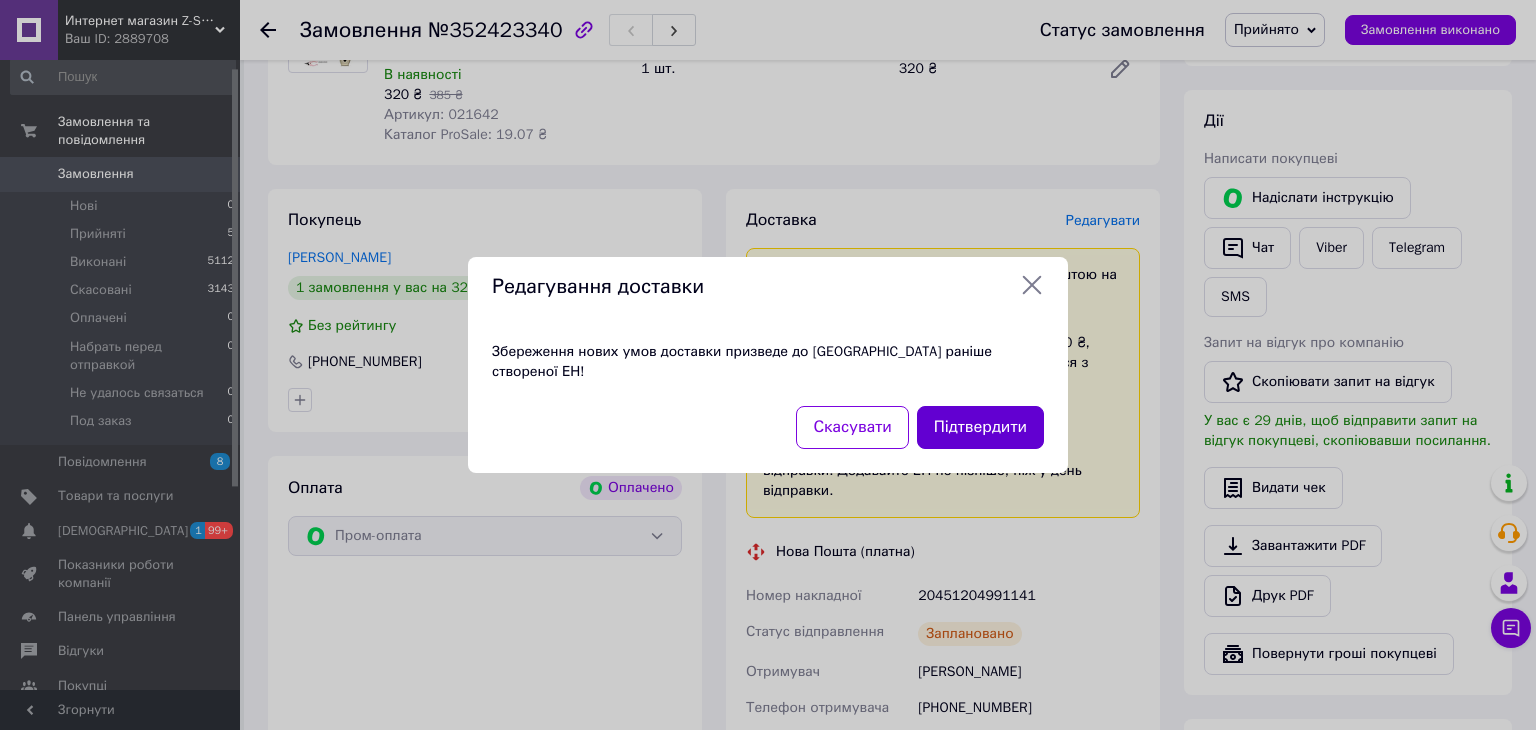click on "Підтвердити" at bounding box center [980, 427] 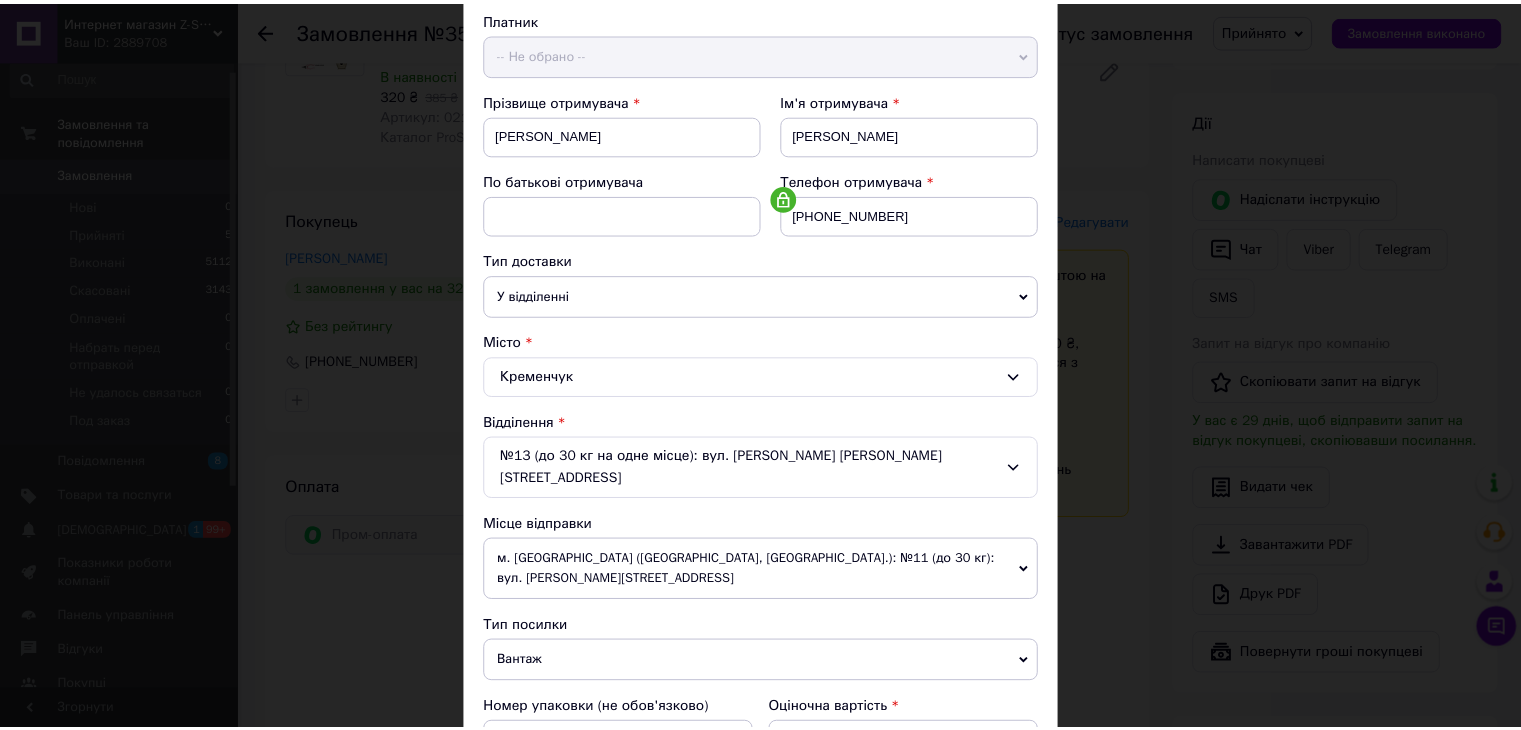 scroll, scrollTop: 592, scrollLeft: 0, axis: vertical 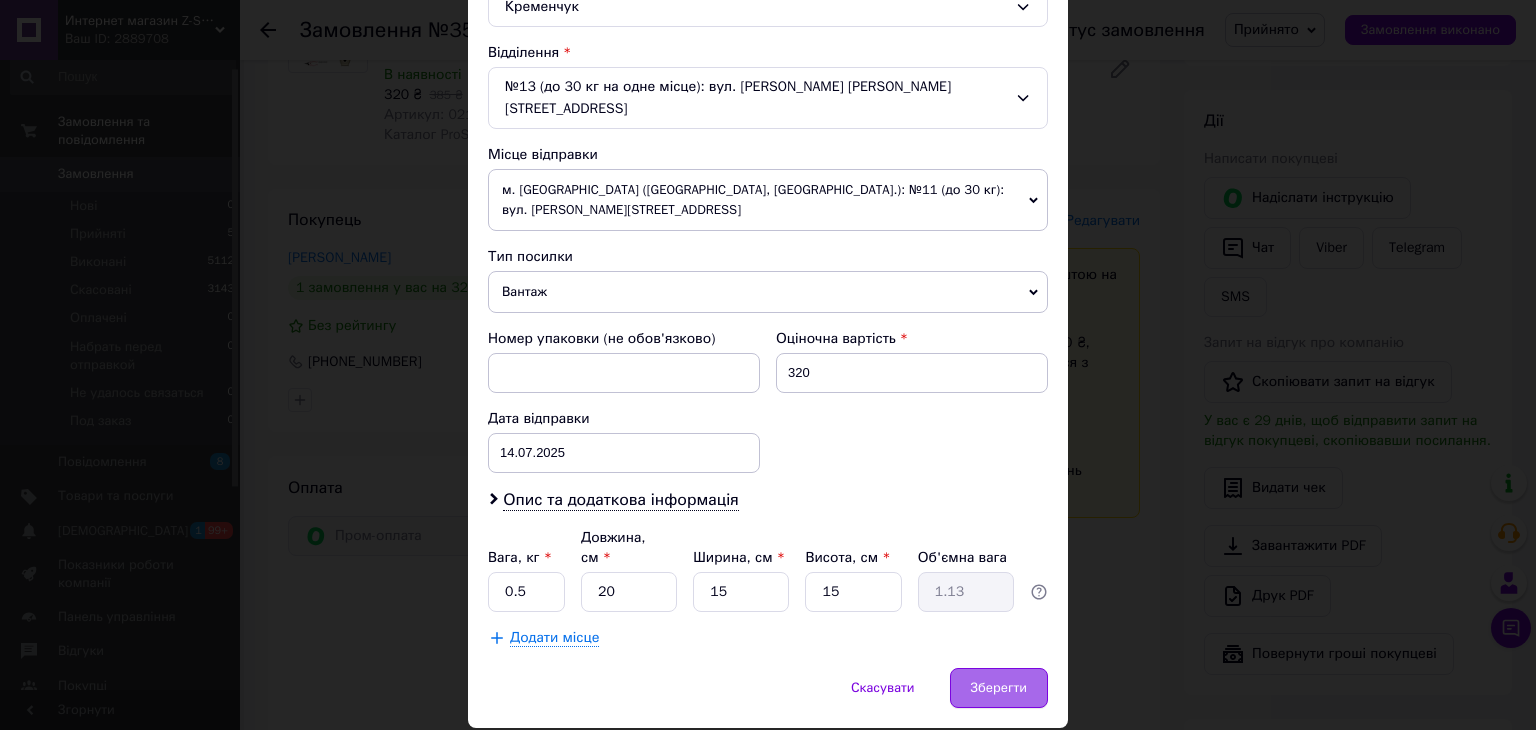 click on "Зберегти" at bounding box center (999, 688) 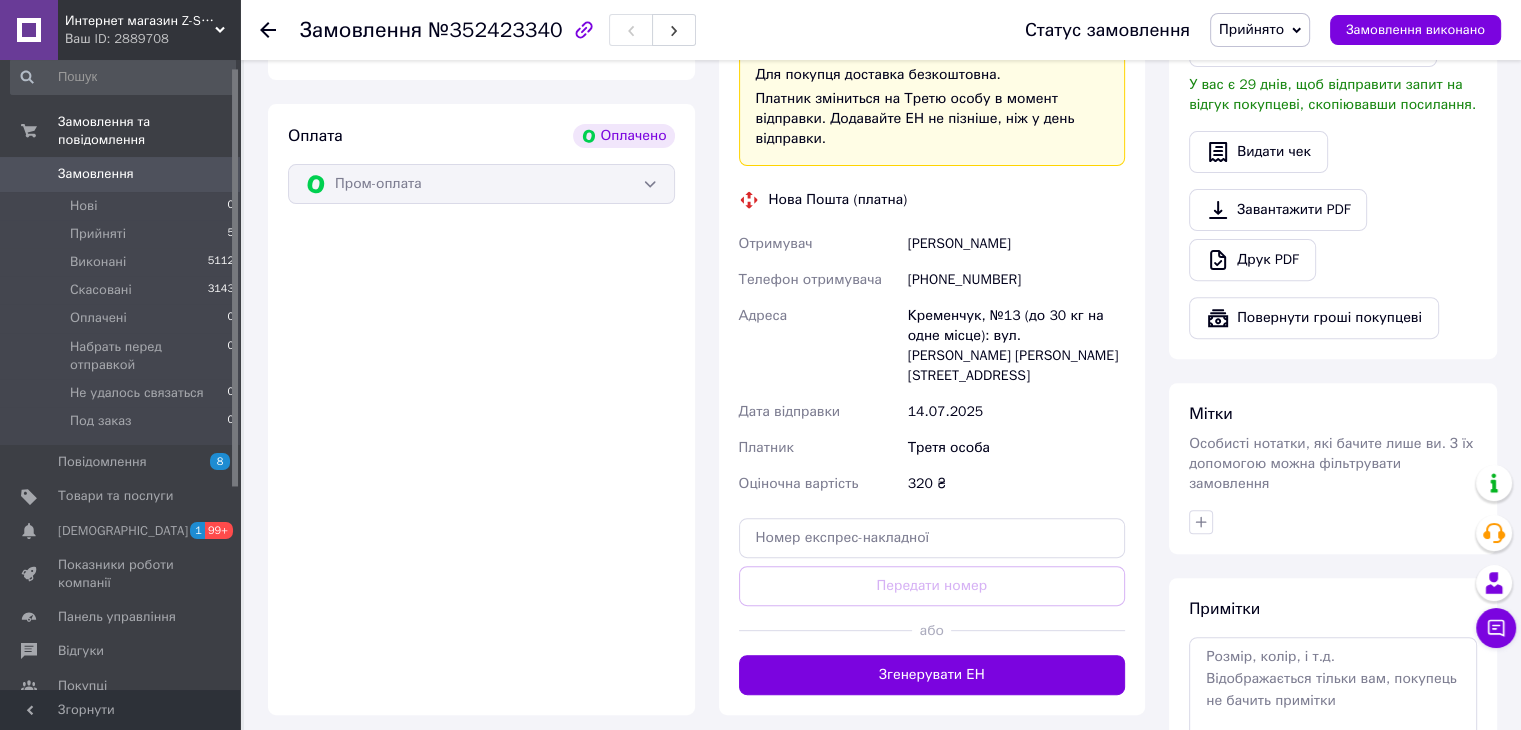 scroll, scrollTop: 400, scrollLeft: 0, axis: vertical 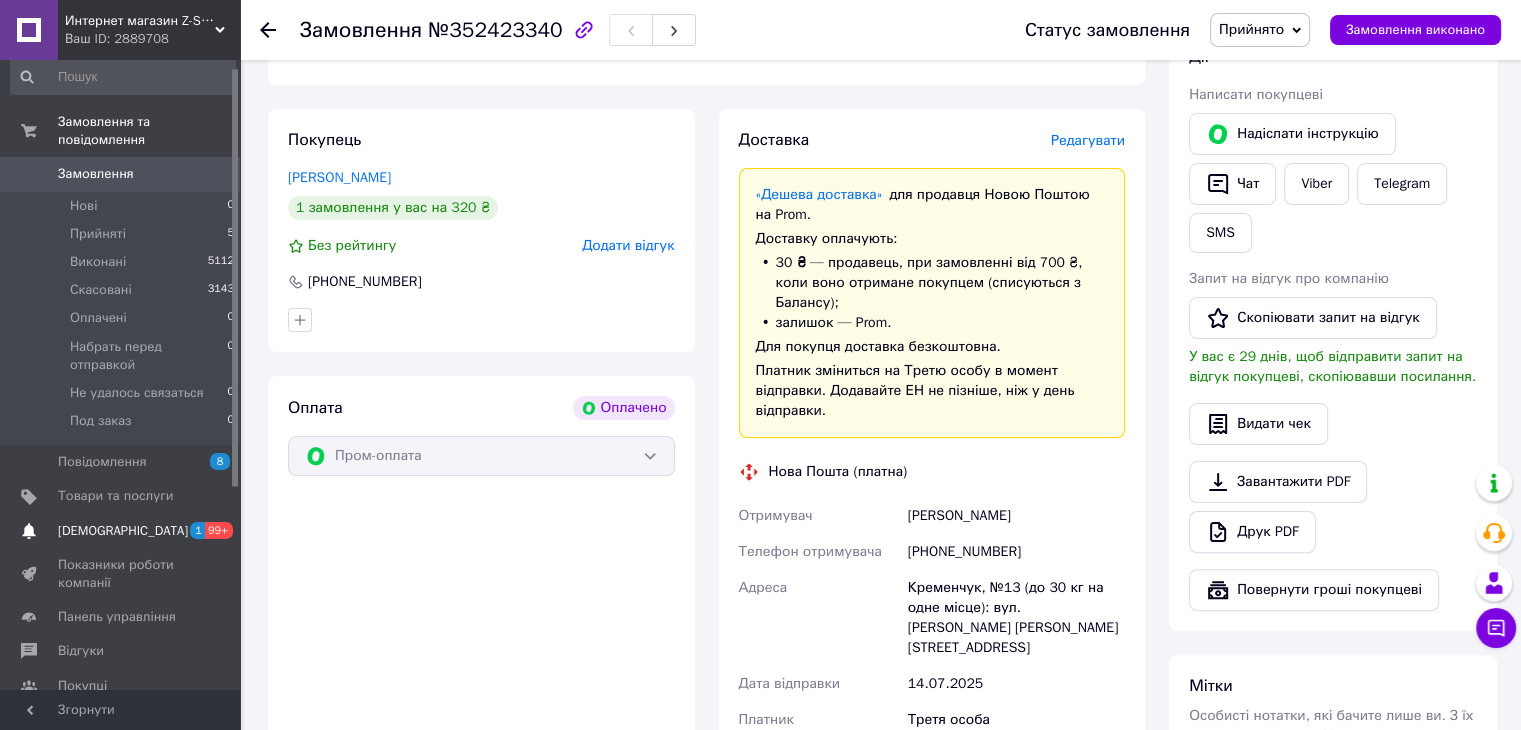 click on "[DEMOGRAPHIC_DATA]" at bounding box center [121, 531] 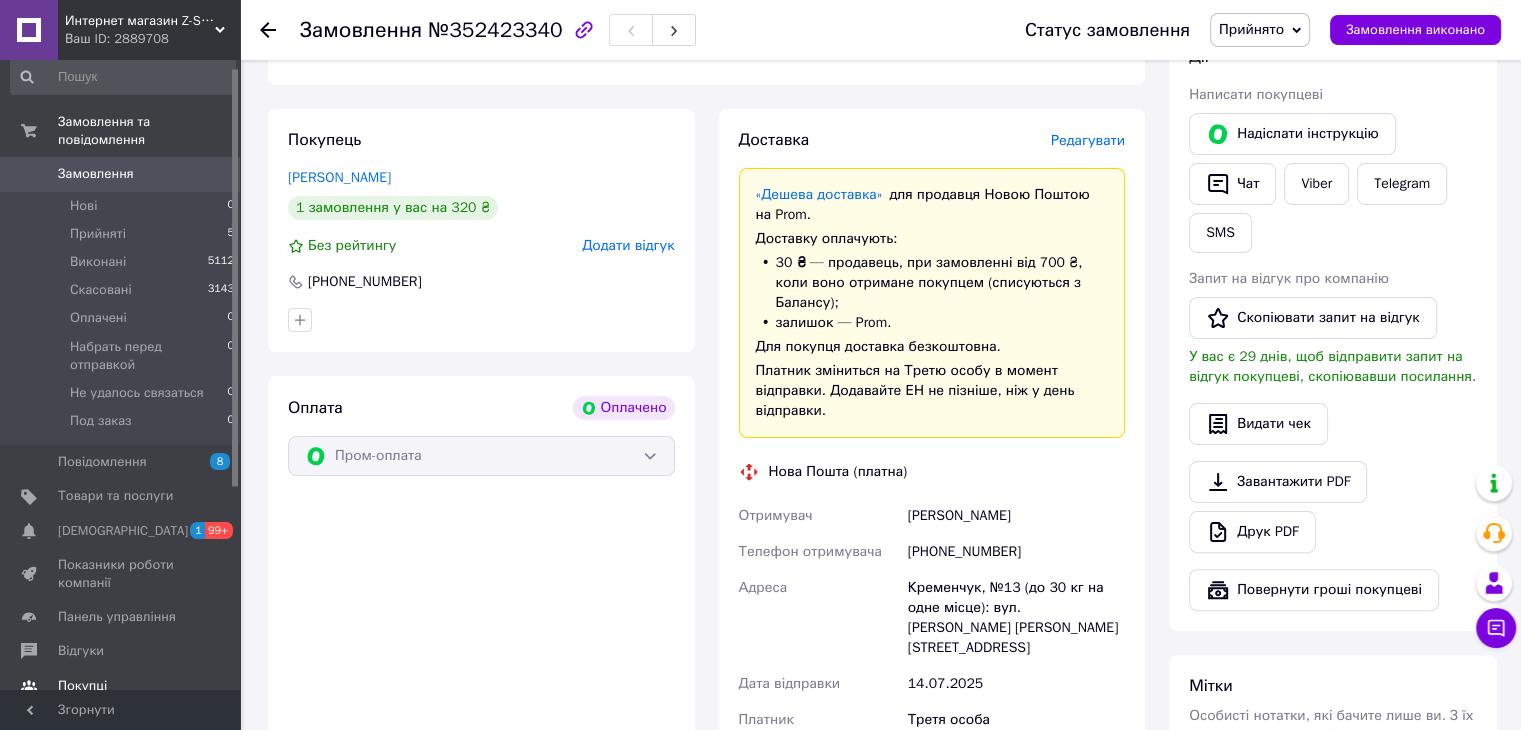 scroll, scrollTop: 0, scrollLeft: 0, axis: both 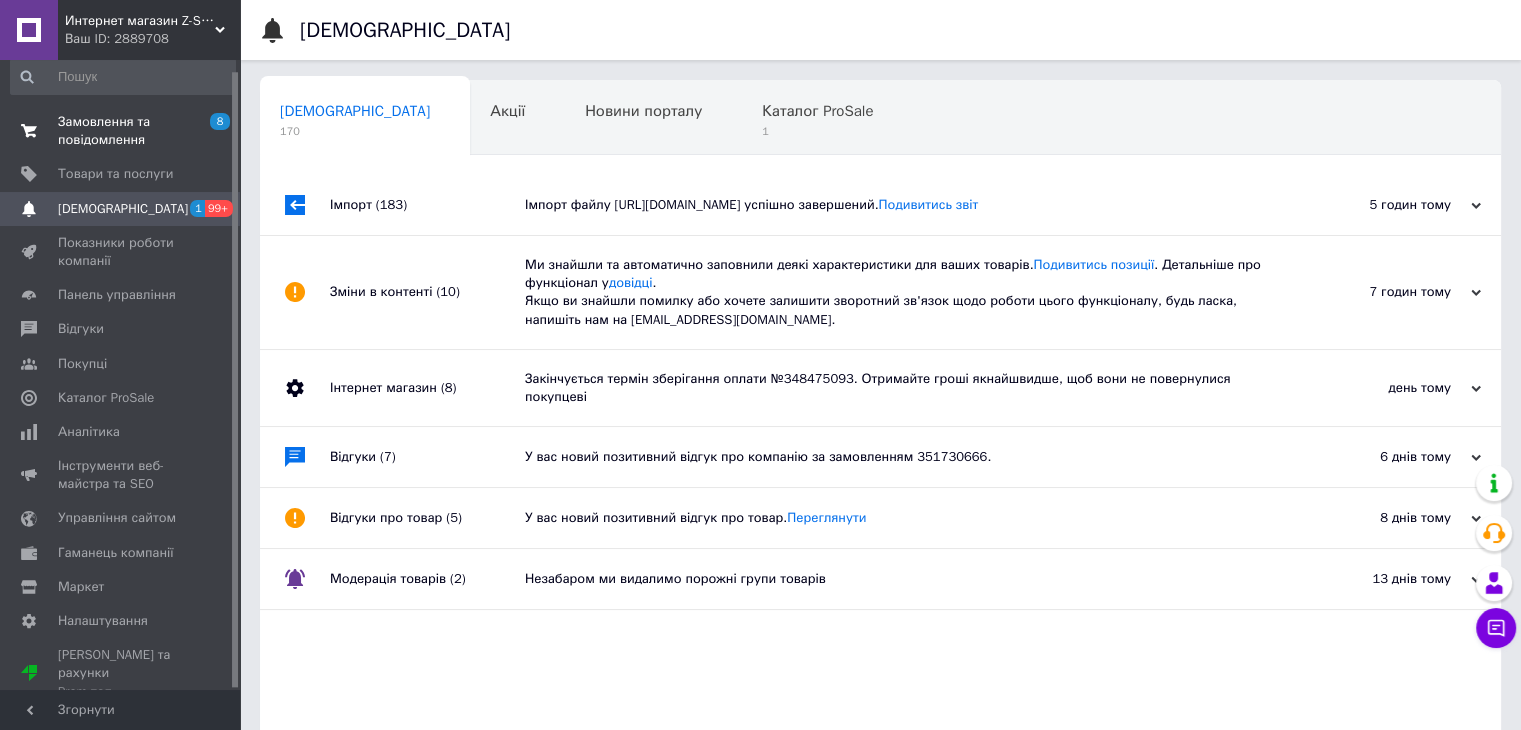 click on "Замовлення та повідомлення" at bounding box center [121, 131] 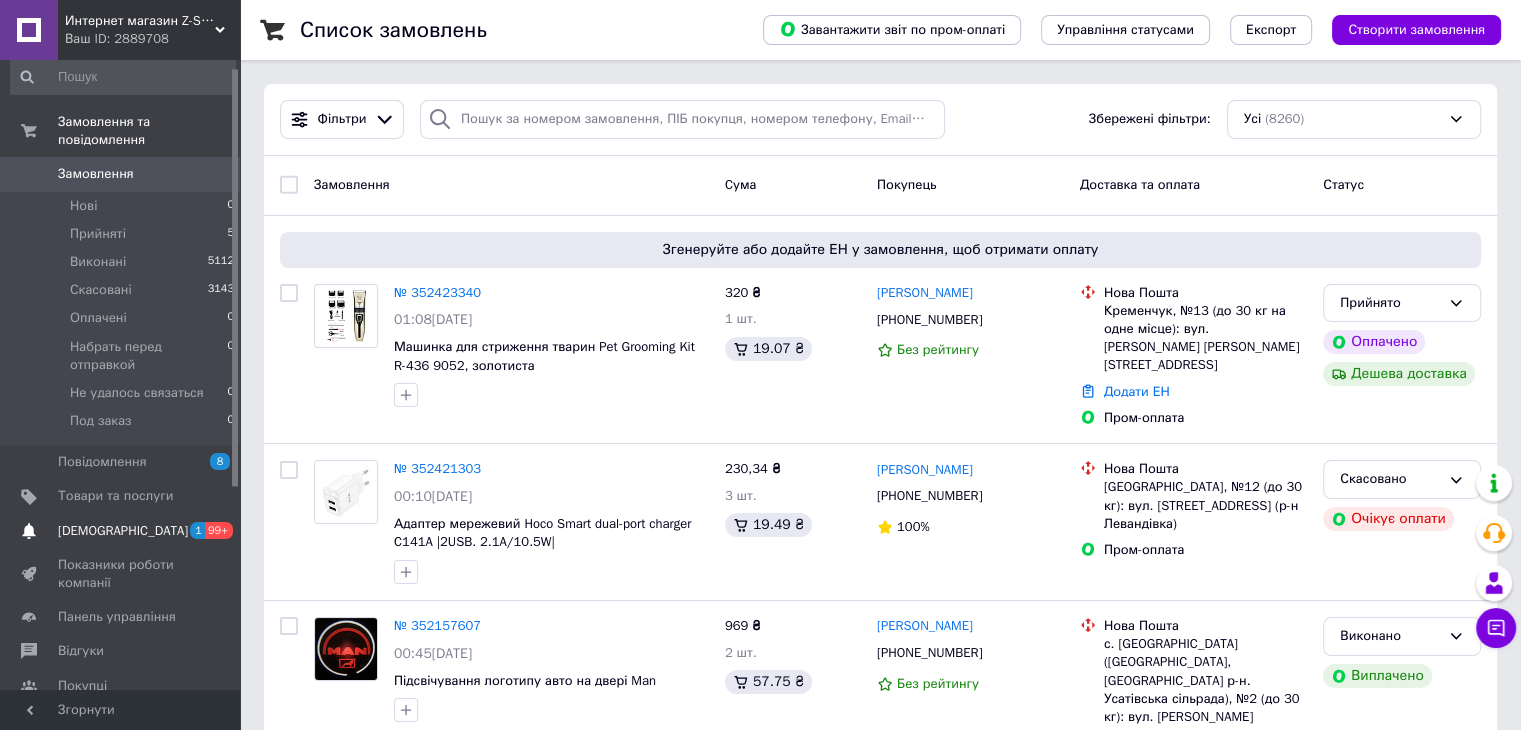 click on "[DEMOGRAPHIC_DATA]" at bounding box center [123, 531] 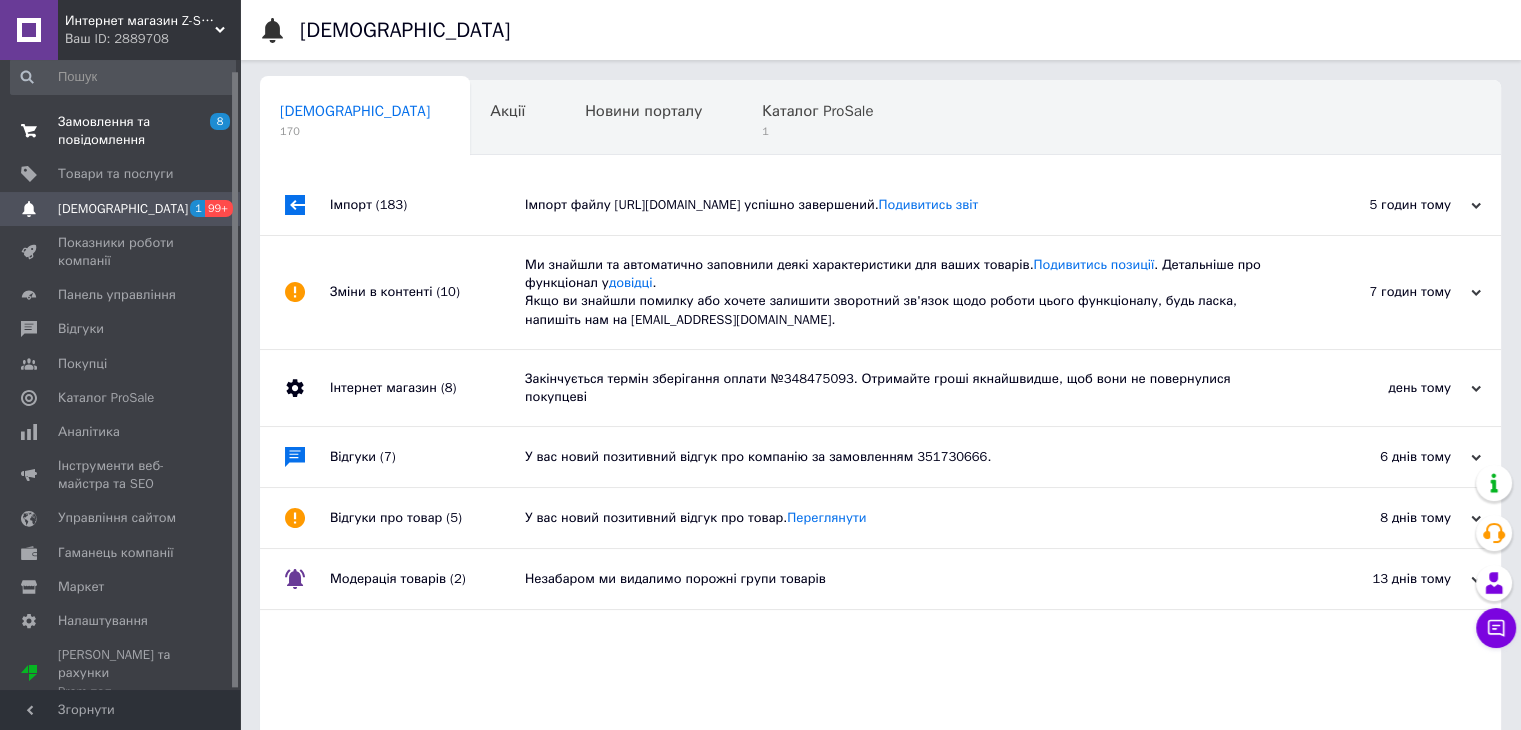 click on "Замовлення та повідомлення" at bounding box center (121, 131) 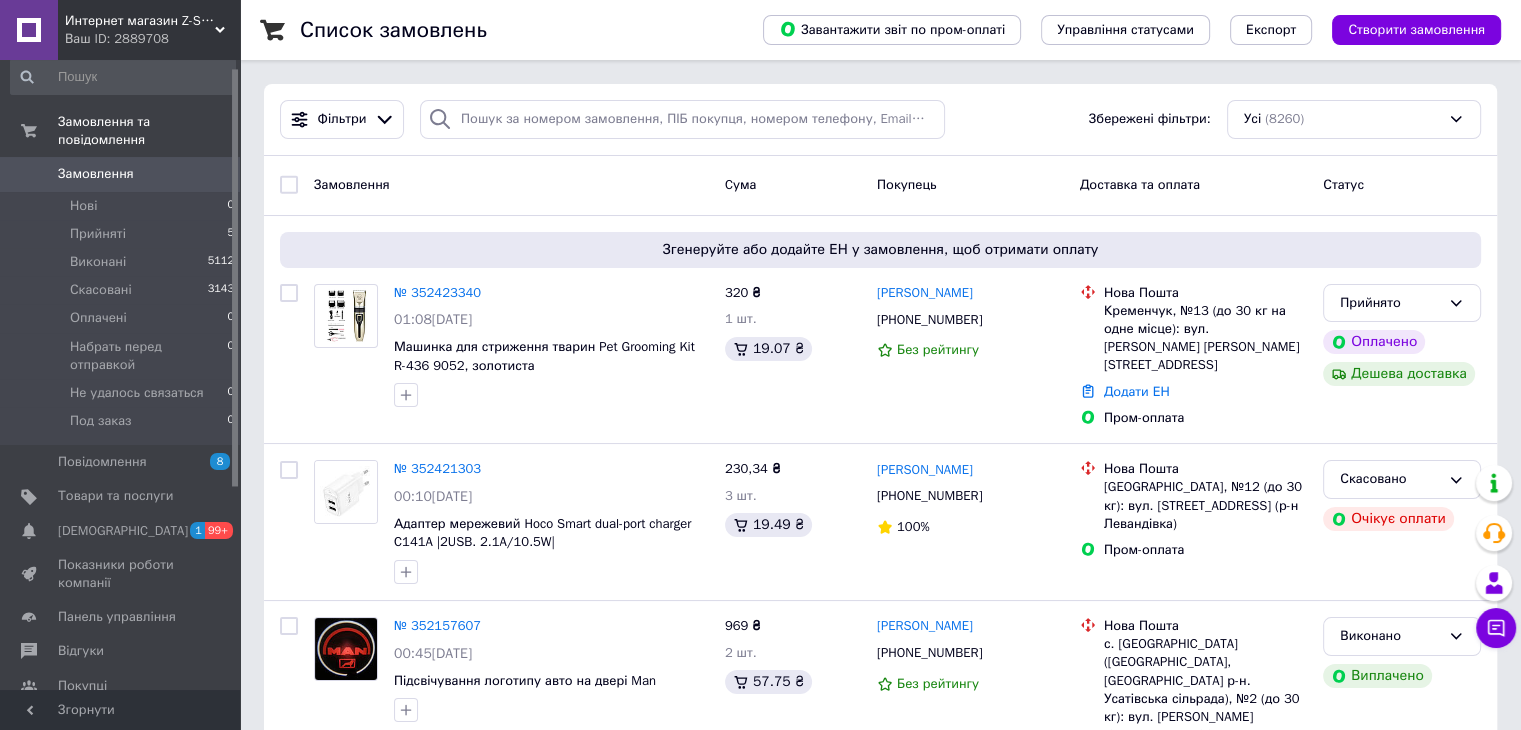 click on "Замовлення" at bounding box center (121, 174) 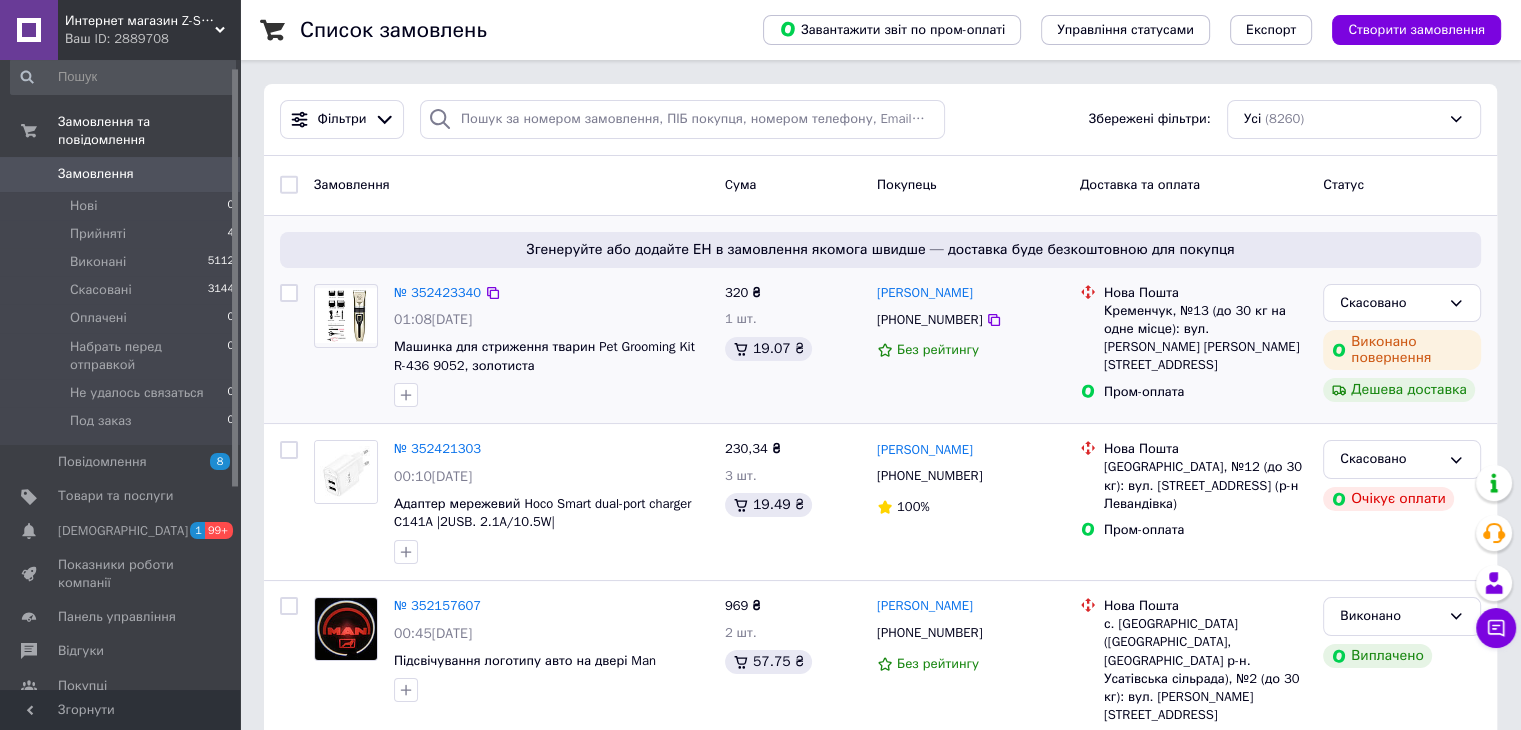 click on "[PERSON_NAME] [PHONE_NUMBER] Без рейтингу" at bounding box center [970, 346] 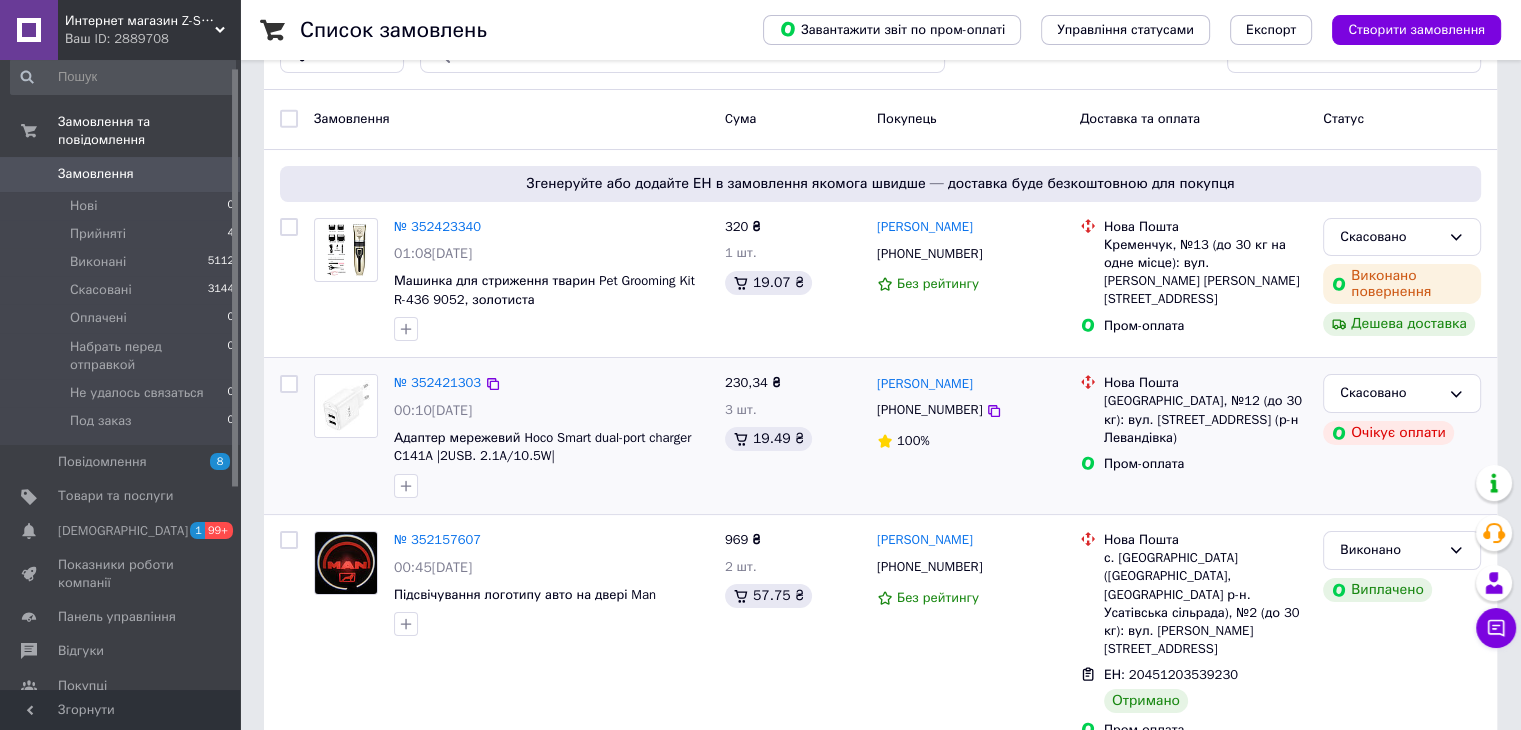 scroll, scrollTop: 100, scrollLeft: 0, axis: vertical 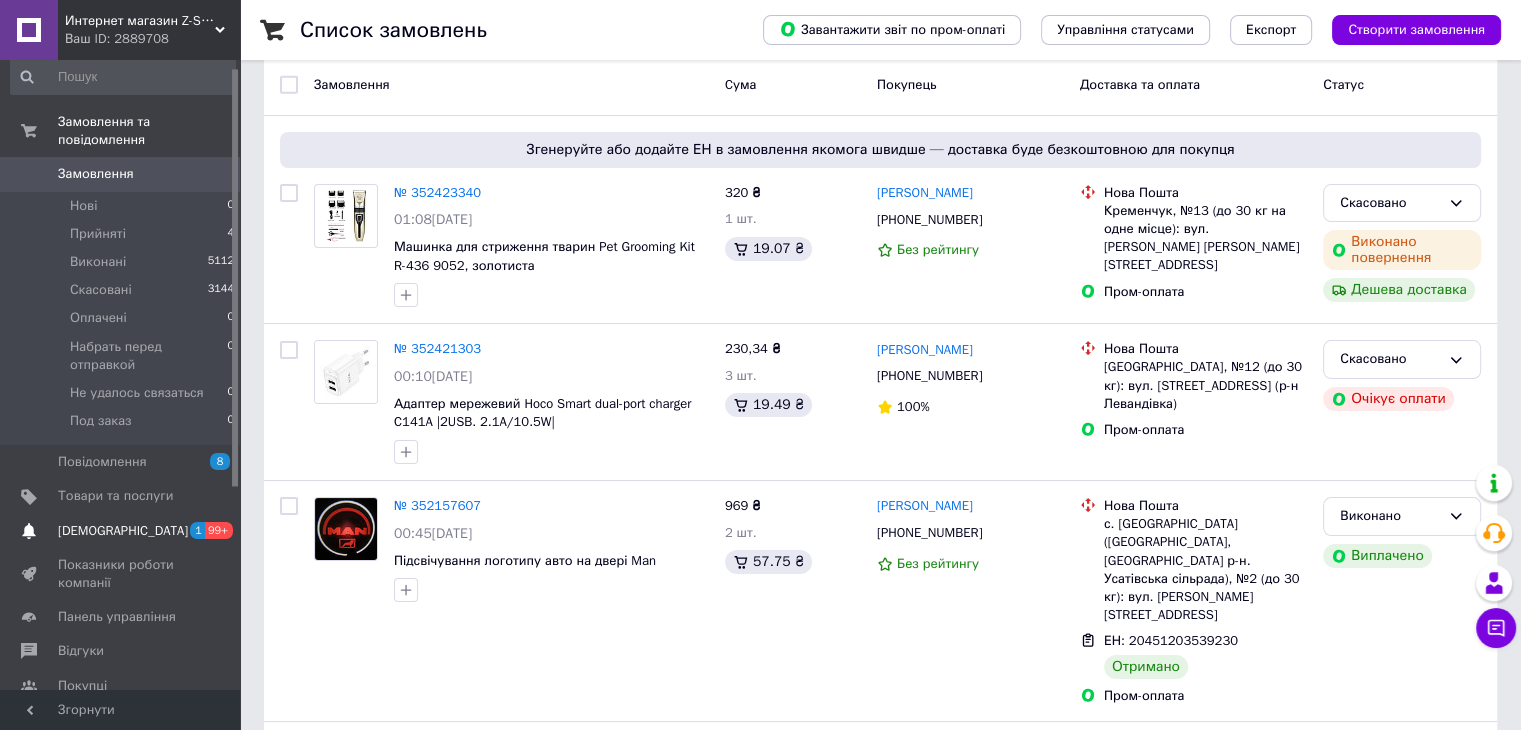 click on "1" at bounding box center [197, 530] 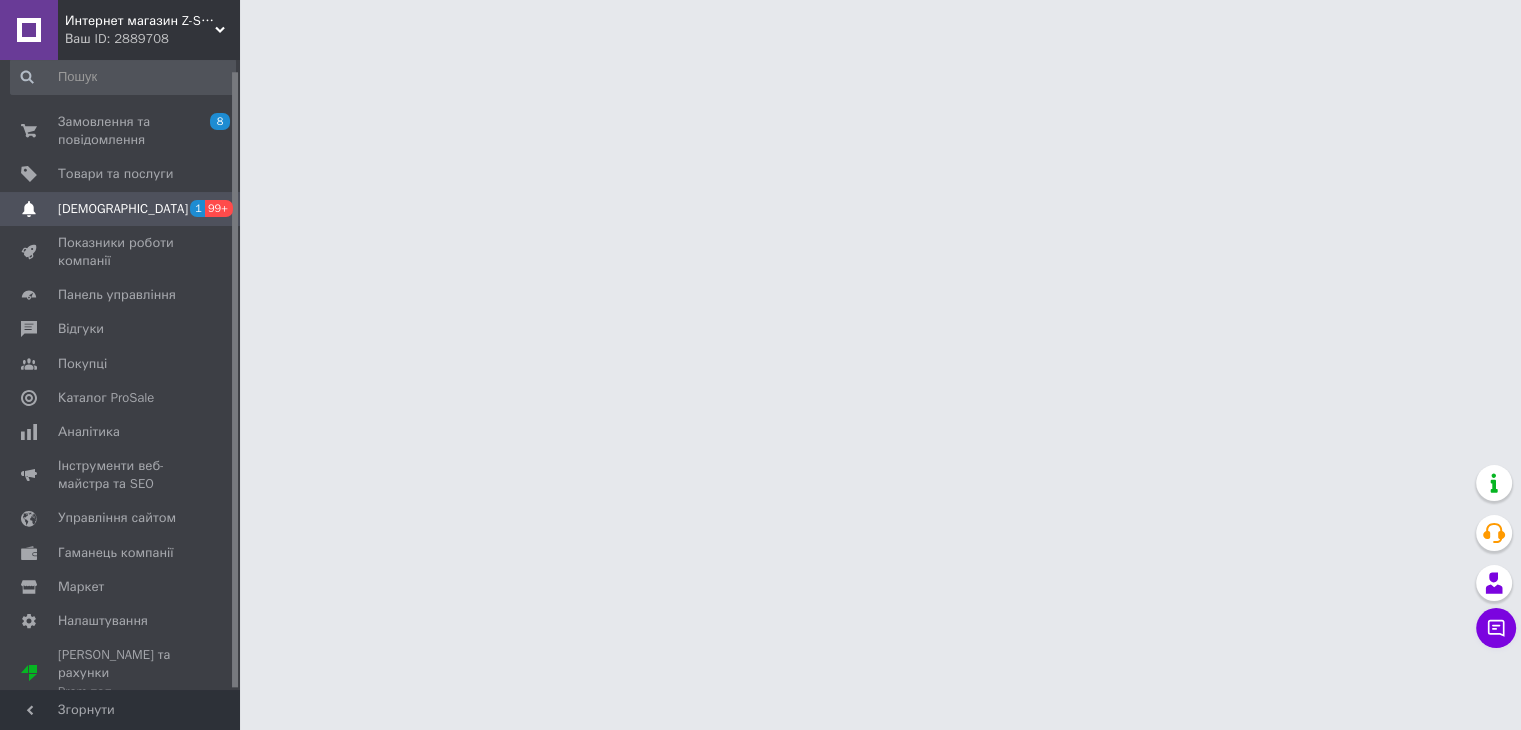 scroll, scrollTop: 0, scrollLeft: 0, axis: both 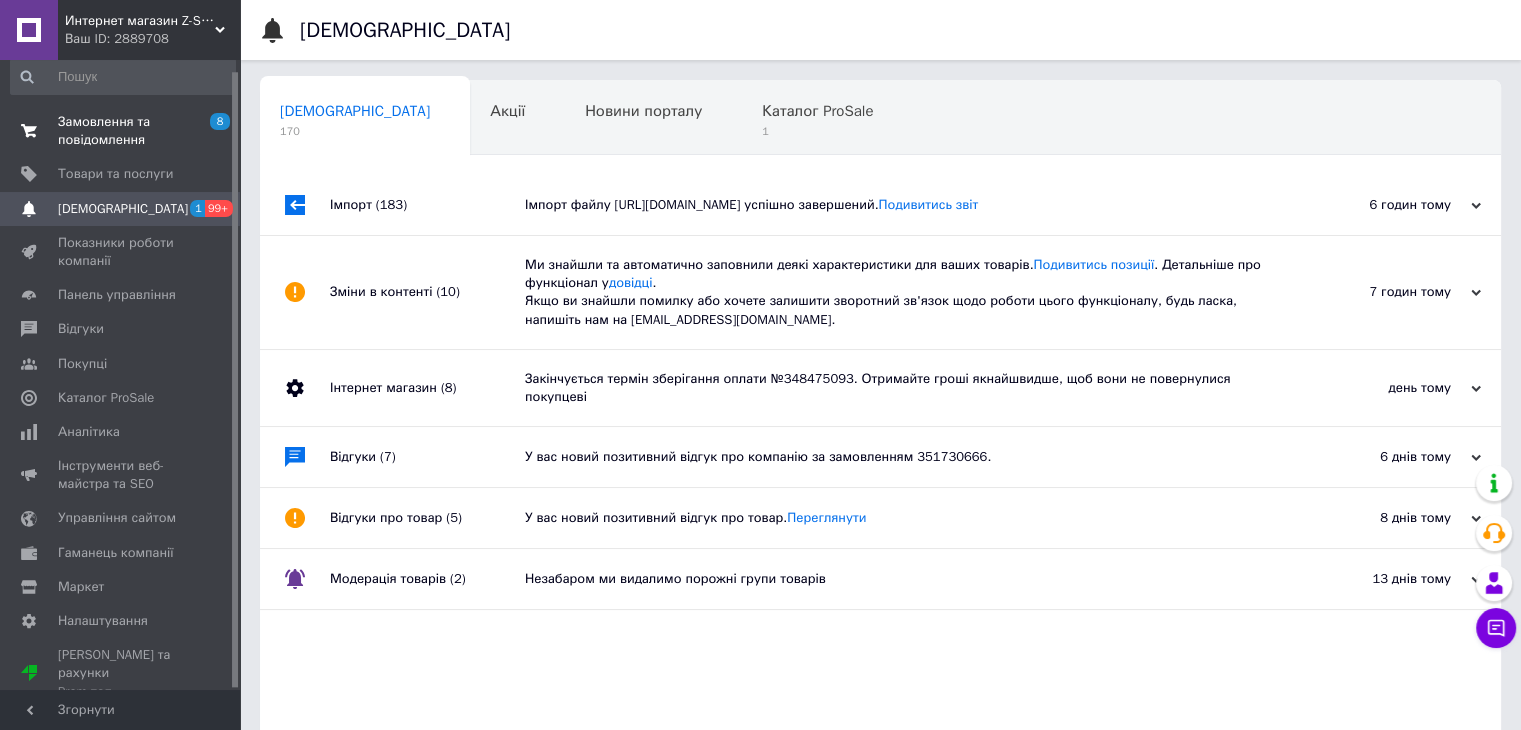click on "Замовлення та повідомлення" at bounding box center [121, 131] 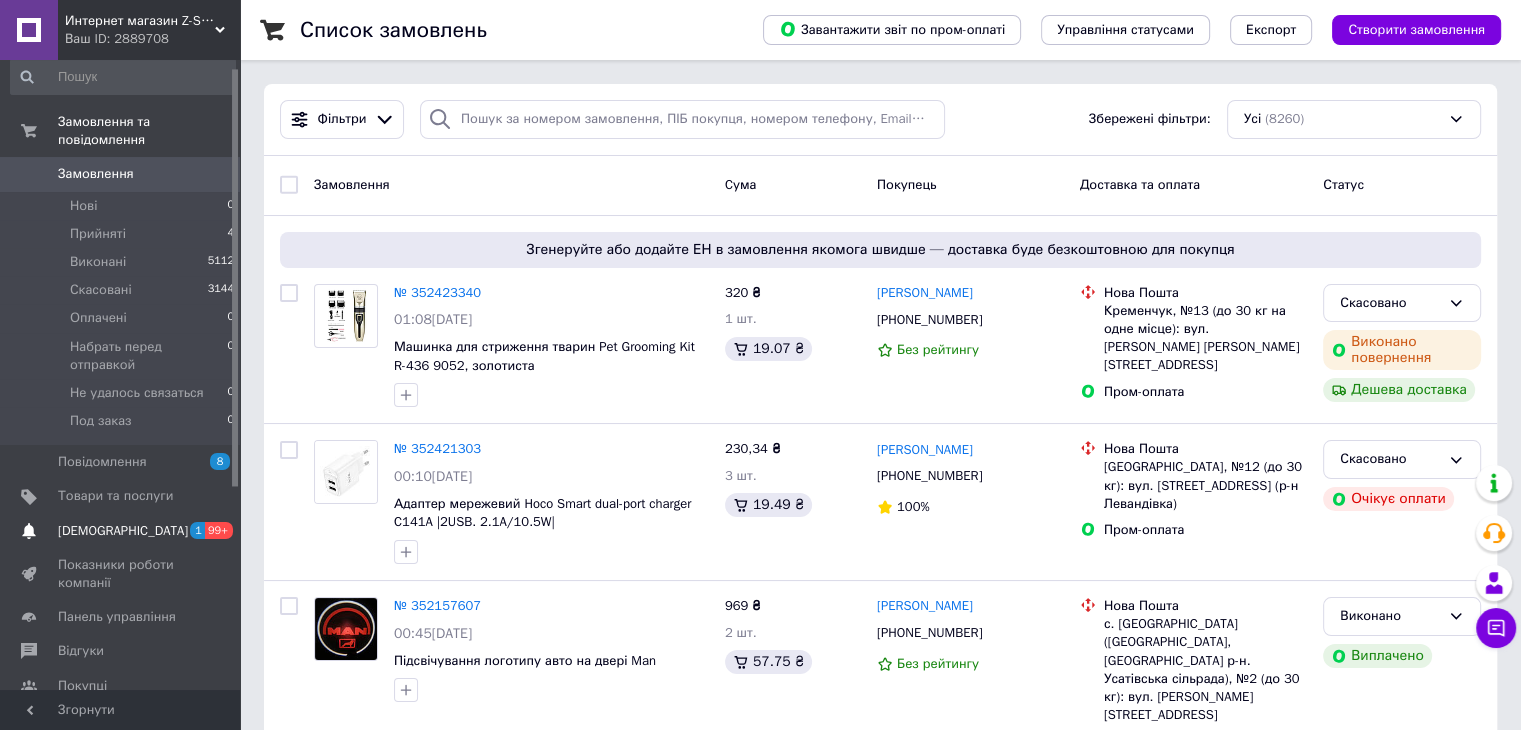 click on "[DEMOGRAPHIC_DATA]" at bounding box center (121, 531) 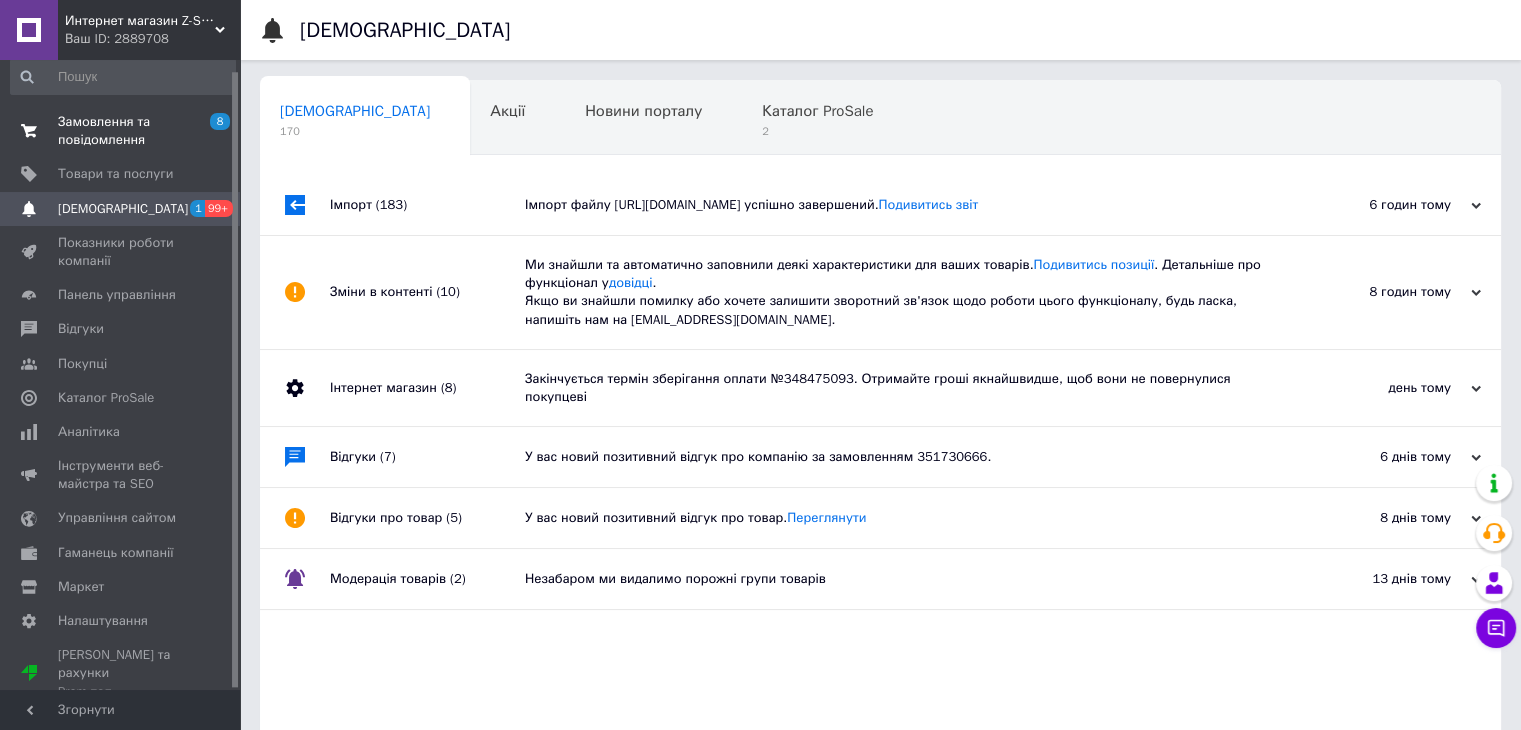 click on "Замовлення та повідомлення" at bounding box center (121, 131) 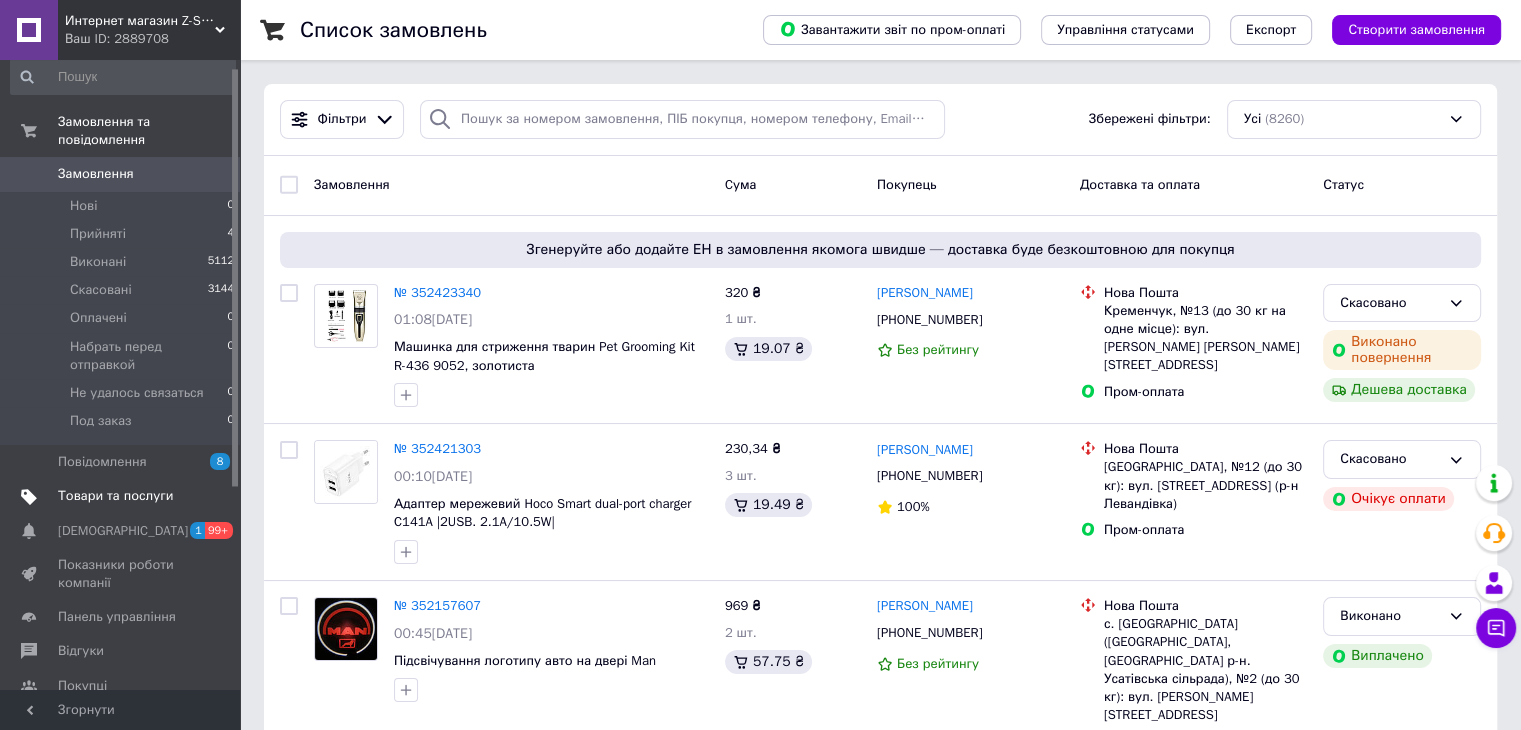click on "Товари та послуги" at bounding box center (121, 496) 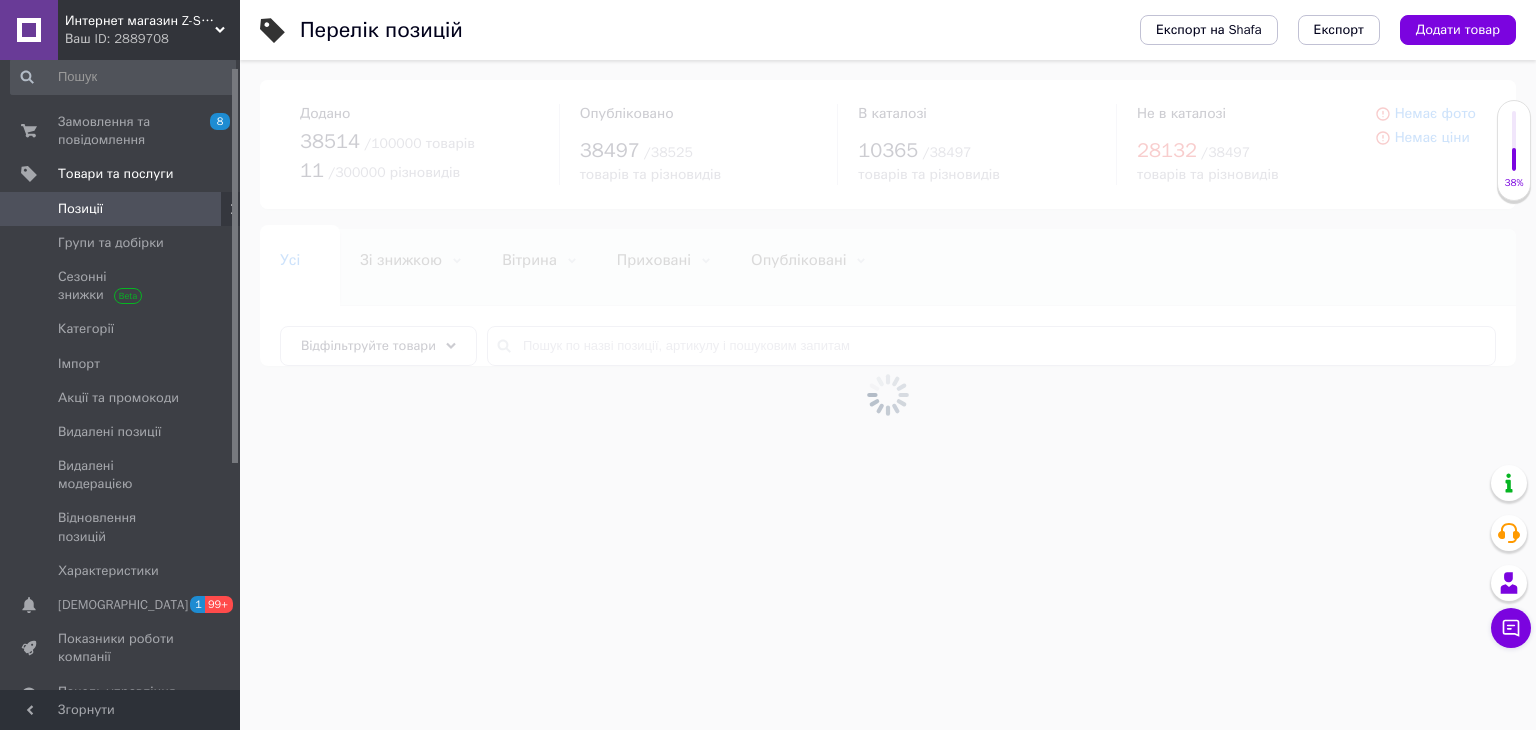 click at bounding box center [888, 395] 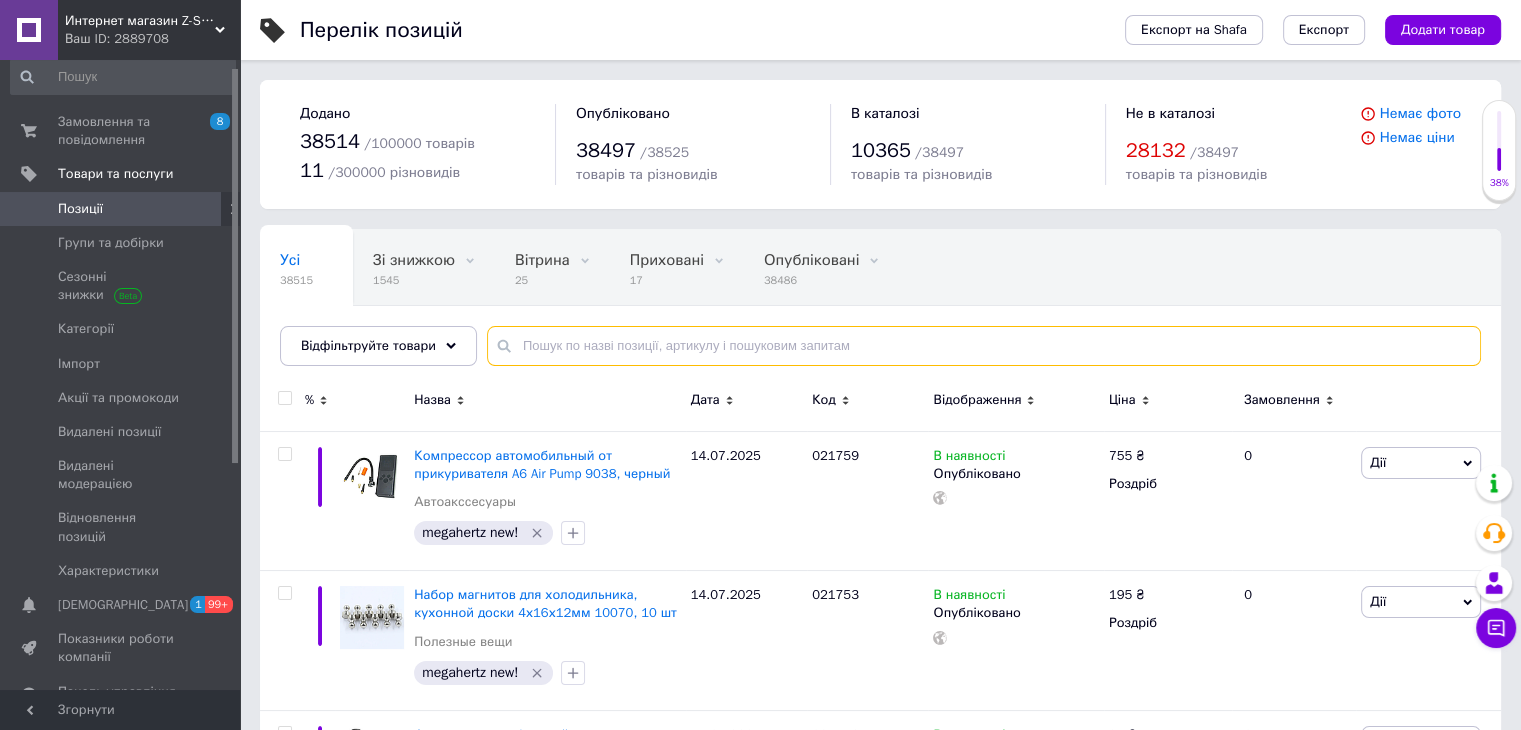 click at bounding box center [984, 346] 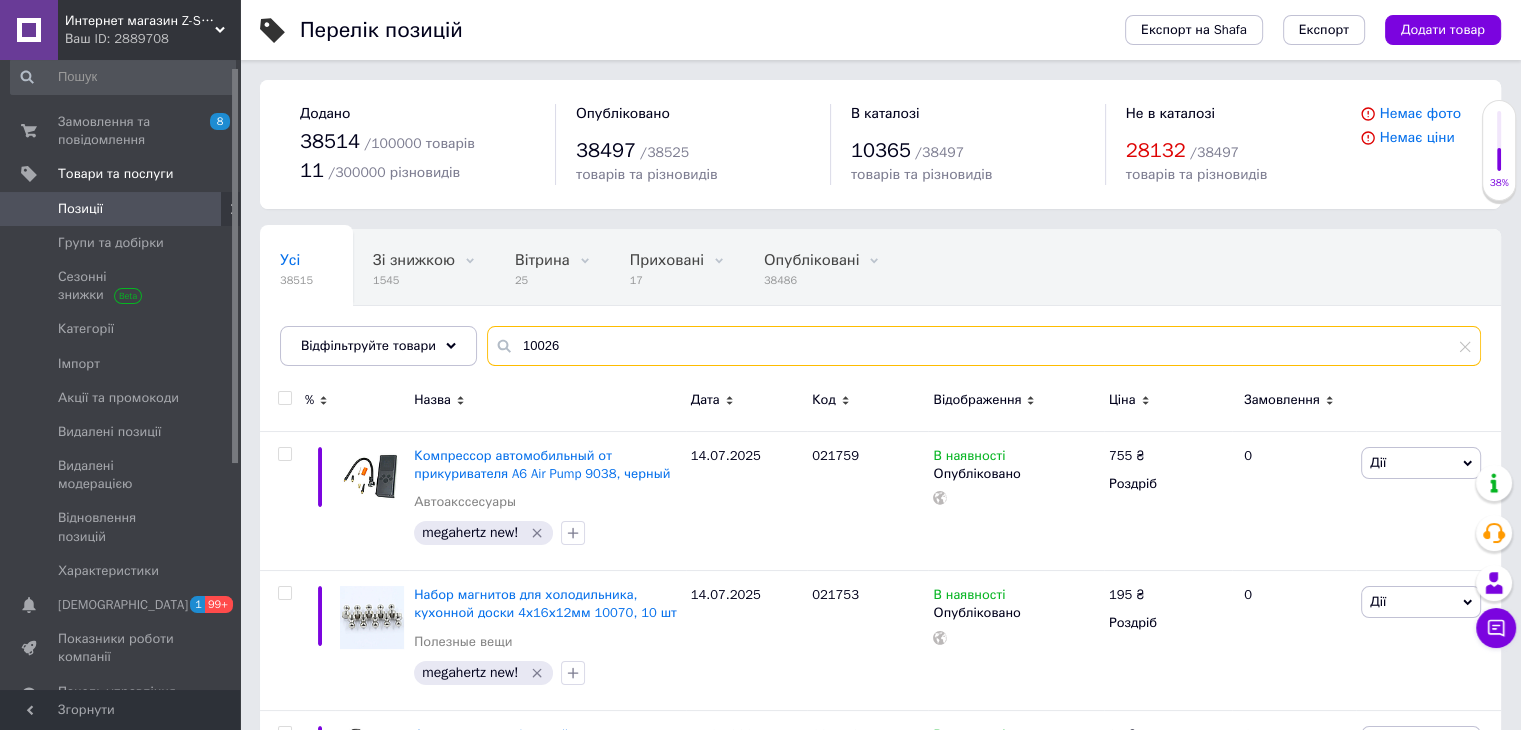 type on "10026" 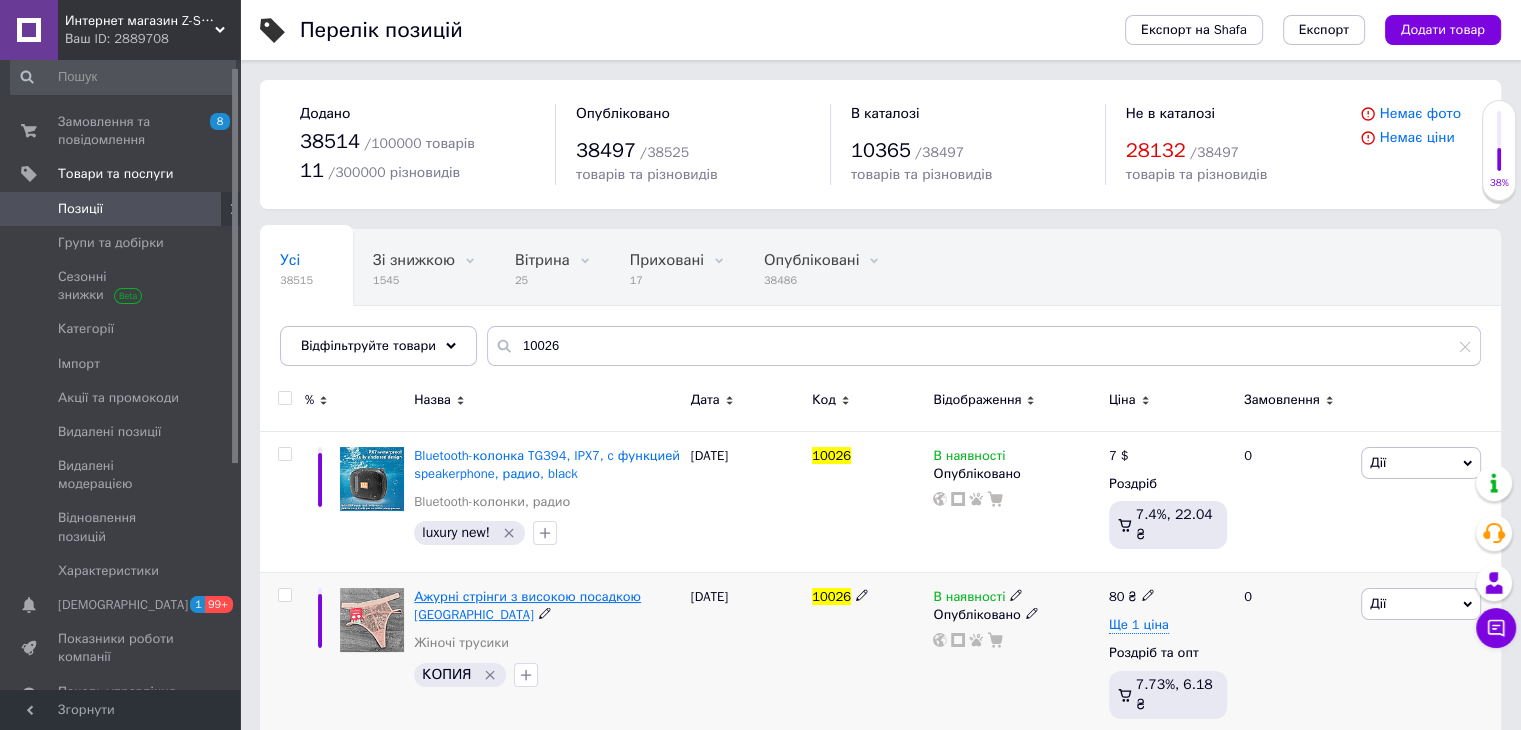 click on "Ажурні стрінги з високою посадкою [GEOGRAPHIC_DATA]" at bounding box center (527, 605) 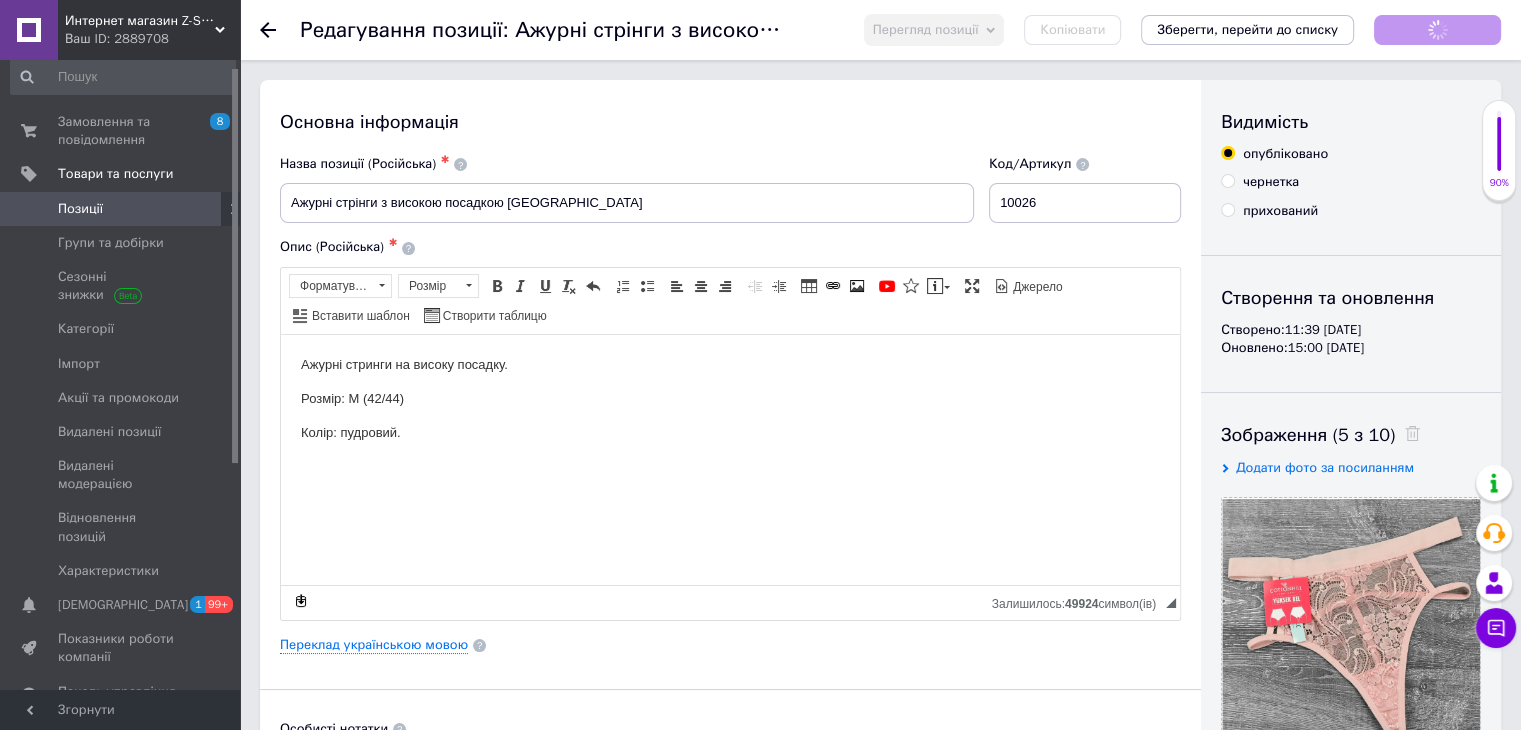 scroll, scrollTop: 0, scrollLeft: 0, axis: both 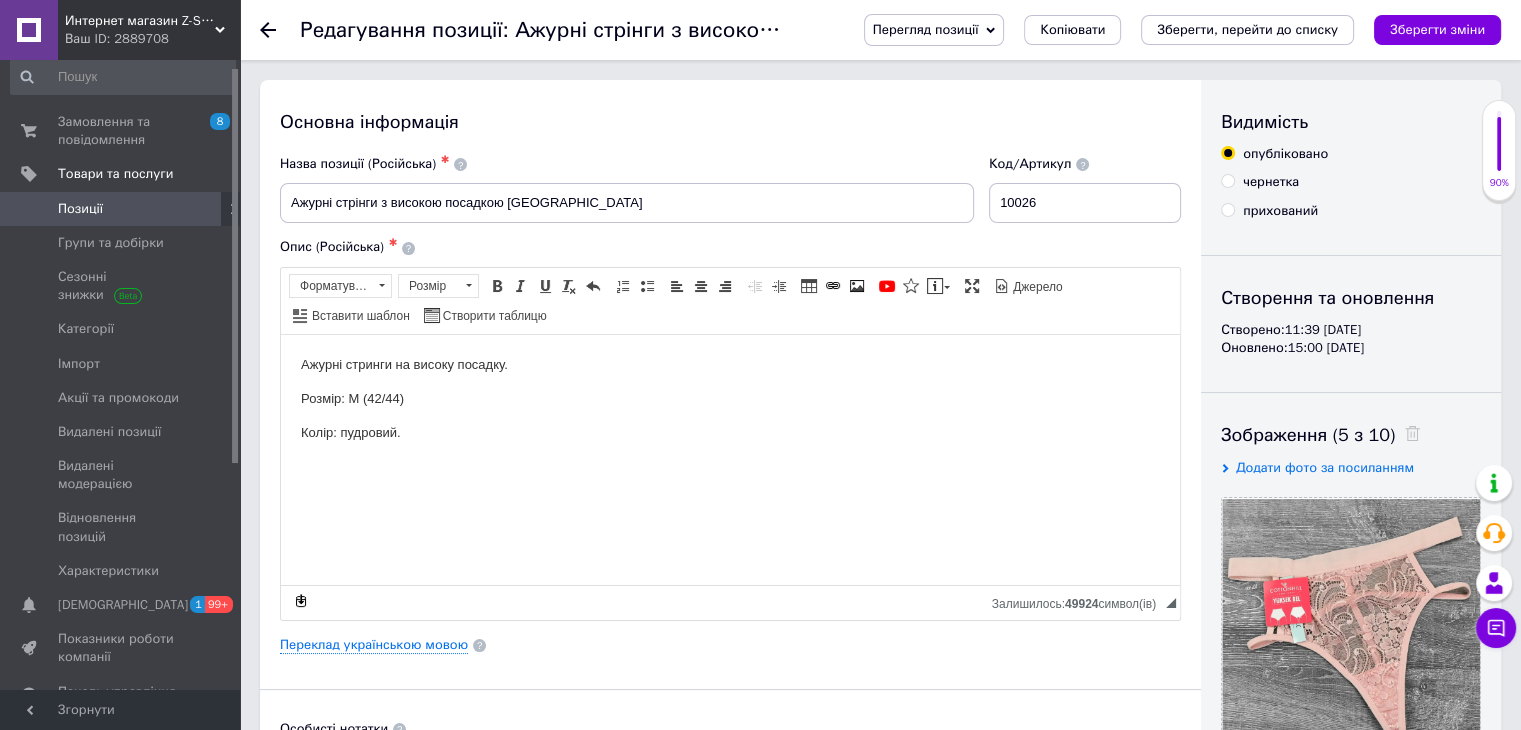 click on "Розмір: М (42/44)" at bounding box center [730, 398] 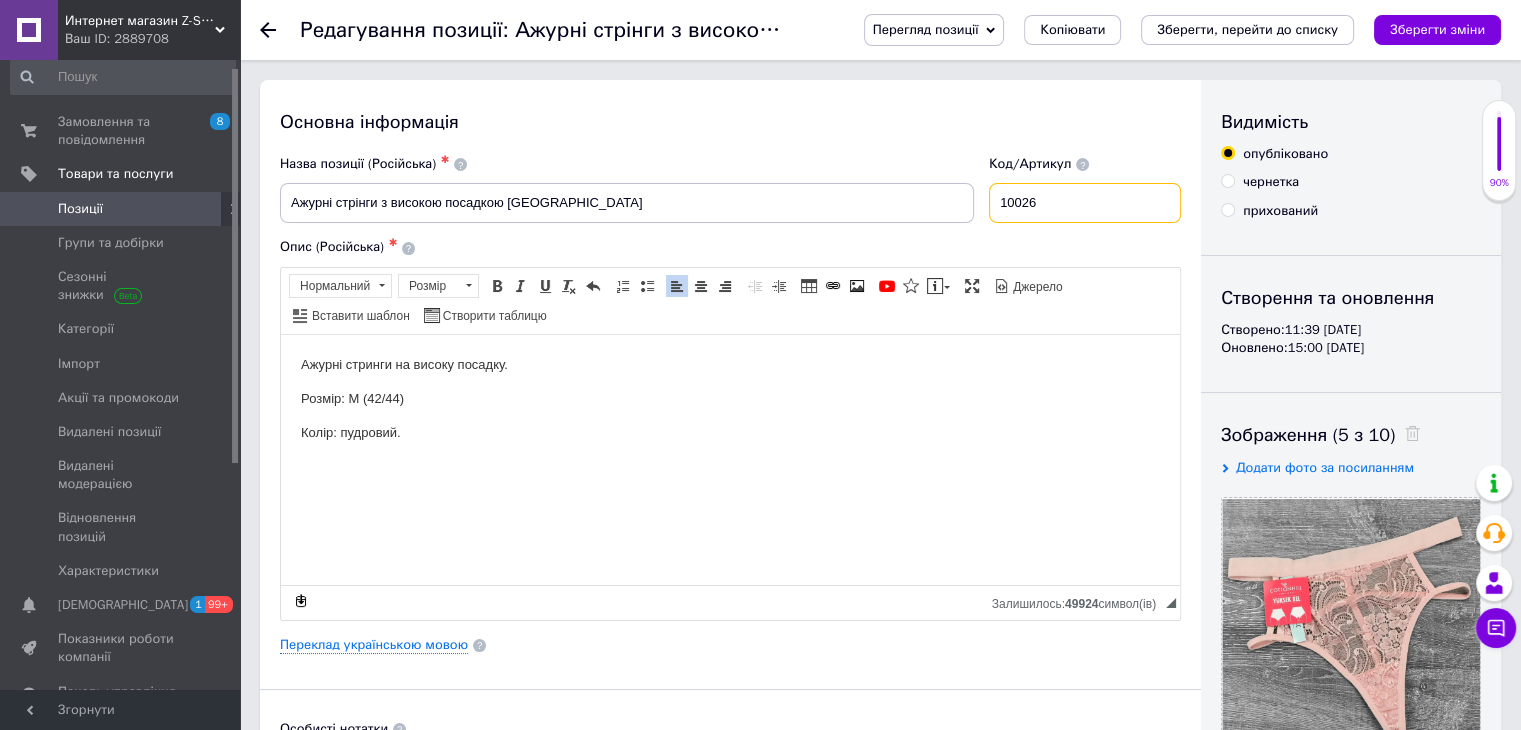 click on "10026" at bounding box center (1085, 203) 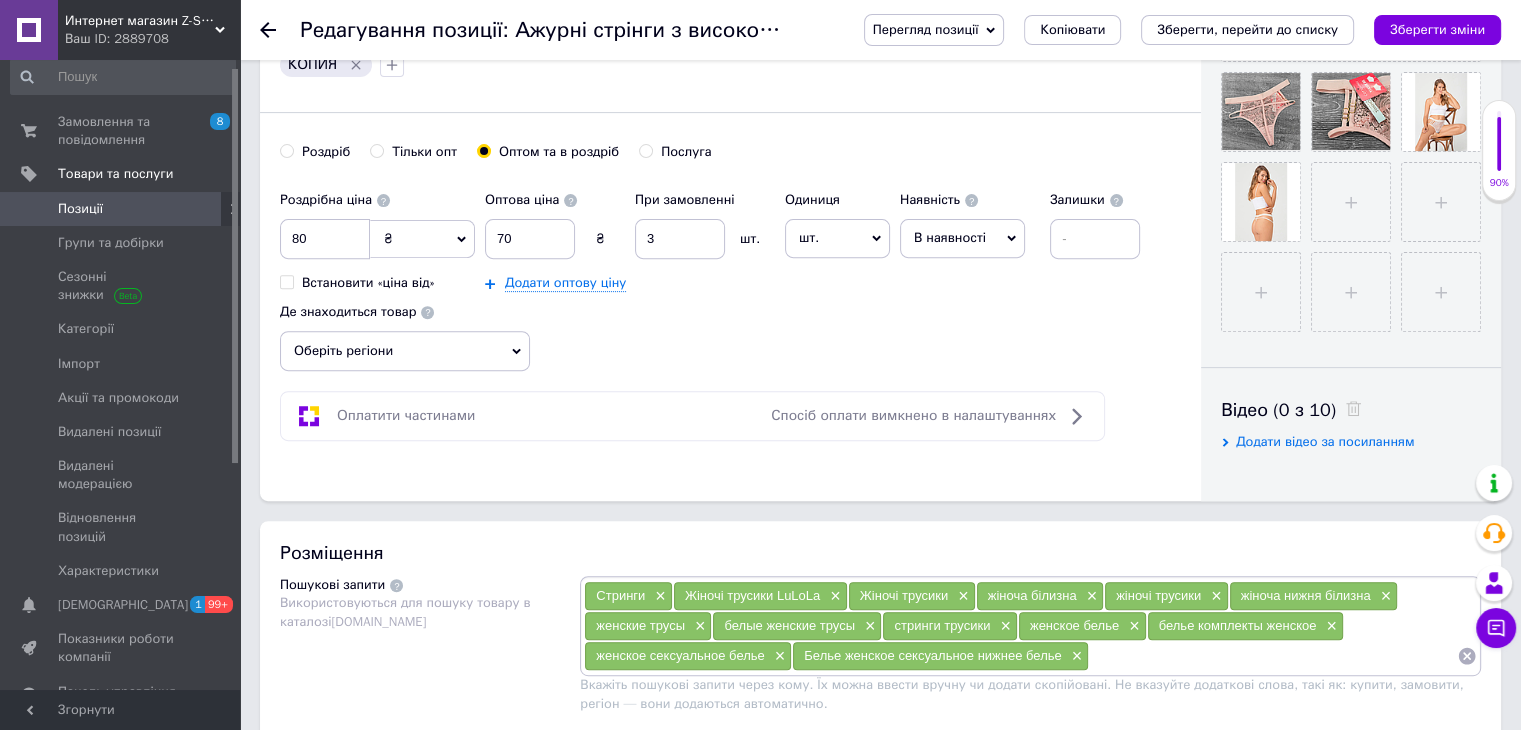 scroll, scrollTop: 700, scrollLeft: 0, axis: vertical 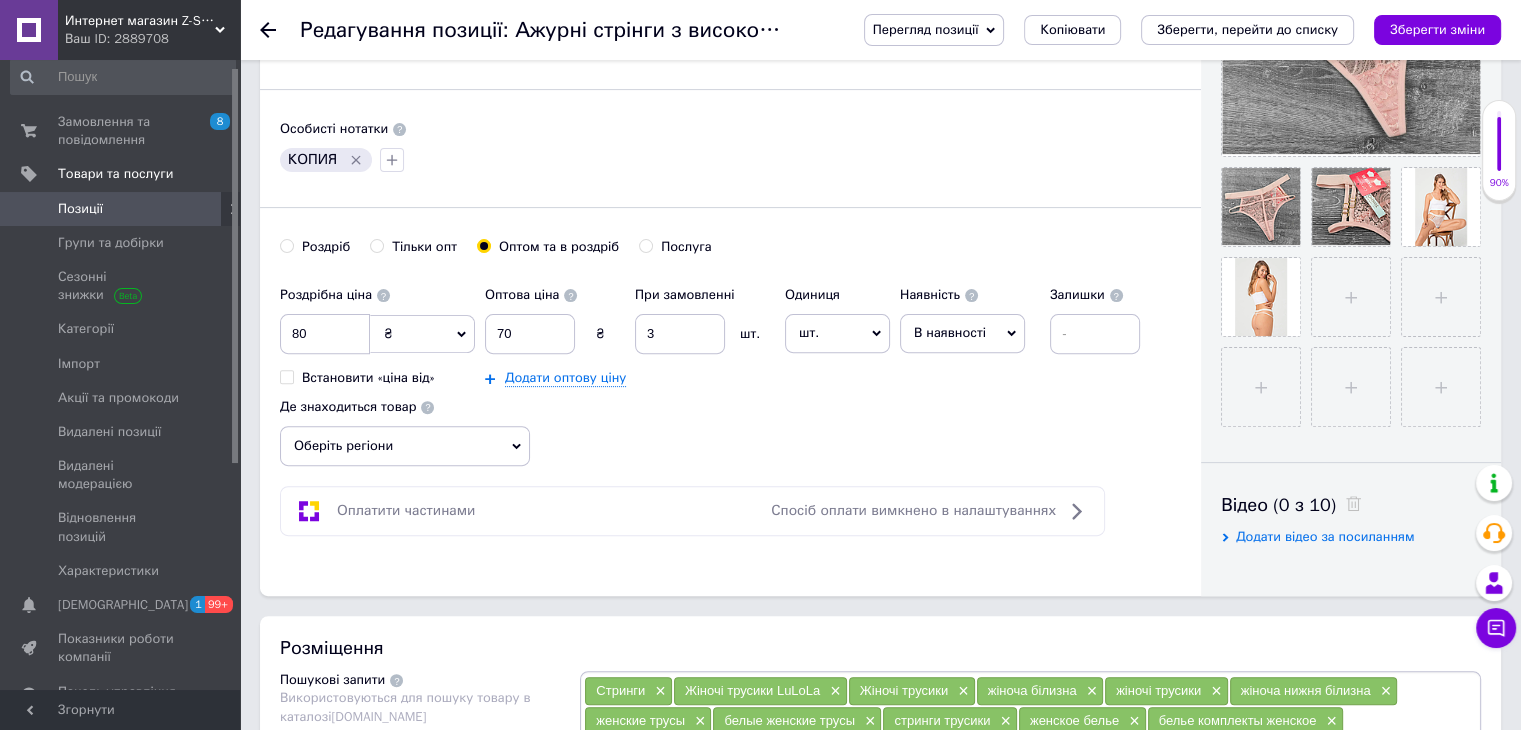 click on "В наявності" at bounding box center [962, 333] 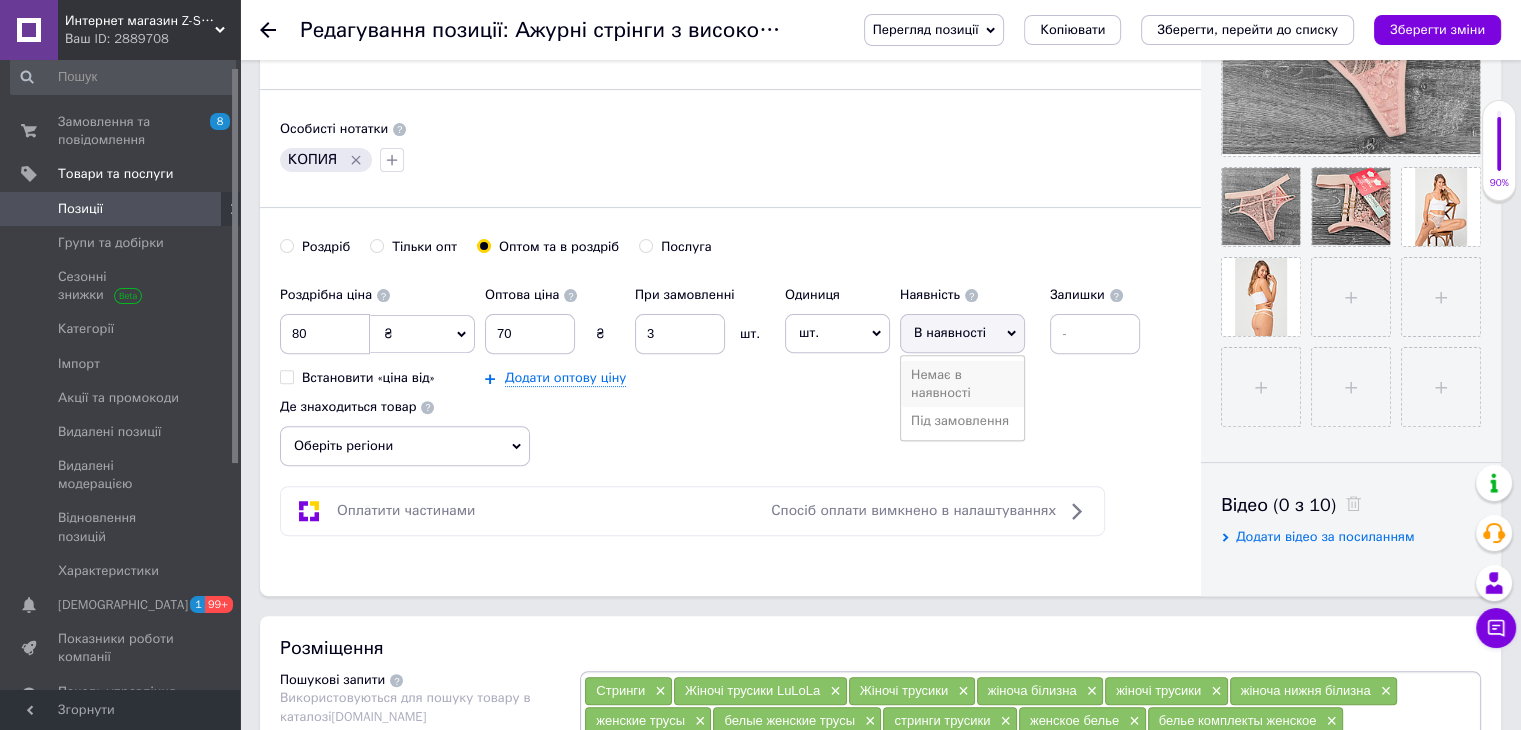 click on "Немає в наявності" at bounding box center (962, 384) 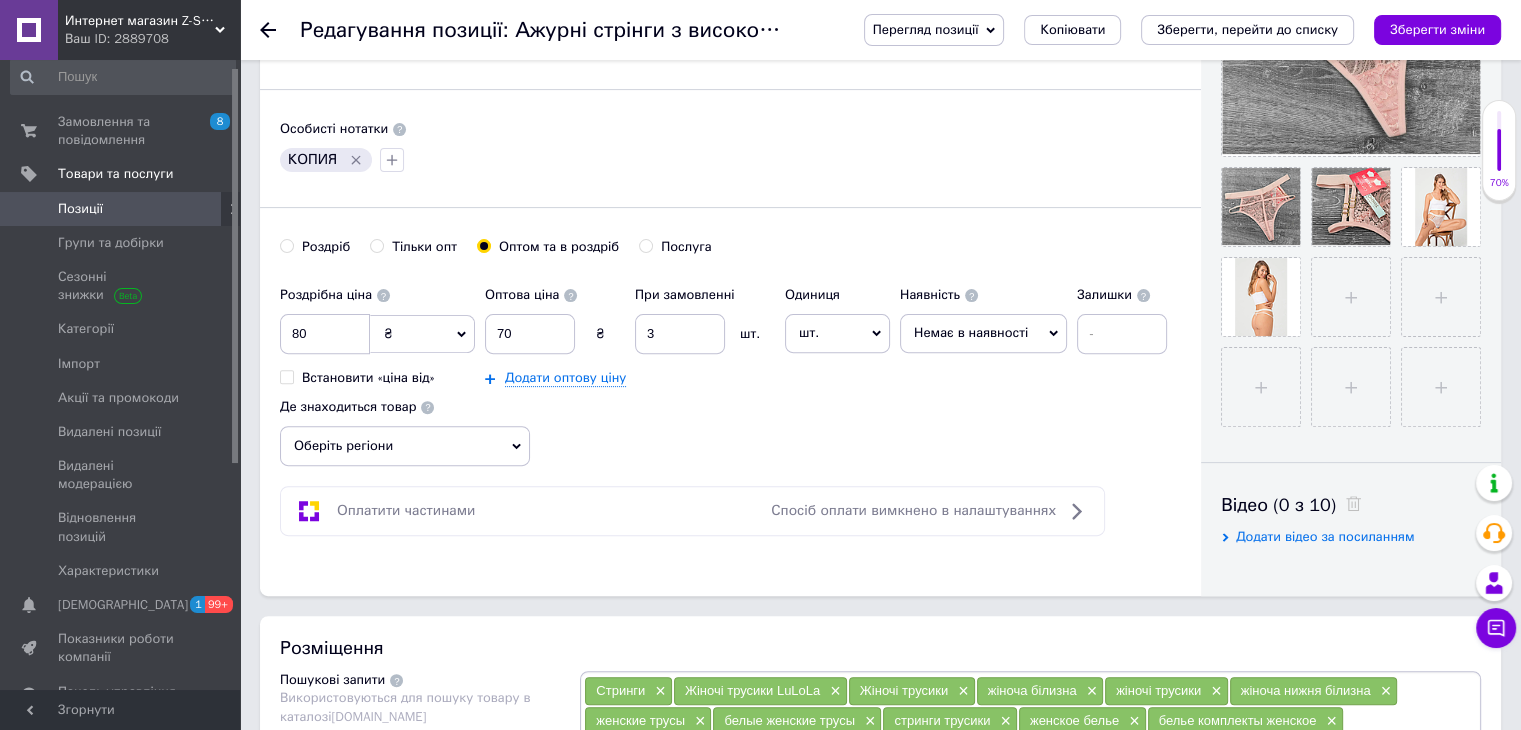 click on "Роздрібна ціна 80 ₴ $ EUR CHF GBP ¥ PLN ₸ MDL HUF KGS CNY TRY KRW lei Встановити «ціна від» Оптова ціна 70 ₴ При замовленні 3 шт. Додати оптову ціну Одиниця шт. Популярне комплект упаковка кв.м пара м кг пог.м послуга т а автоцистерна ампула б балон банка блістер бобіна бочка [PERSON_NAME] бухта в ват виїзд відро г г га година гр/кв.м гігакалорія д дав два місяці день доба доза є єврокуб з зміна к кВт каністра карат кв.дм кв.м кв.см кв.фут квартал кг кг/кв.м км колесо комплект коробка куб.дм куб.м л л лист м м мВт мл мм моток місяць мішок н набір номер о об'єкт од. п палетомісце пара партія пач р с 1" at bounding box center (728, 331) 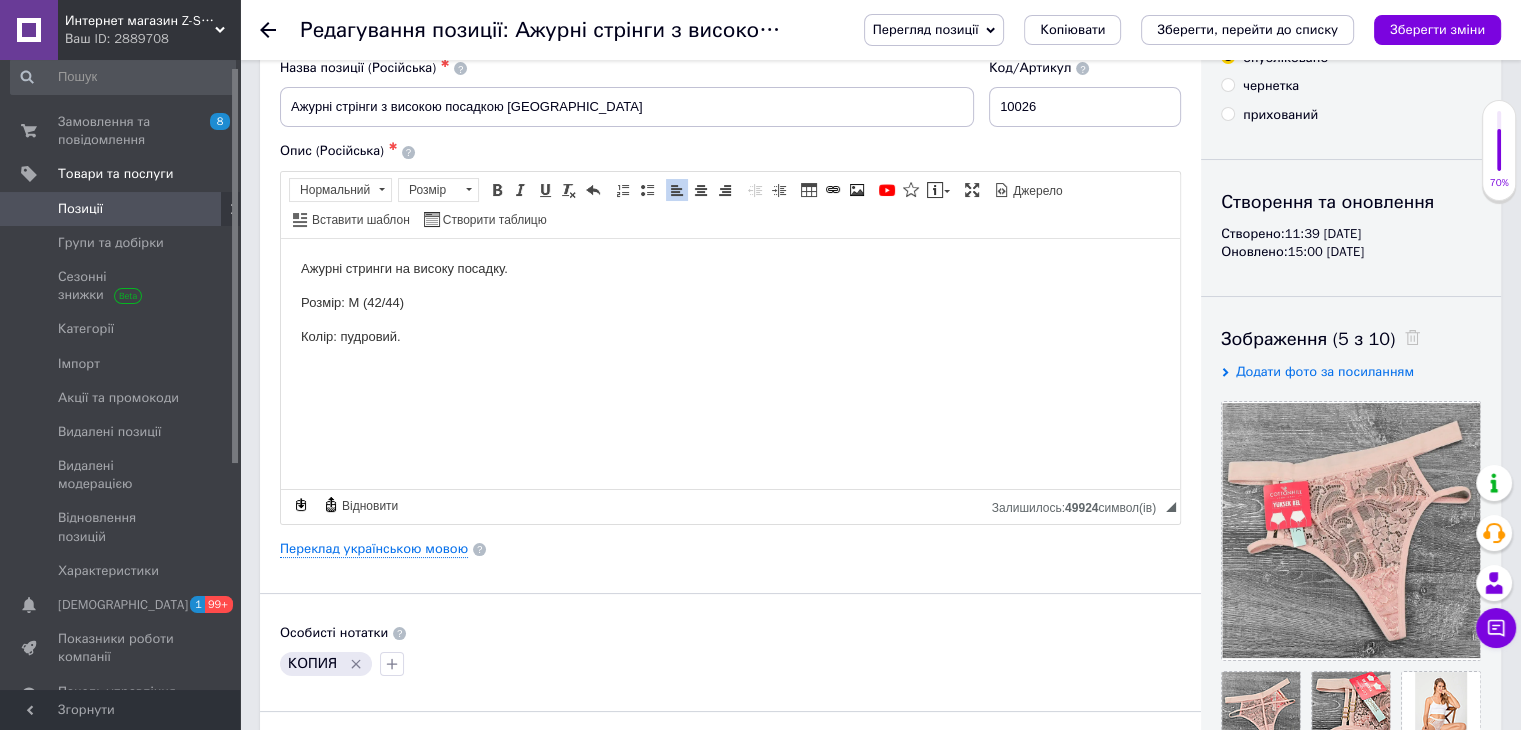scroll, scrollTop: 0, scrollLeft: 0, axis: both 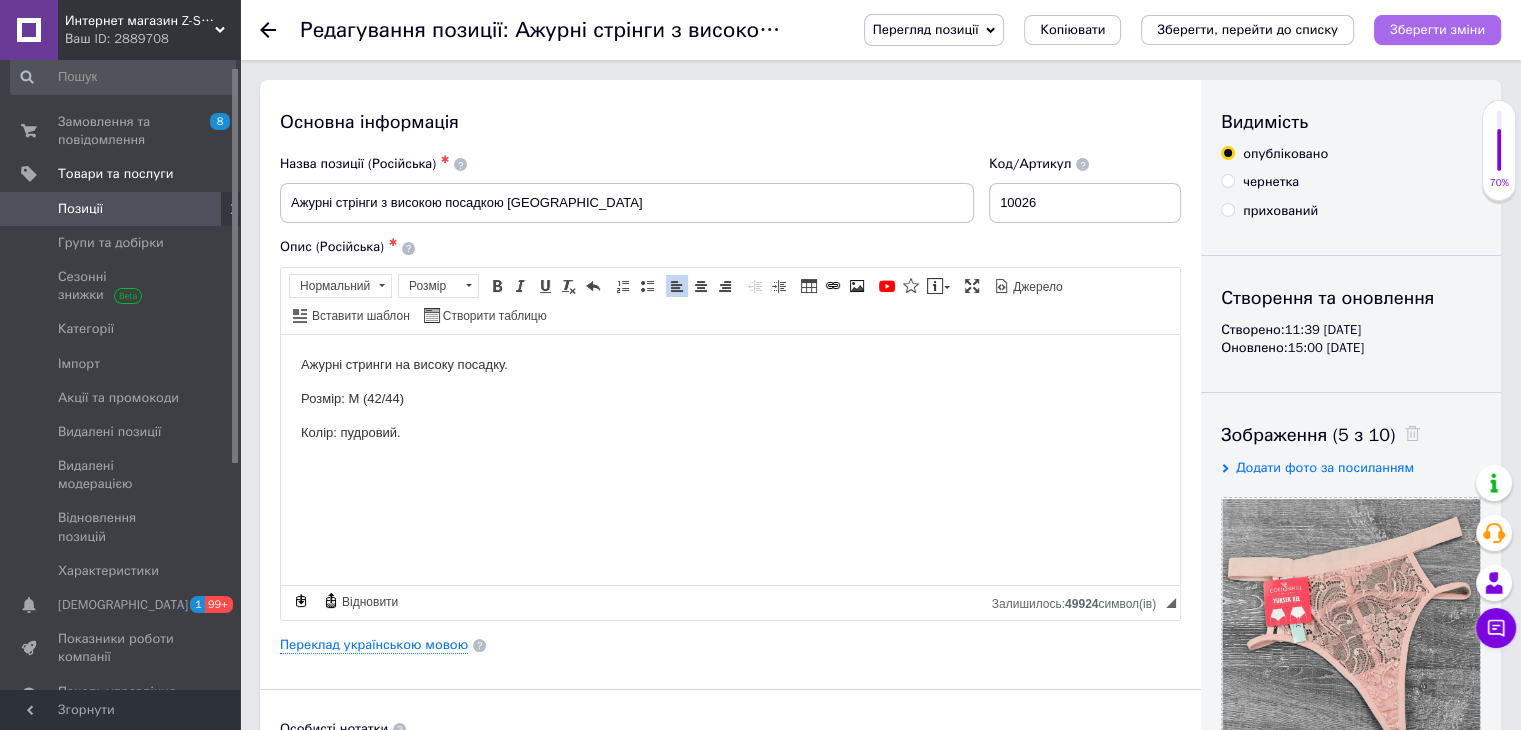 click on "Зберегти зміни" at bounding box center [1437, 29] 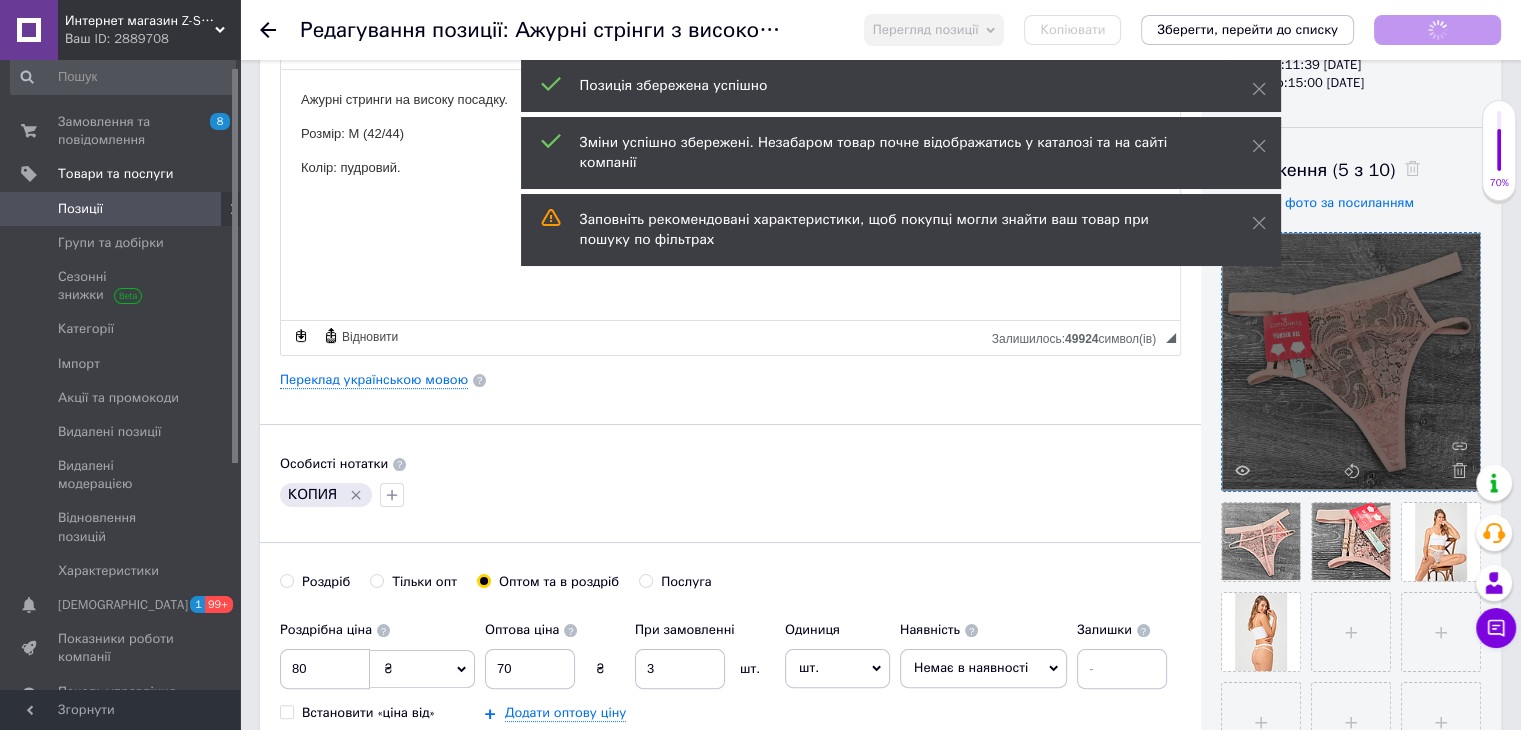 scroll, scrollTop: 300, scrollLeft: 0, axis: vertical 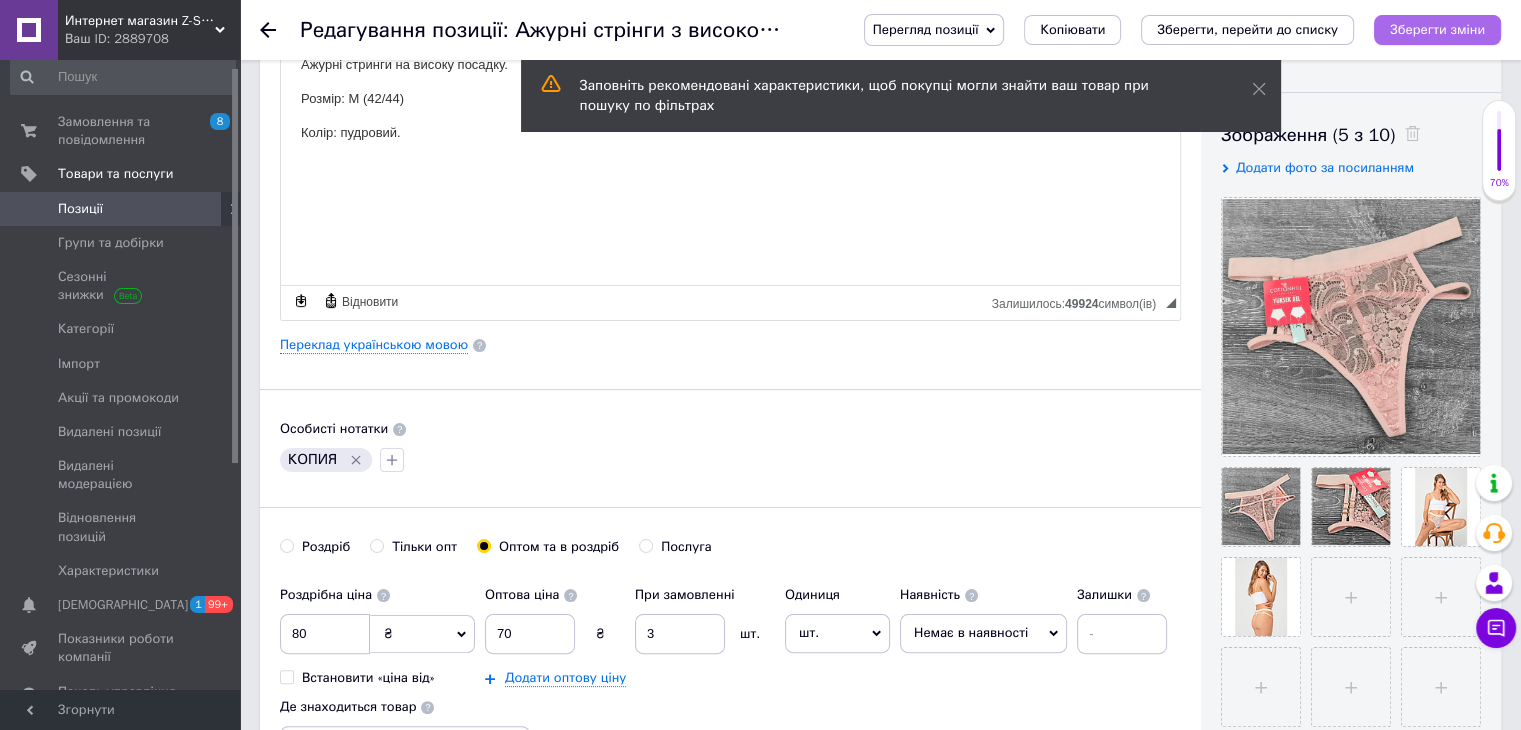 click on "Зберегти зміни" at bounding box center [1437, 29] 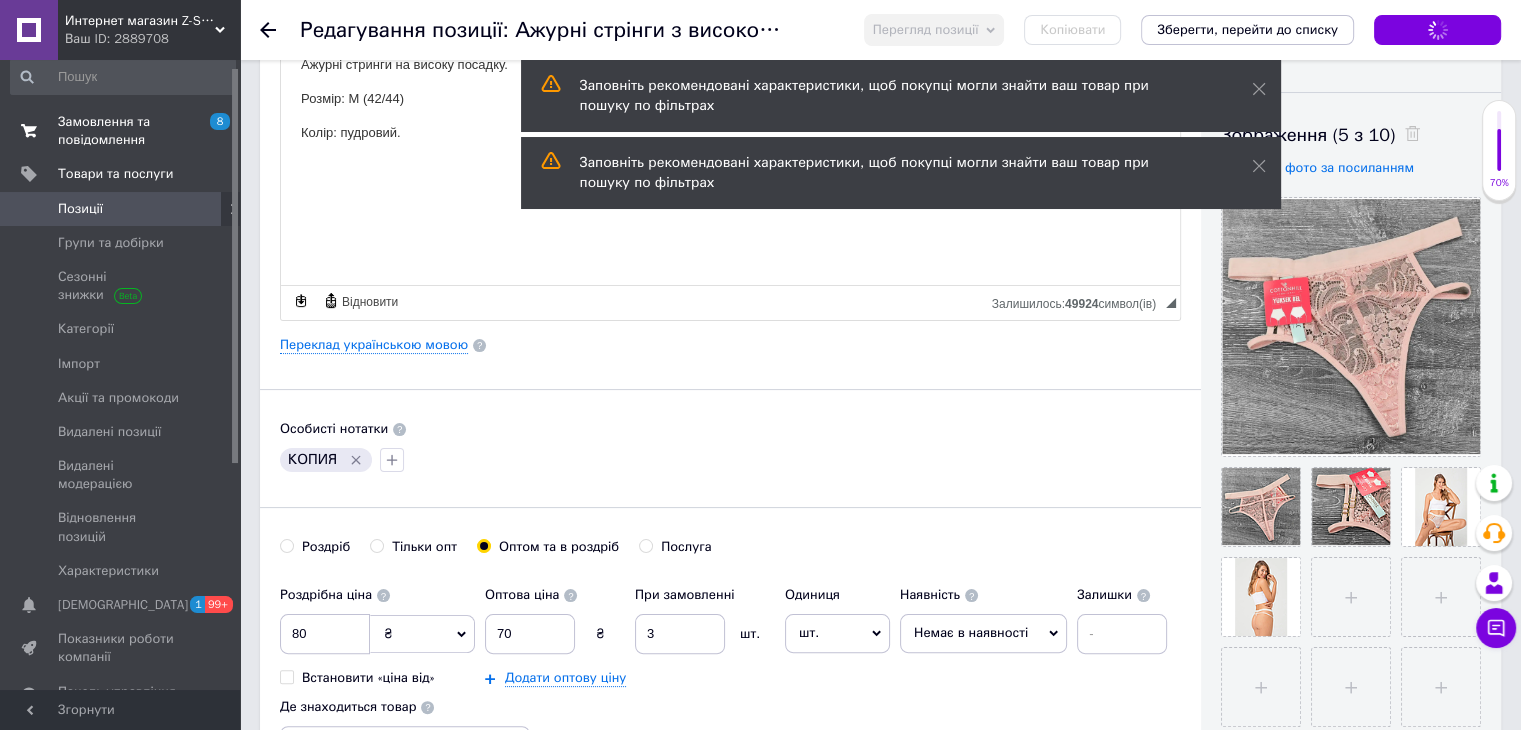 click on "Замовлення та повідомлення 8 0" at bounding box center (123, 131) 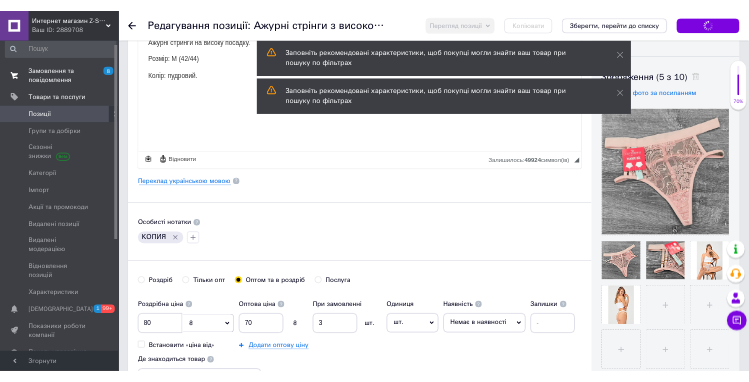 scroll, scrollTop: 0, scrollLeft: 0, axis: both 